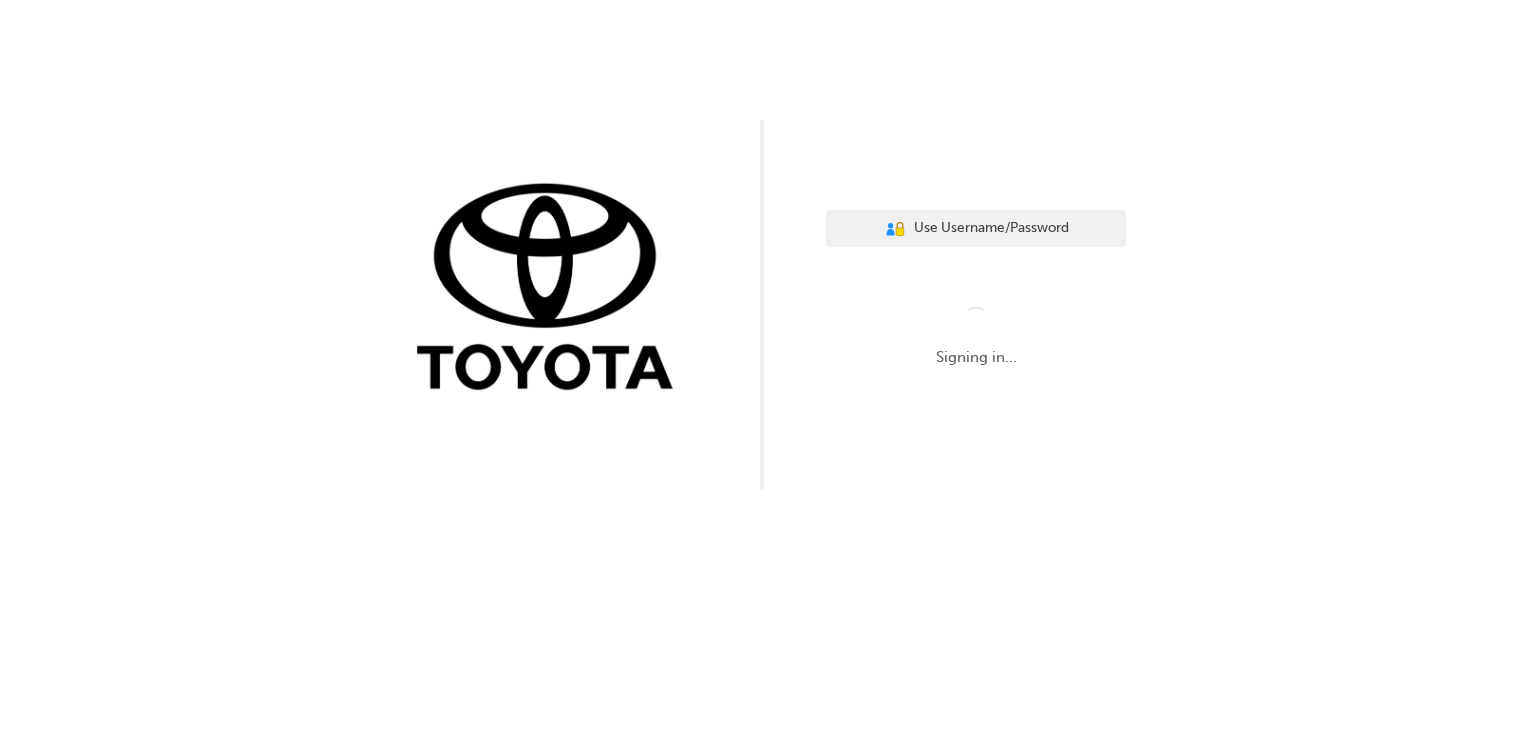scroll, scrollTop: 0, scrollLeft: 0, axis: both 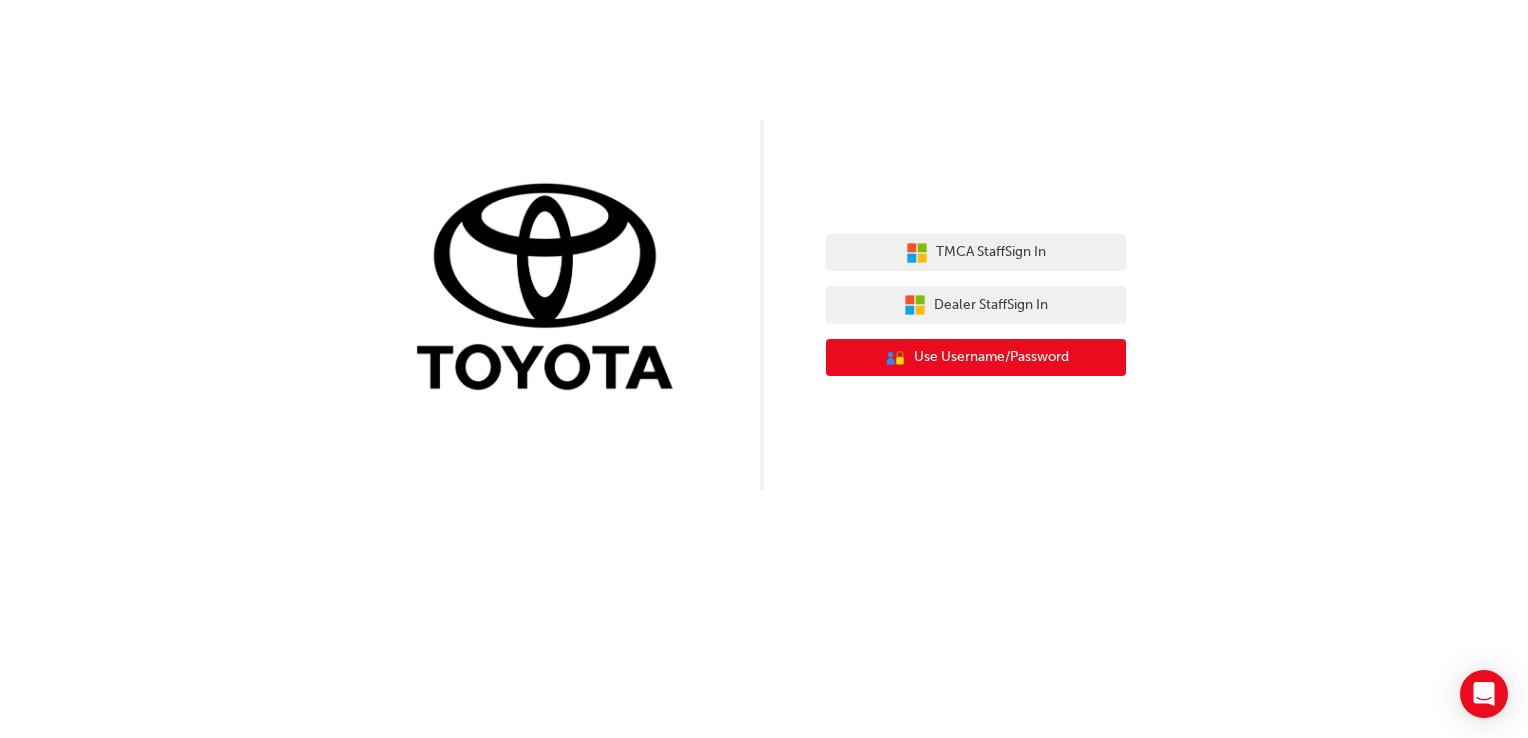 click on "Use Username/Password" at bounding box center (991, 357) 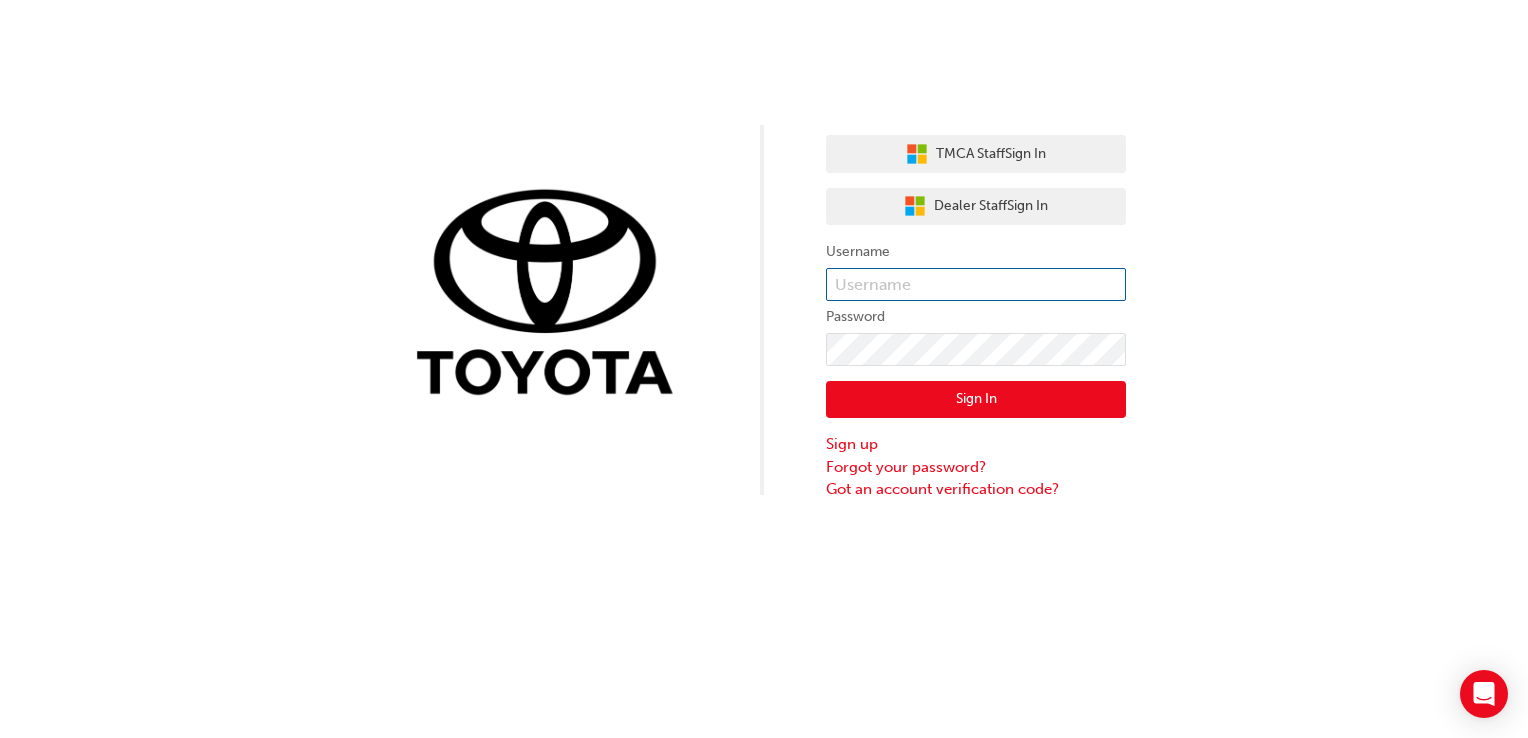 click at bounding box center (976, 285) 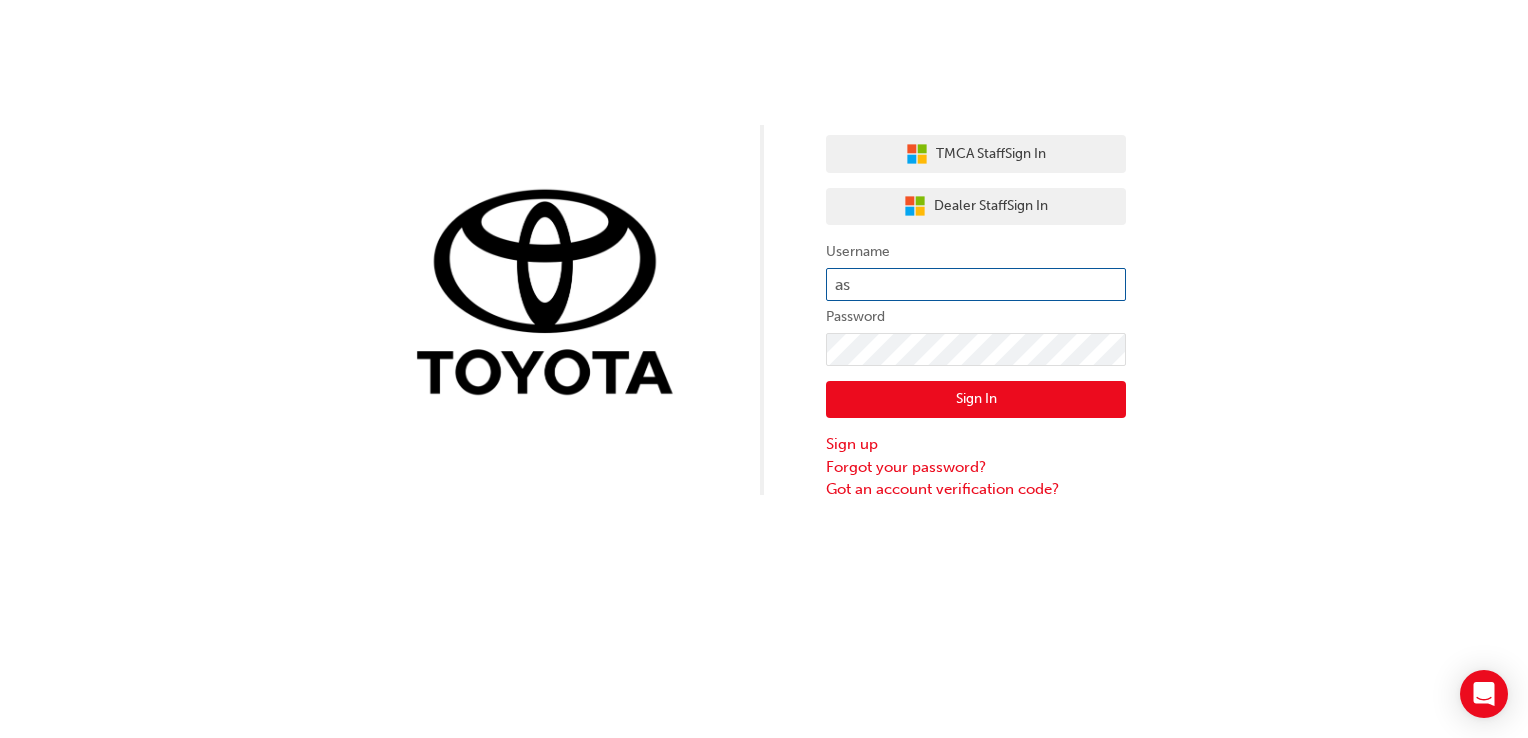 type on "a" 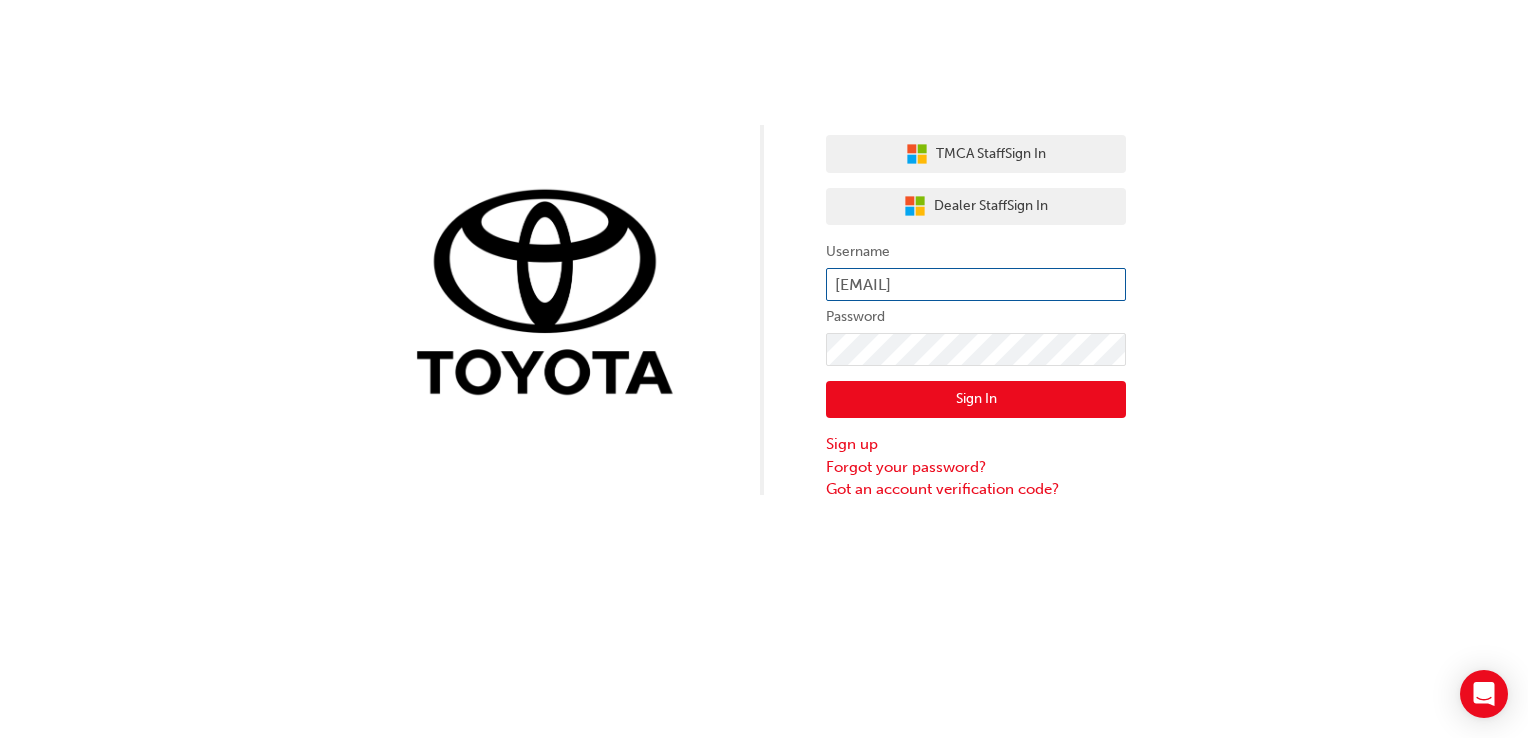 type on "Angus.skirka@bendigotoyota.com.au" 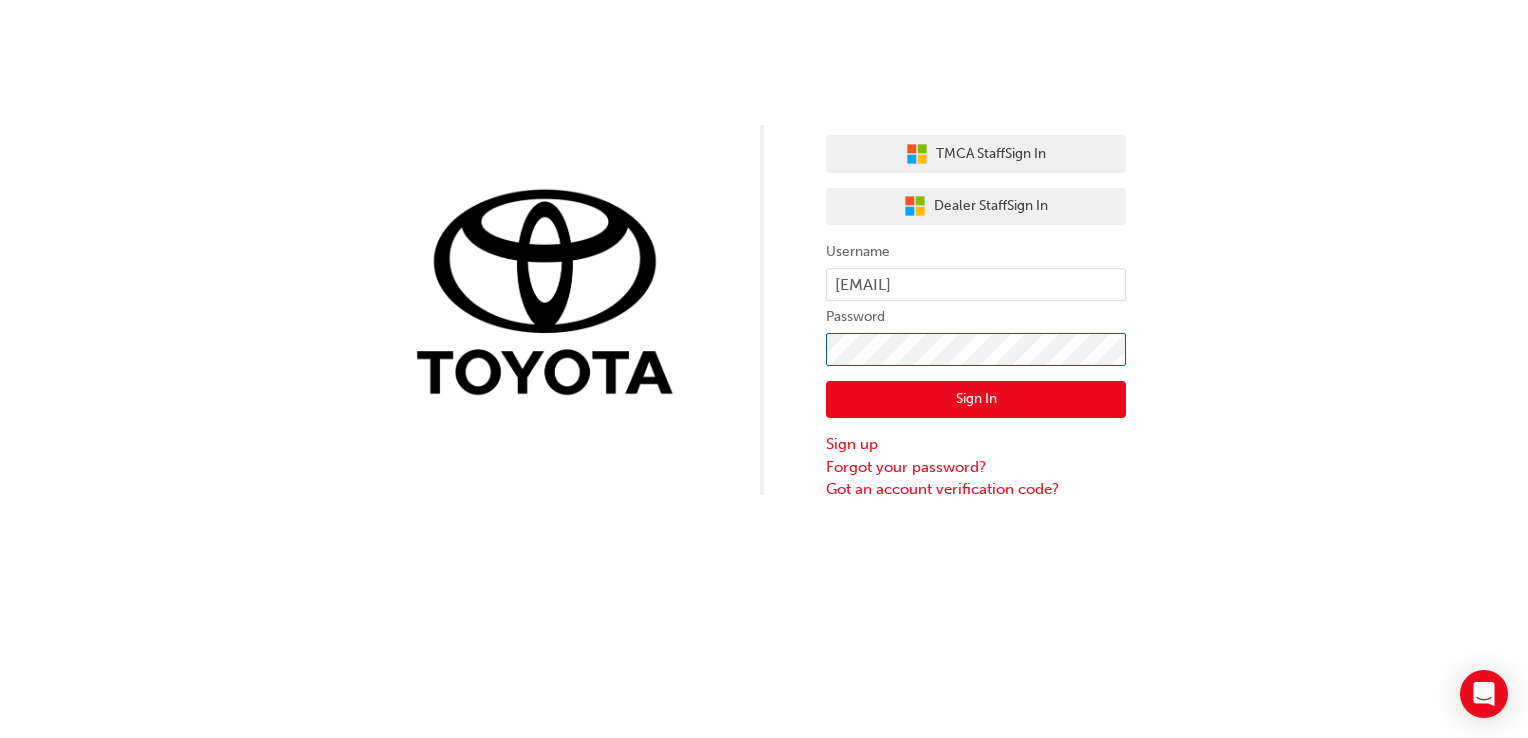 click on "Sign In" at bounding box center [976, 400] 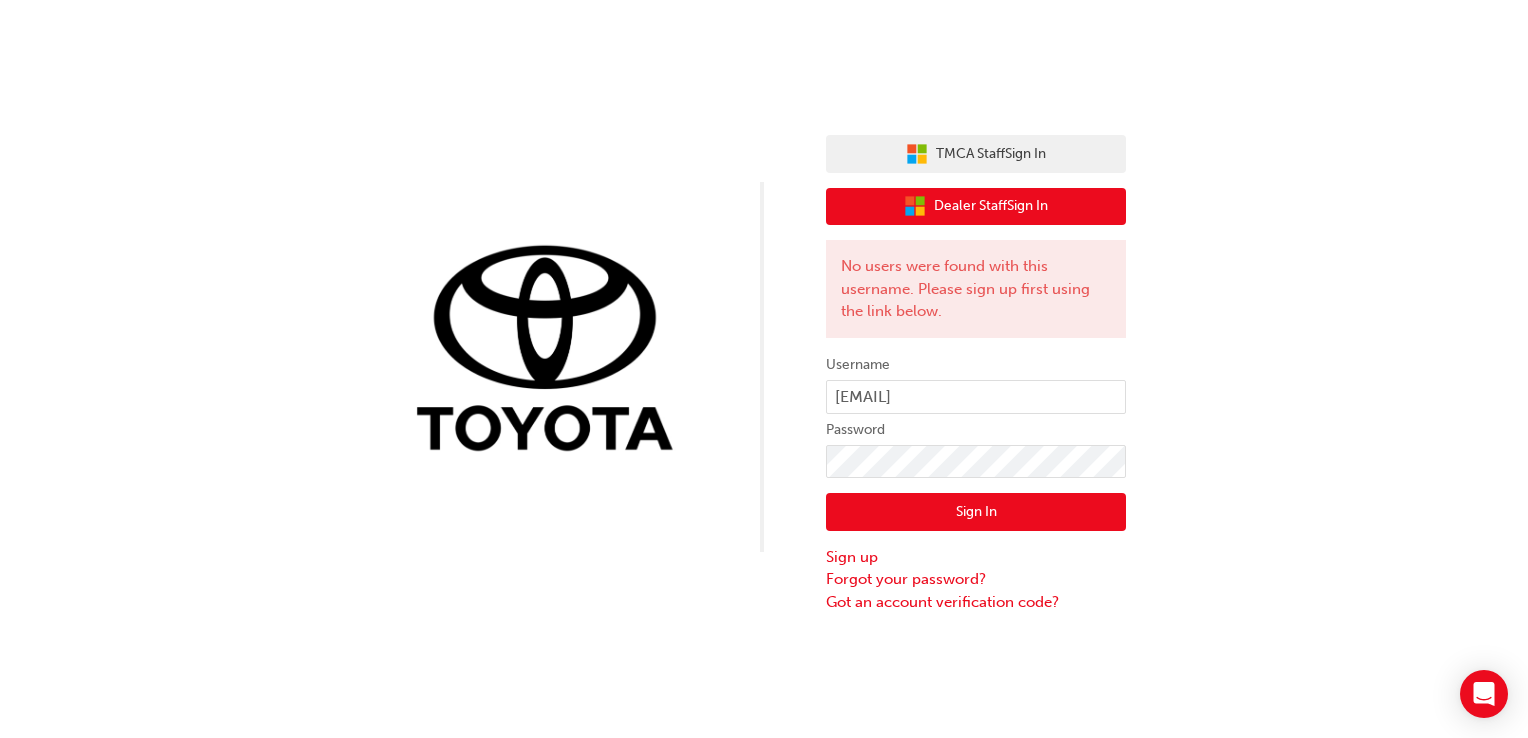 click on "Dealer Staff  Sign In" at bounding box center [991, 206] 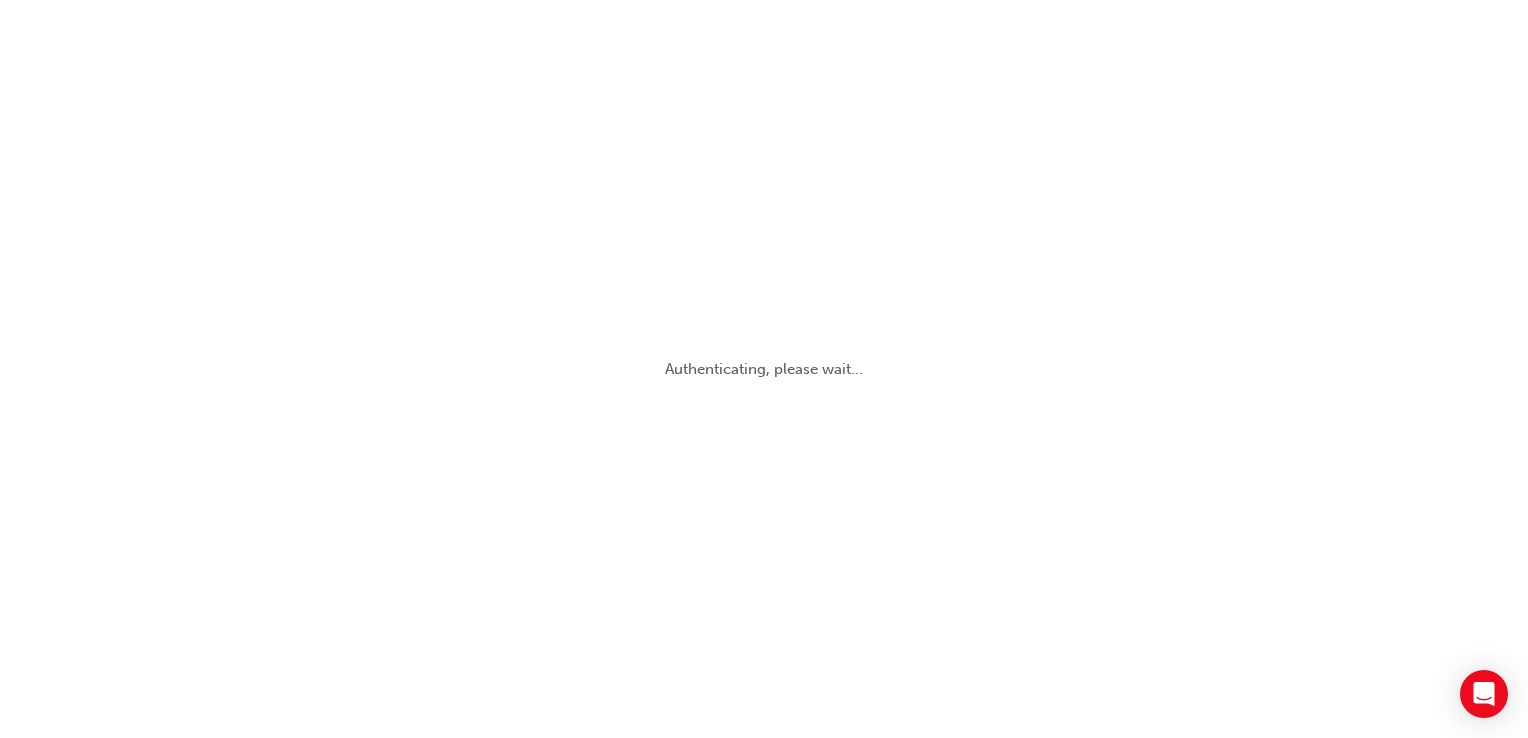 scroll, scrollTop: 0, scrollLeft: 0, axis: both 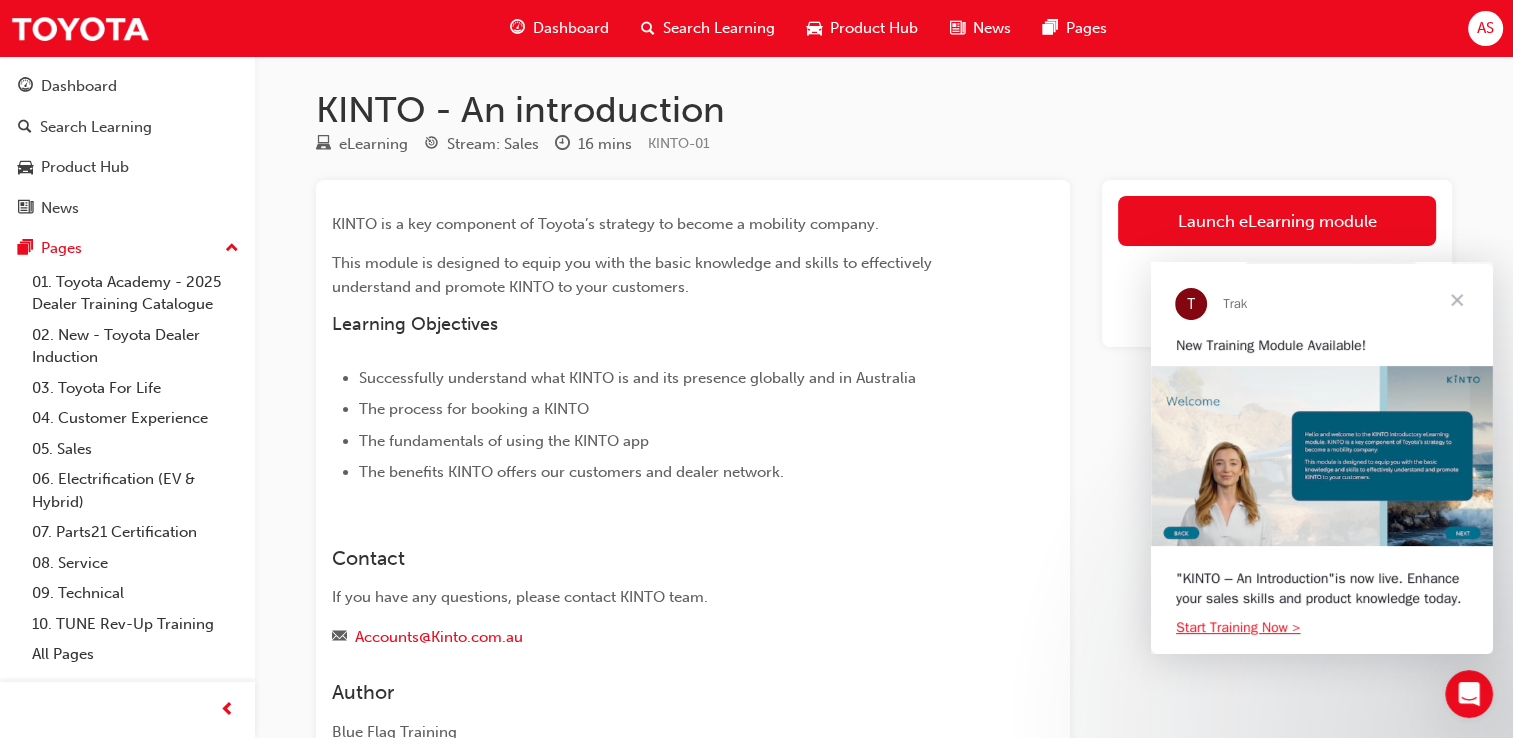 click at bounding box center [1457, 300] 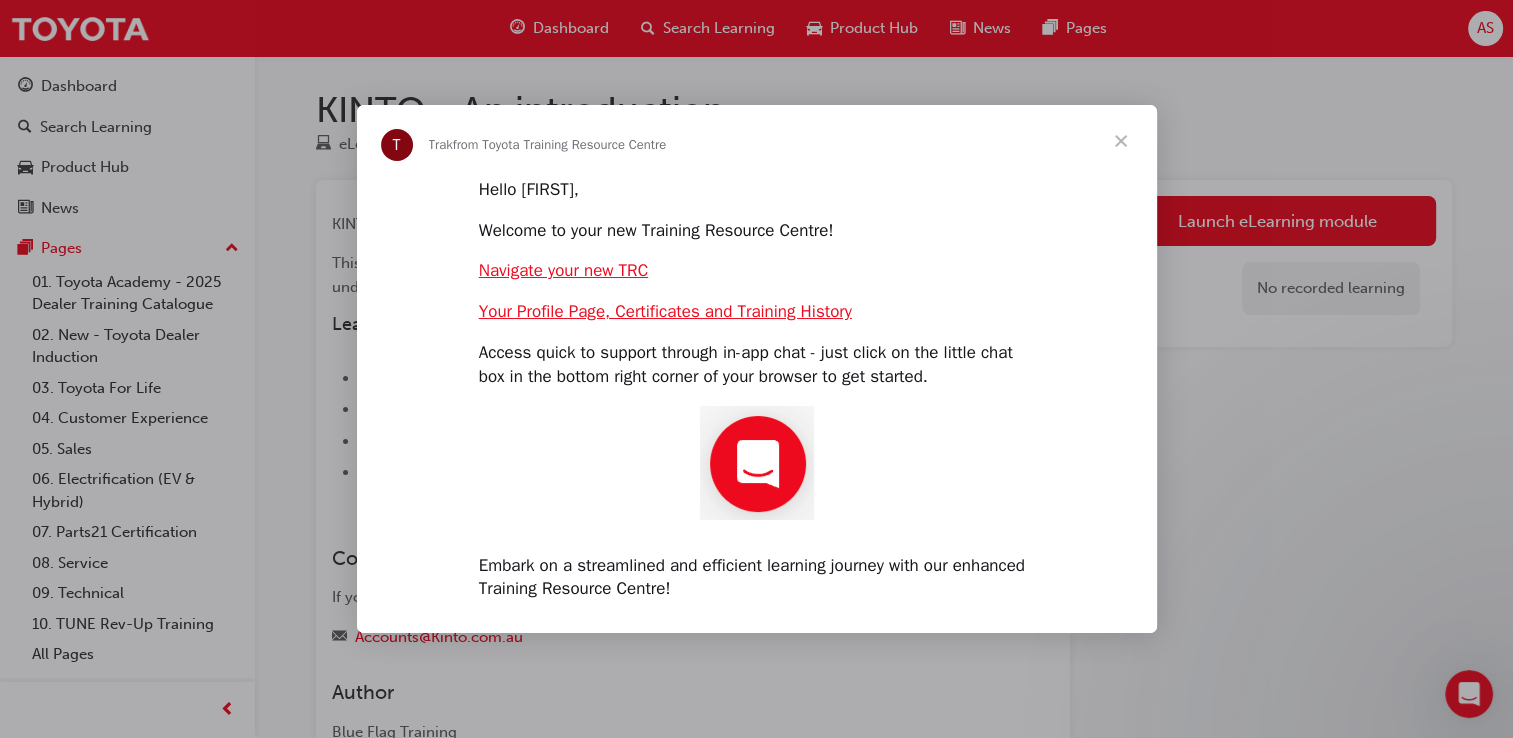 scroll, scrollTop: 0, scrollLeft: 0, axis: both 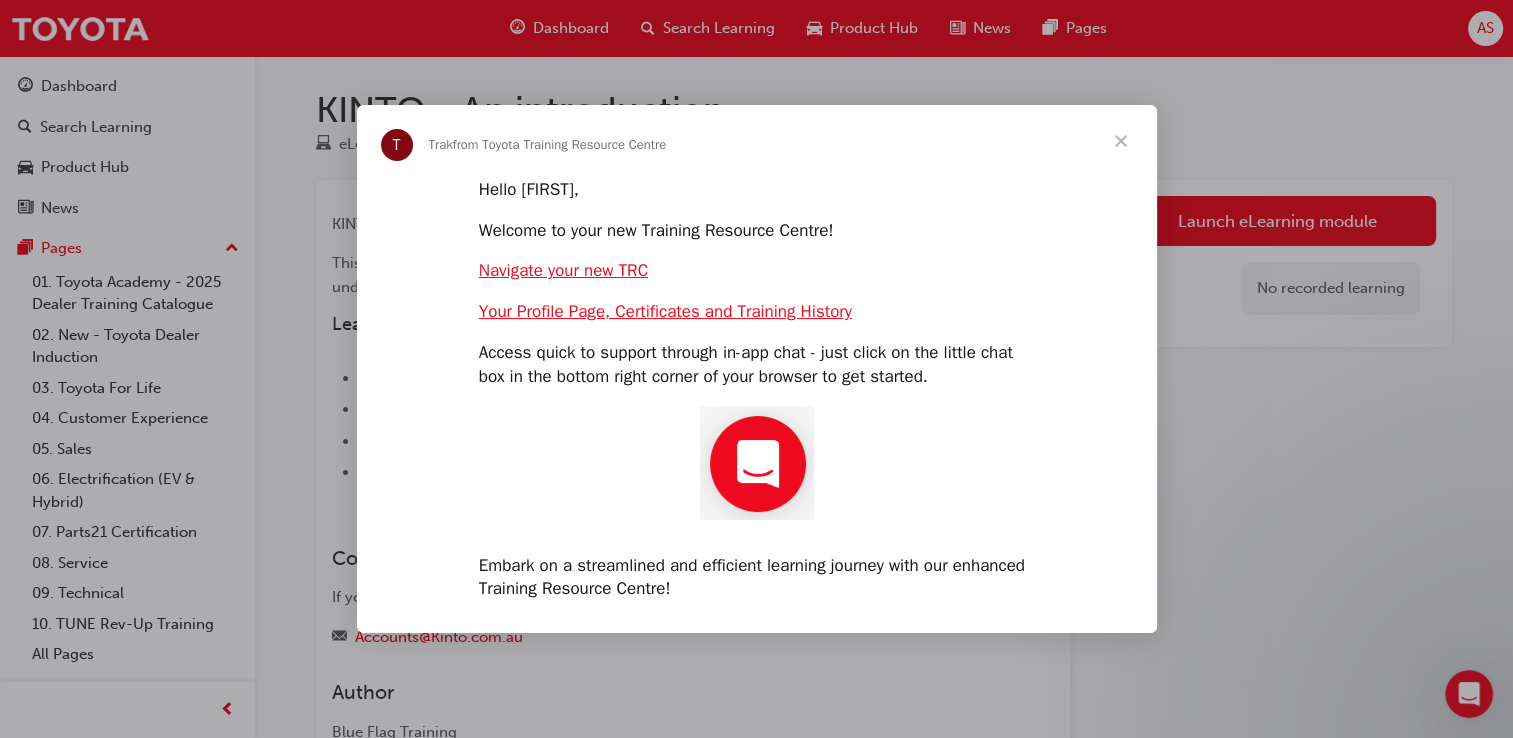 click at bounding box center [1121, 141] 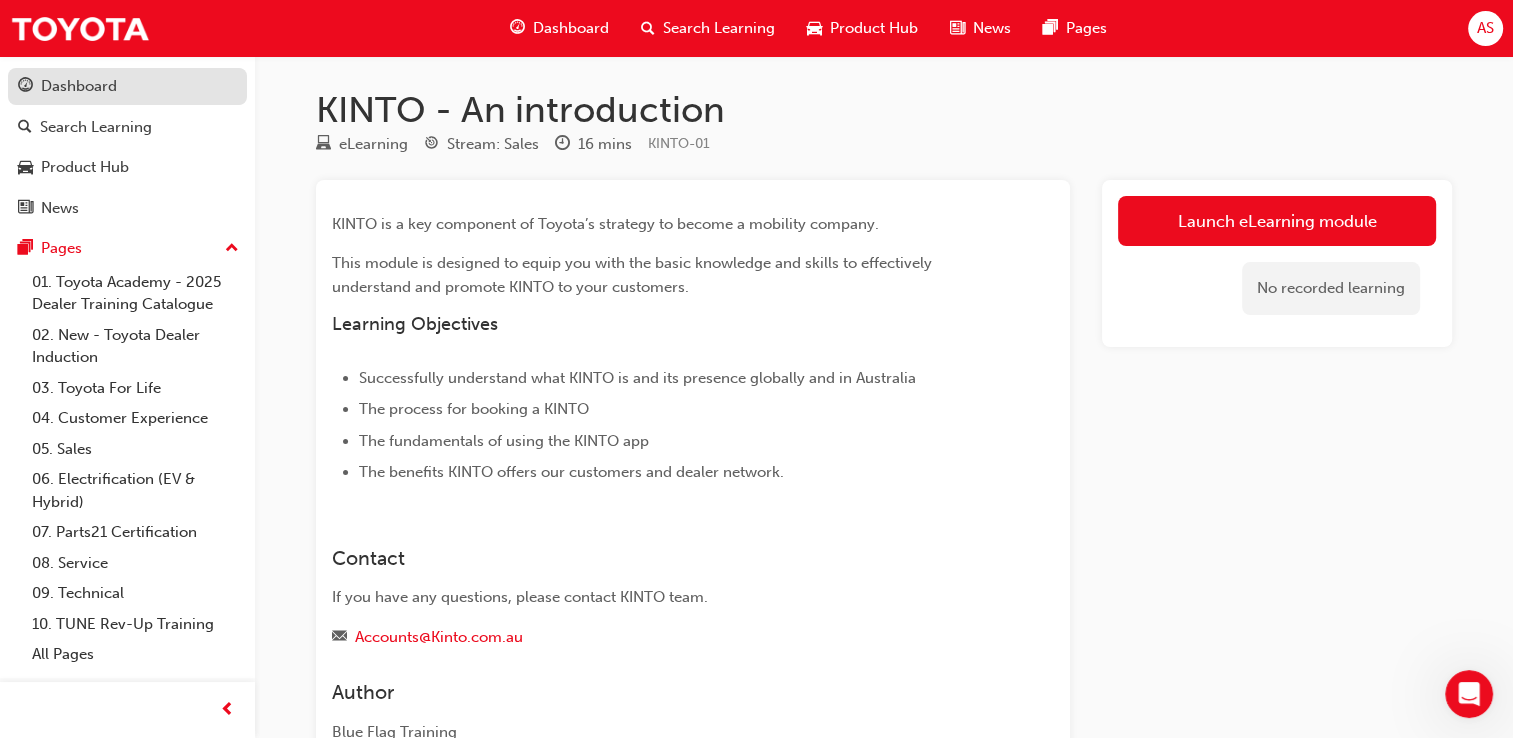 click on "Dashboard" at bounding box center [79, 86] 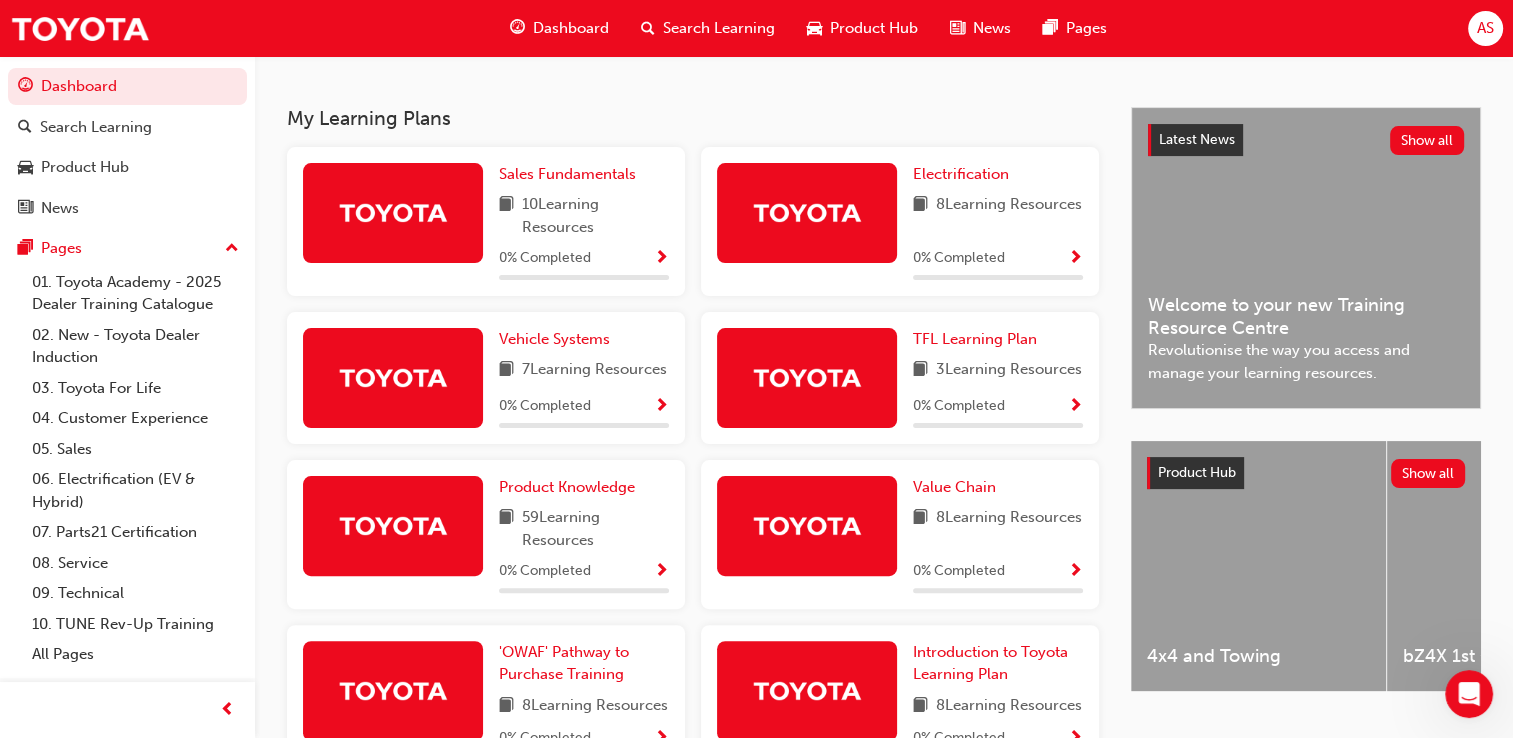 scroll, scrollTop: 403, scrollLeft: 0, axis: vertical 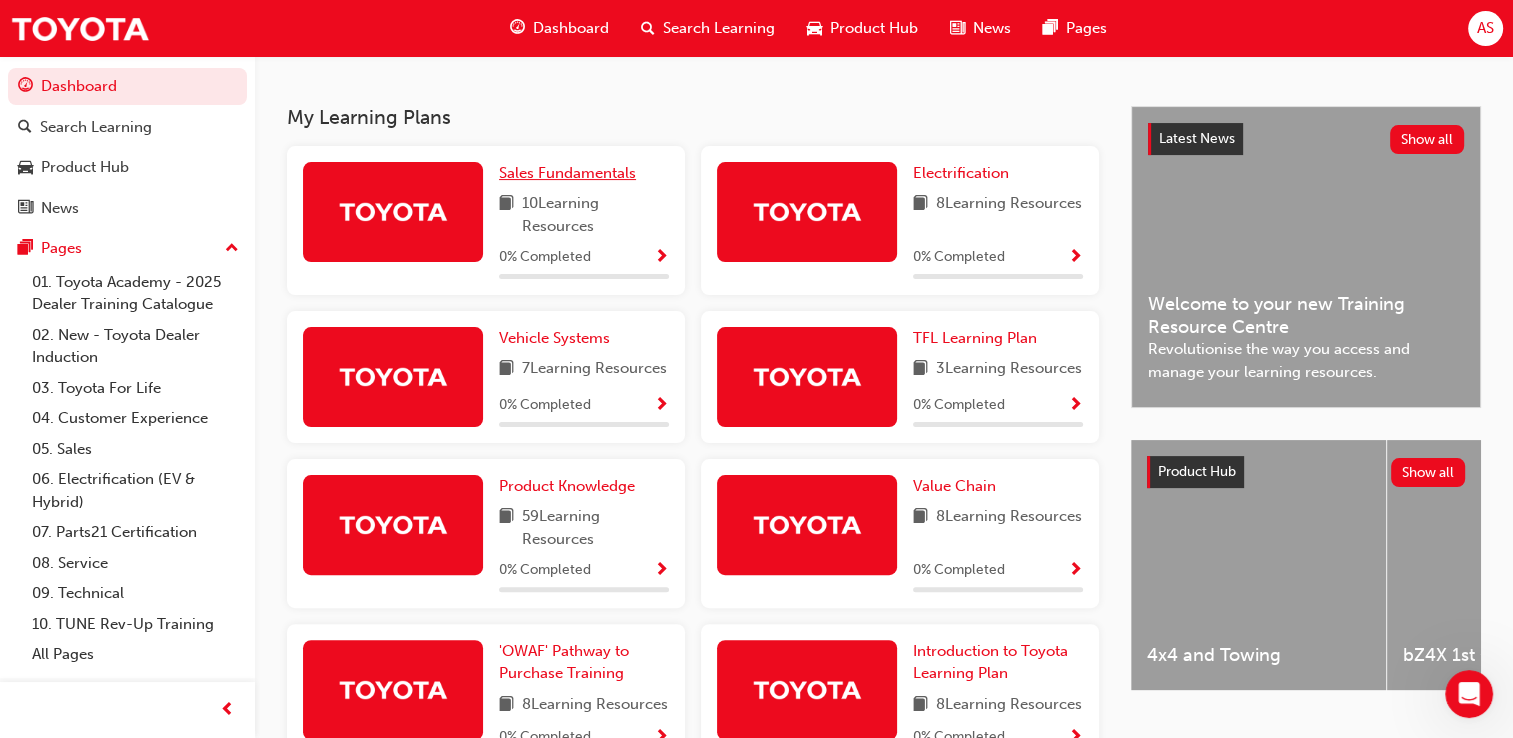 click on "Sales Fundamentals" at bounding box center [567, 173] 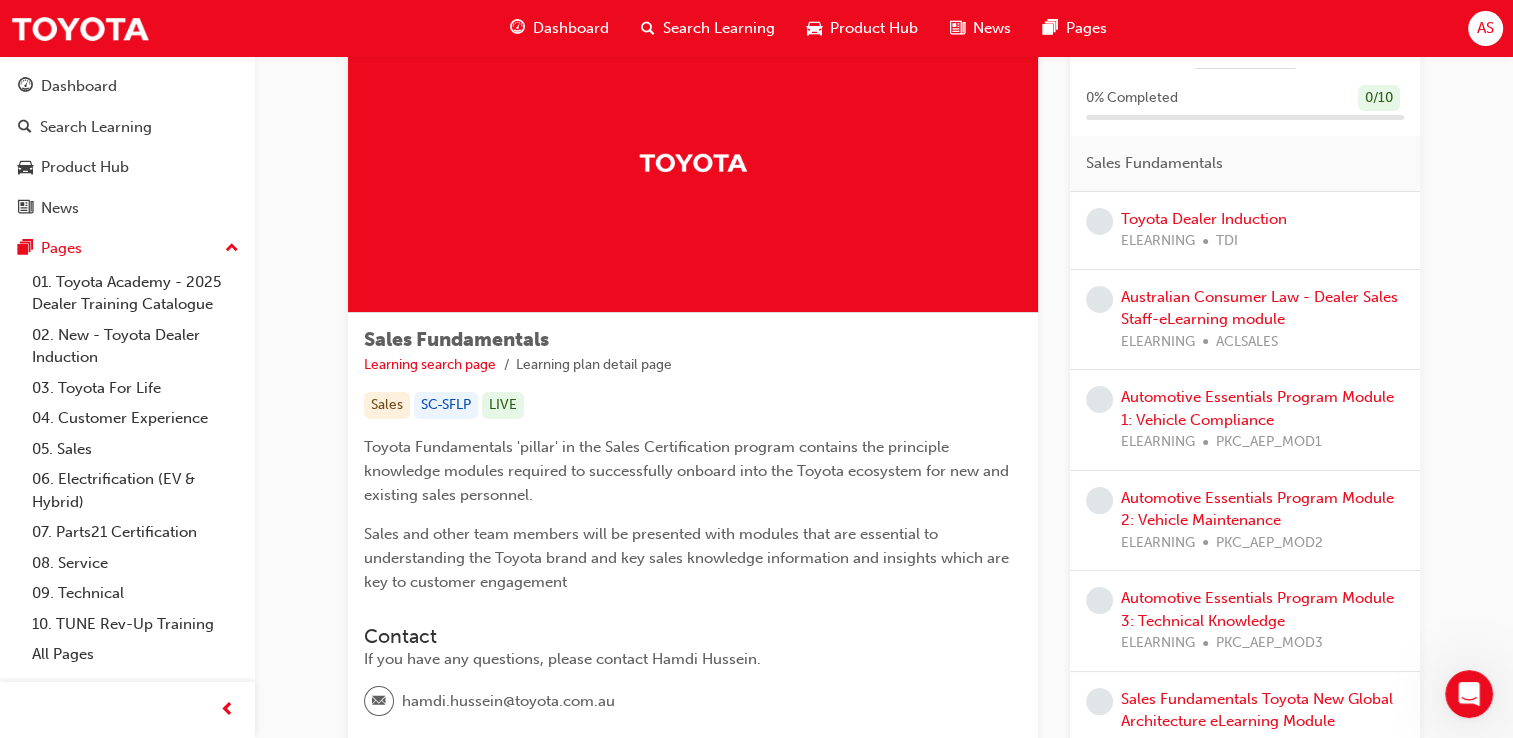 scroll, scrollTop: 92, scrollLeft: 0, axis: vertical 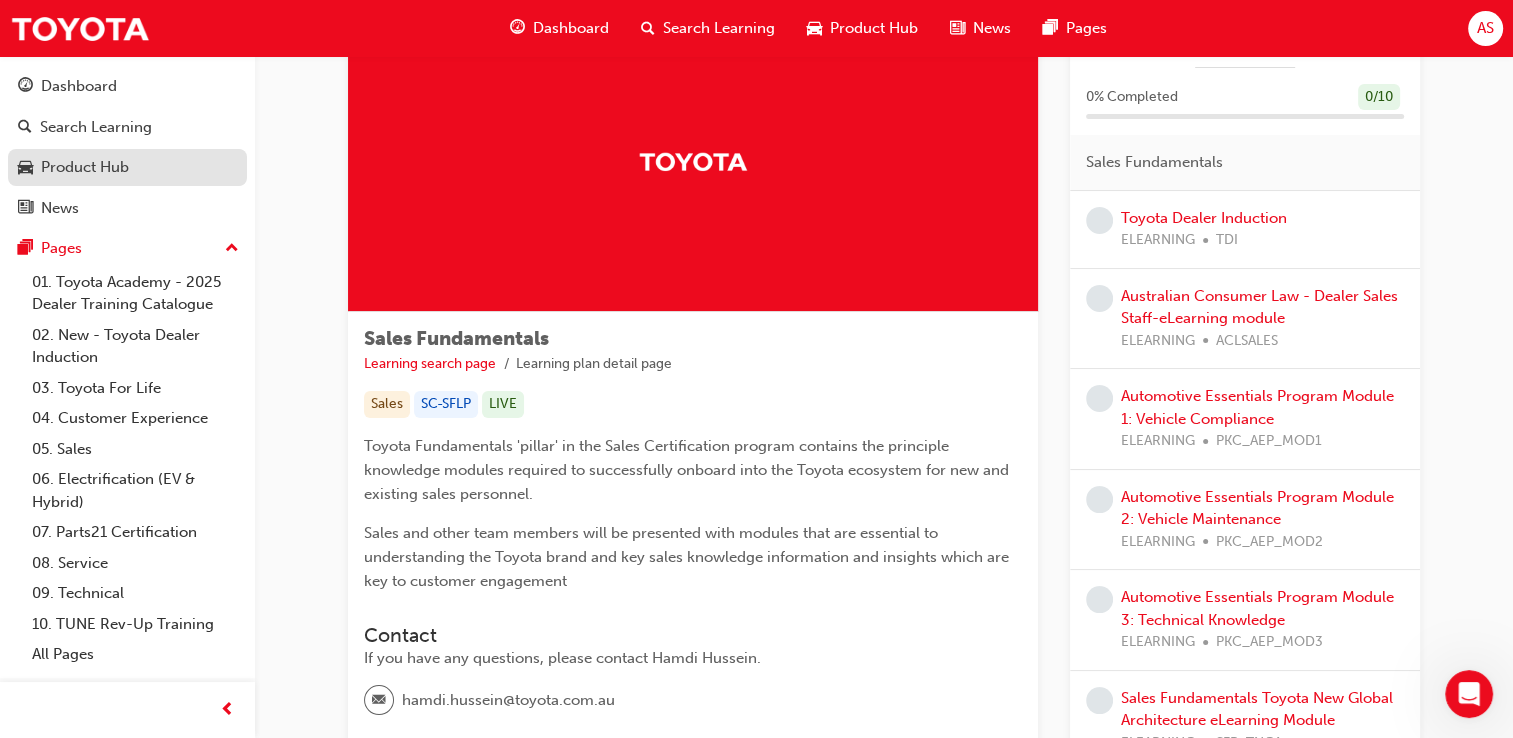 click on "Product Hub" at bounding box center [127, 167] 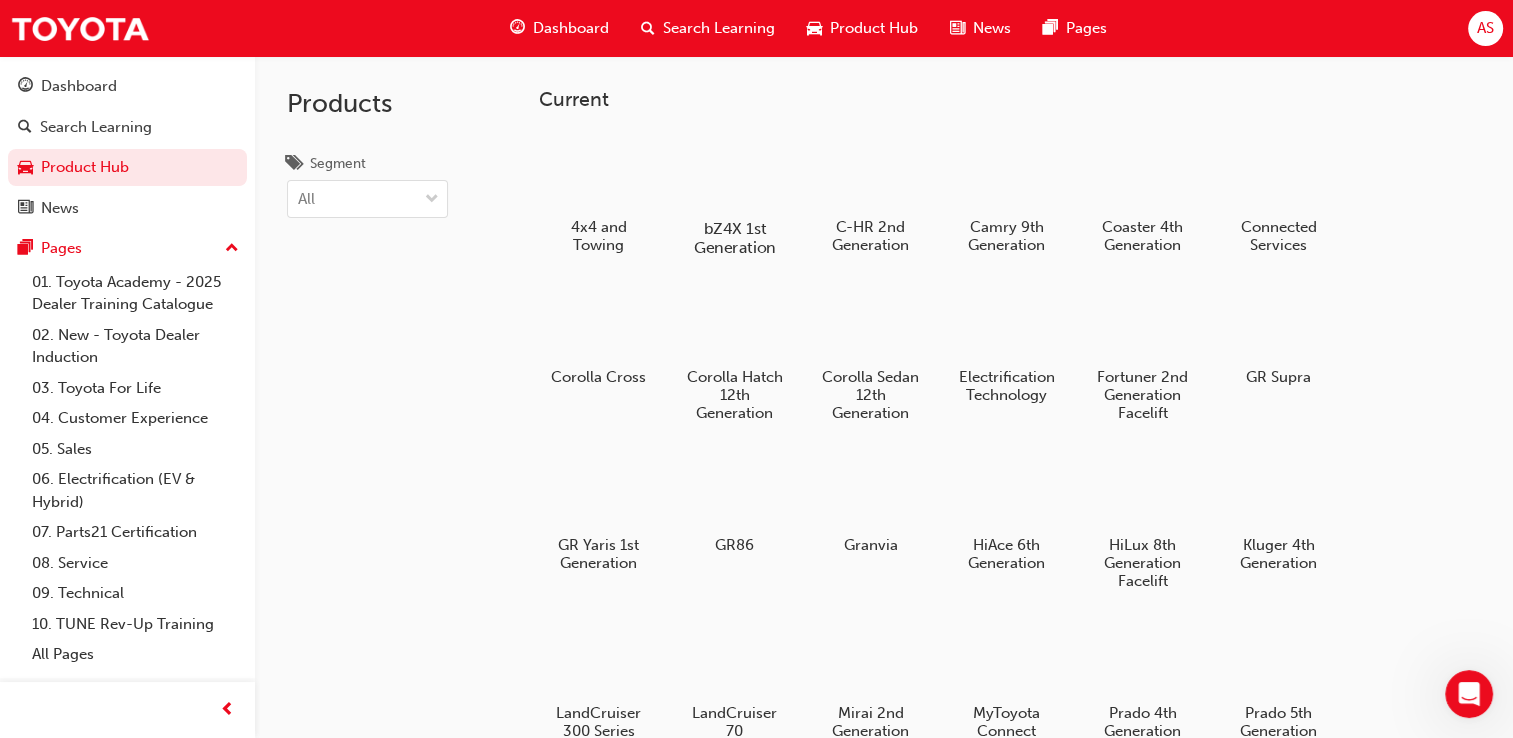 click on "bZ4X 1st Generation" at bounding box center (734, 238) 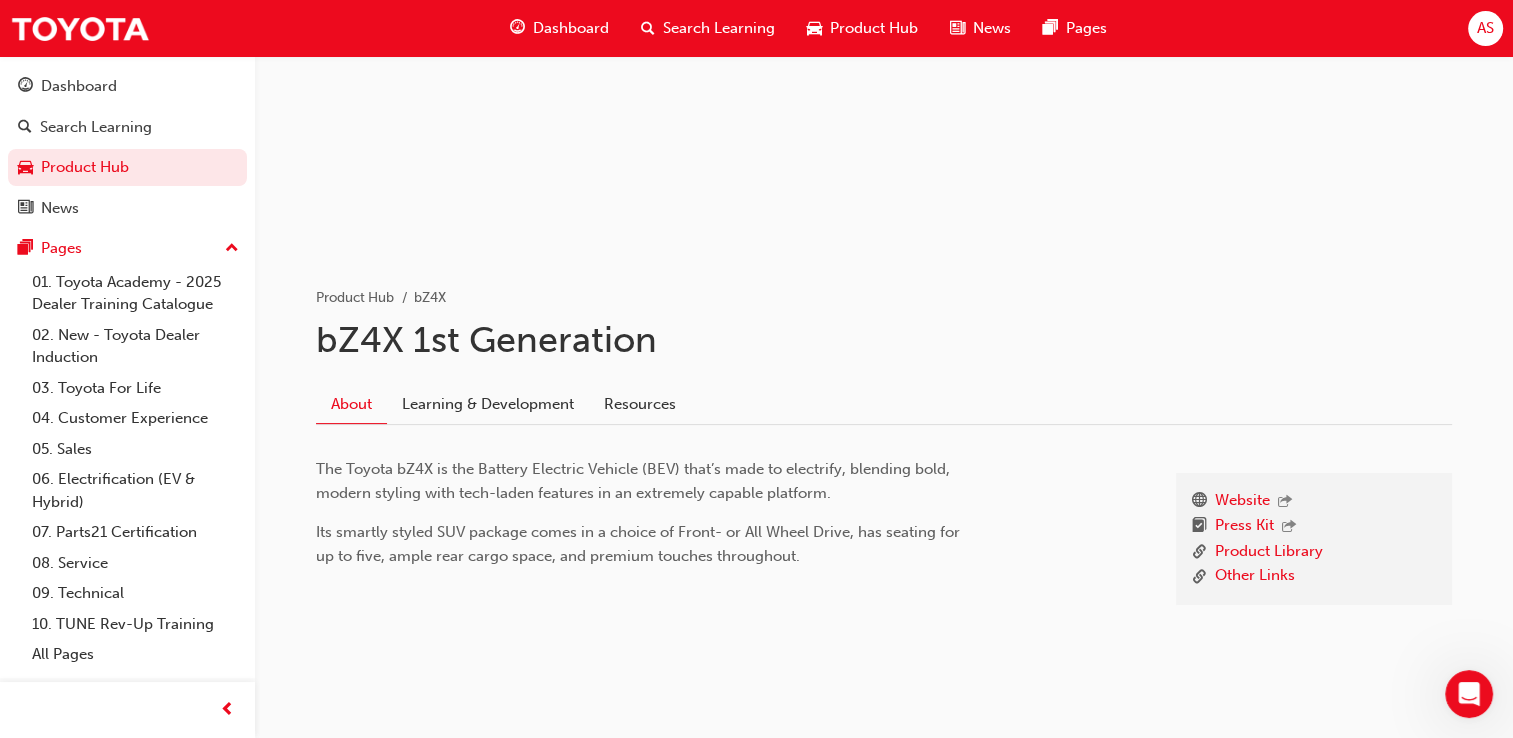 scroll, scrollTop: 244, scrollLeft: 0, axis: vertical 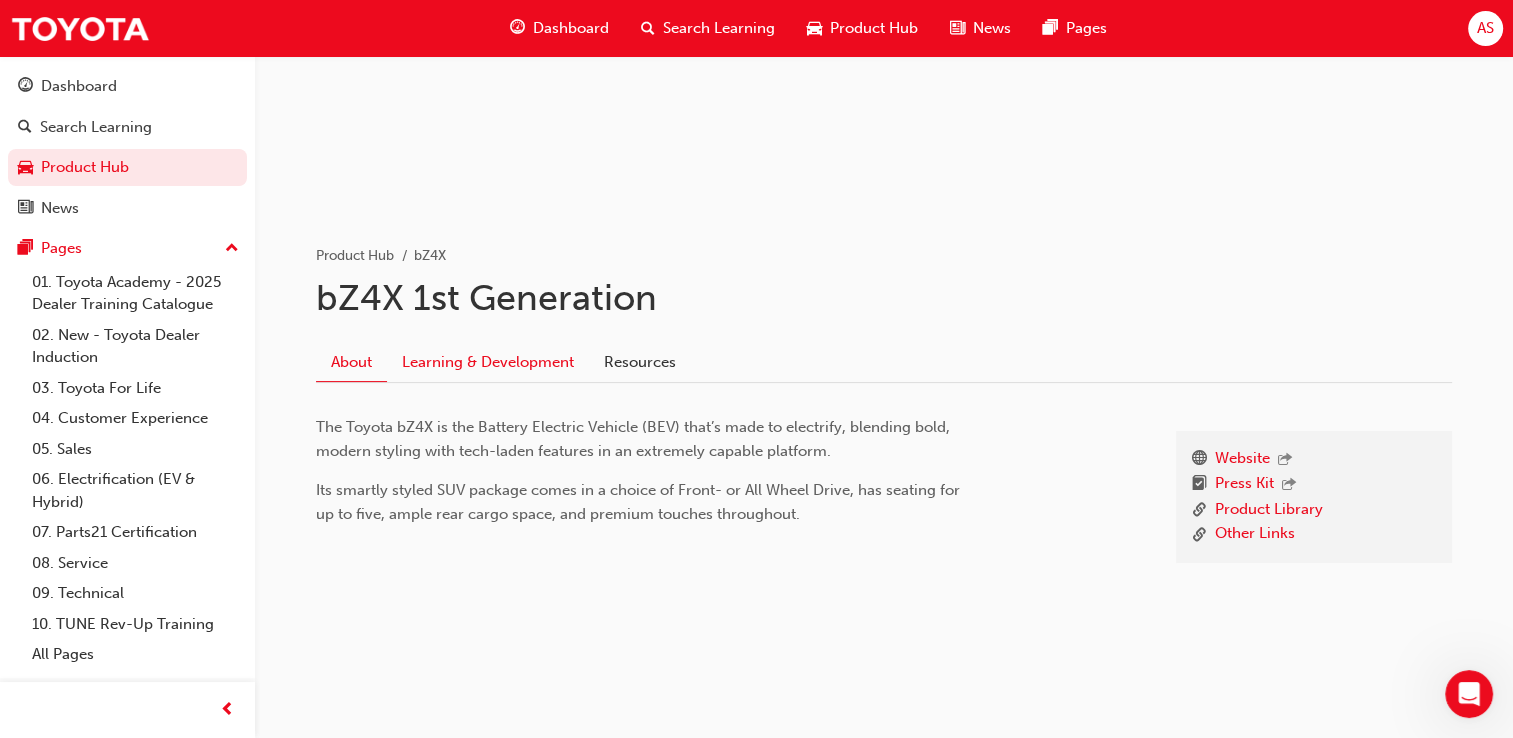 click on "Learning & Development" at bounding box center [488, 362] 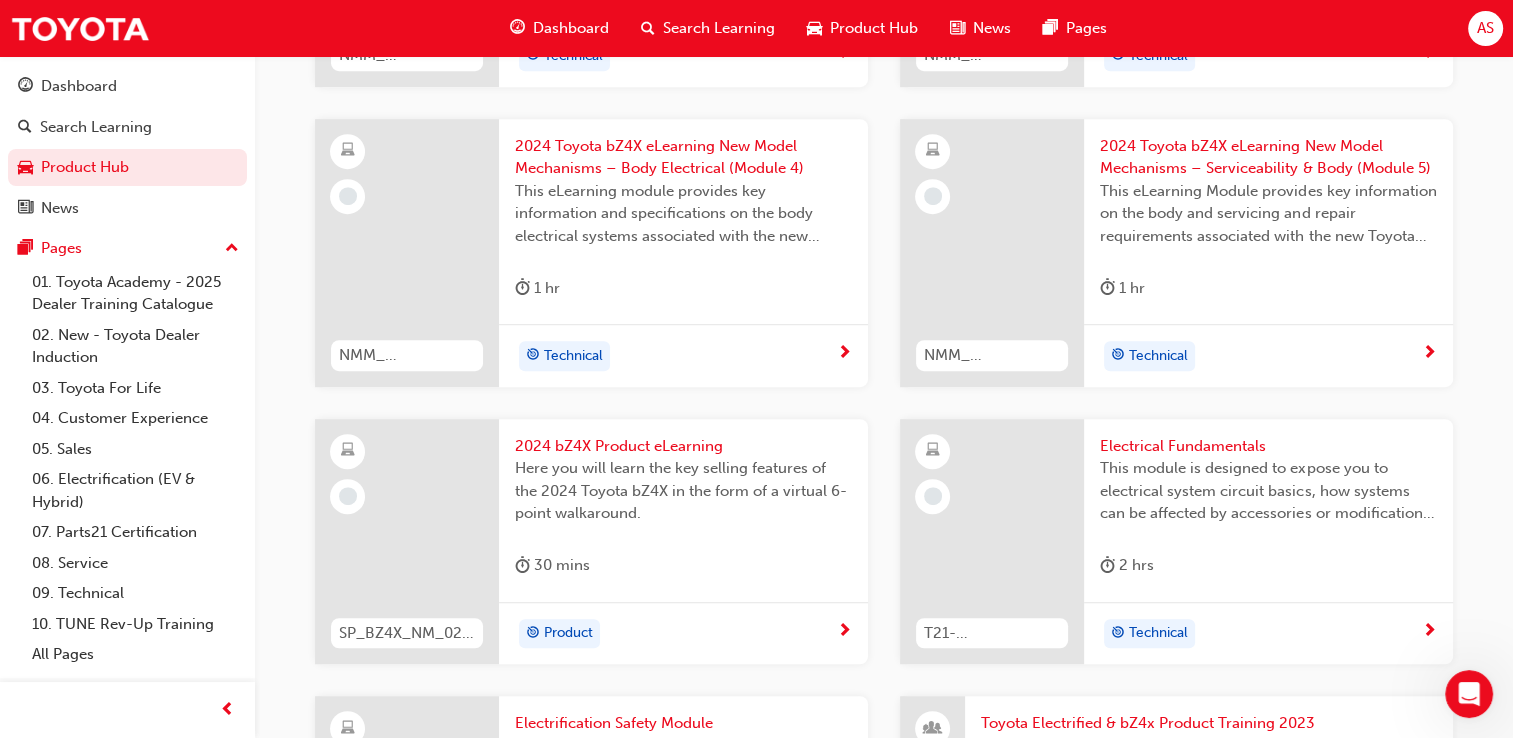 scroll, scrollTop: 1126, scrollLeft: 0, axis: vertical 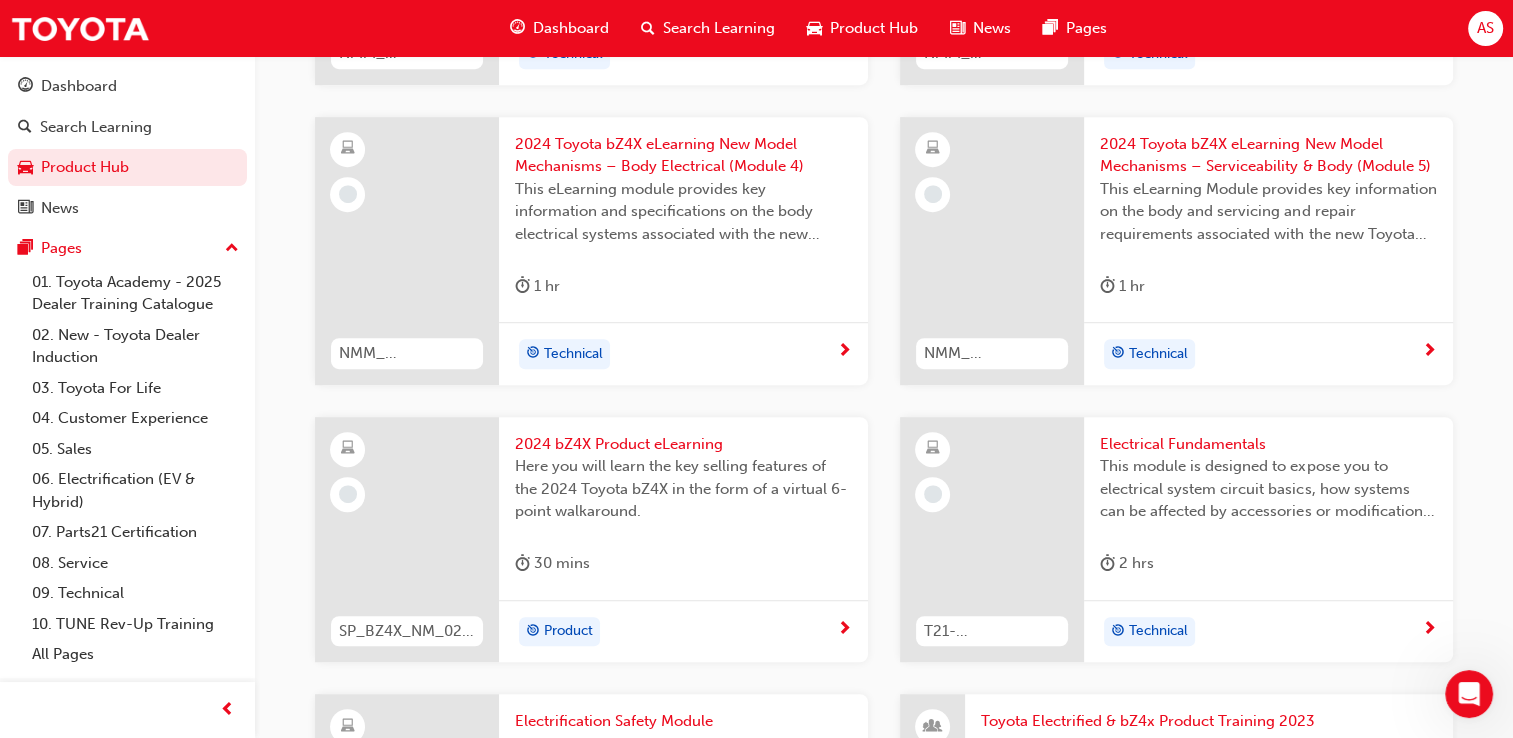 click on "Here you will learn the key selling features of the 2024 Toyota bZ4X in the form of a virtual 6-point walkaround." at bounding box center [683, 489] 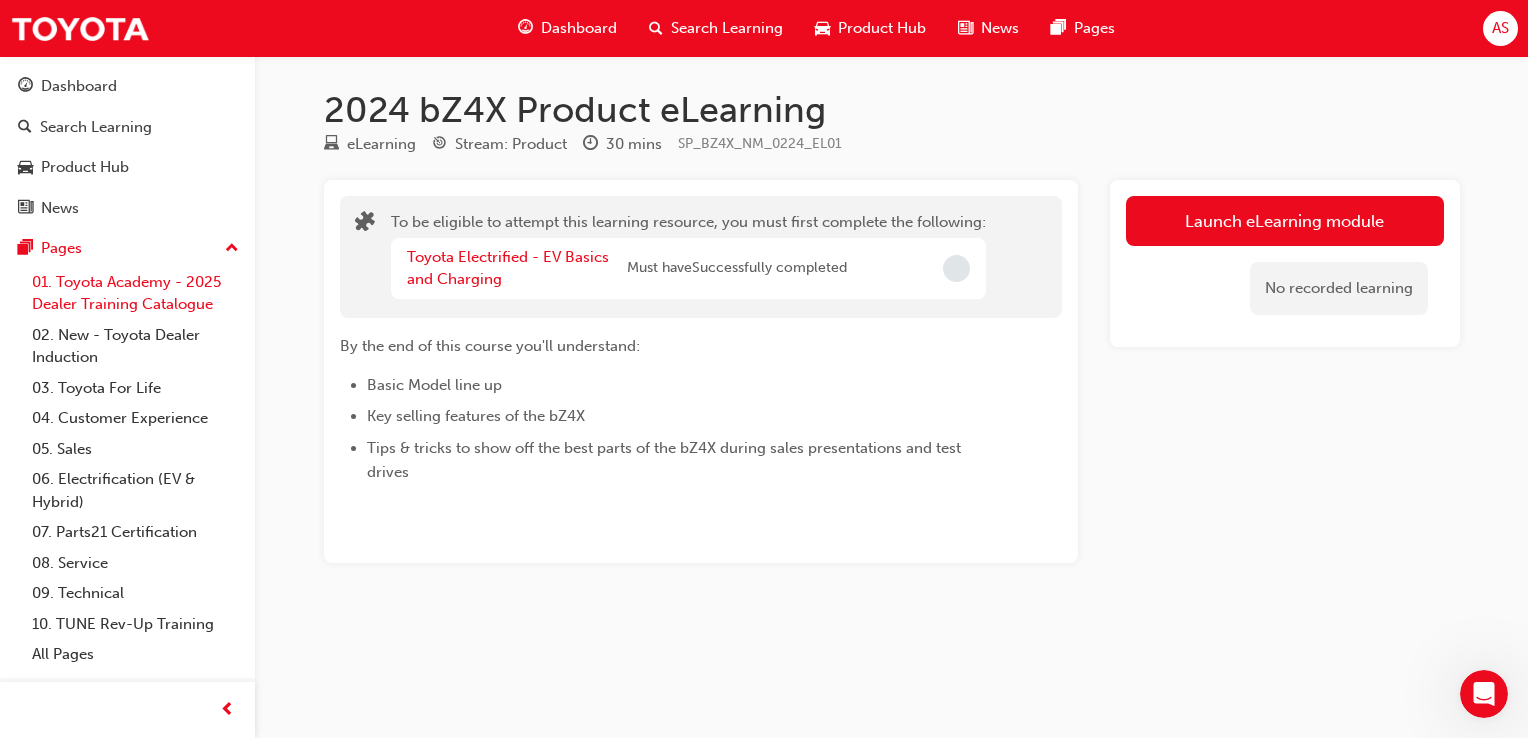 click on "01. Toyota Academy - 2025 Dealer Training Catalogue" at bounding box center (135, 293) 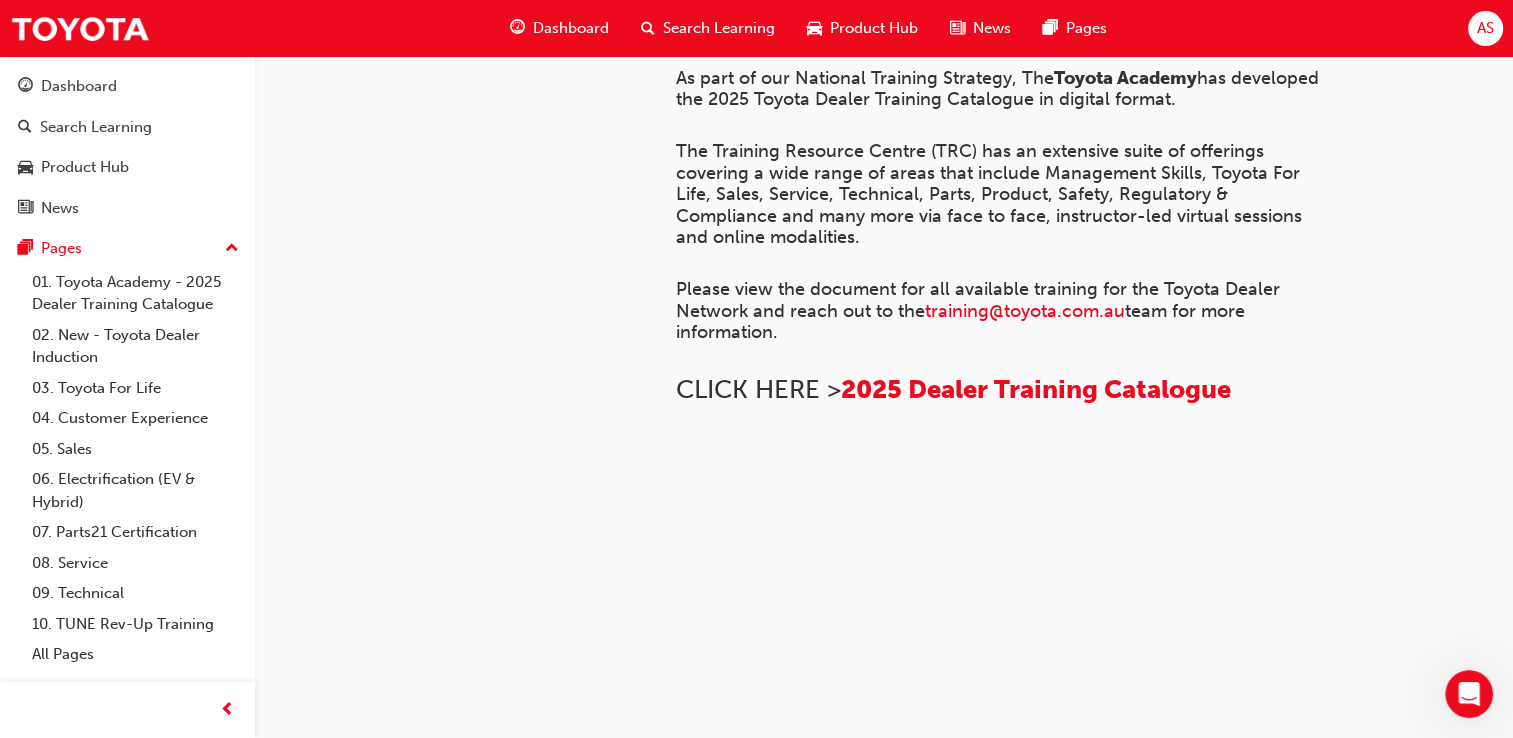 scroll, scrollTop: 1541, scrollLeft: 0, axis: vertical 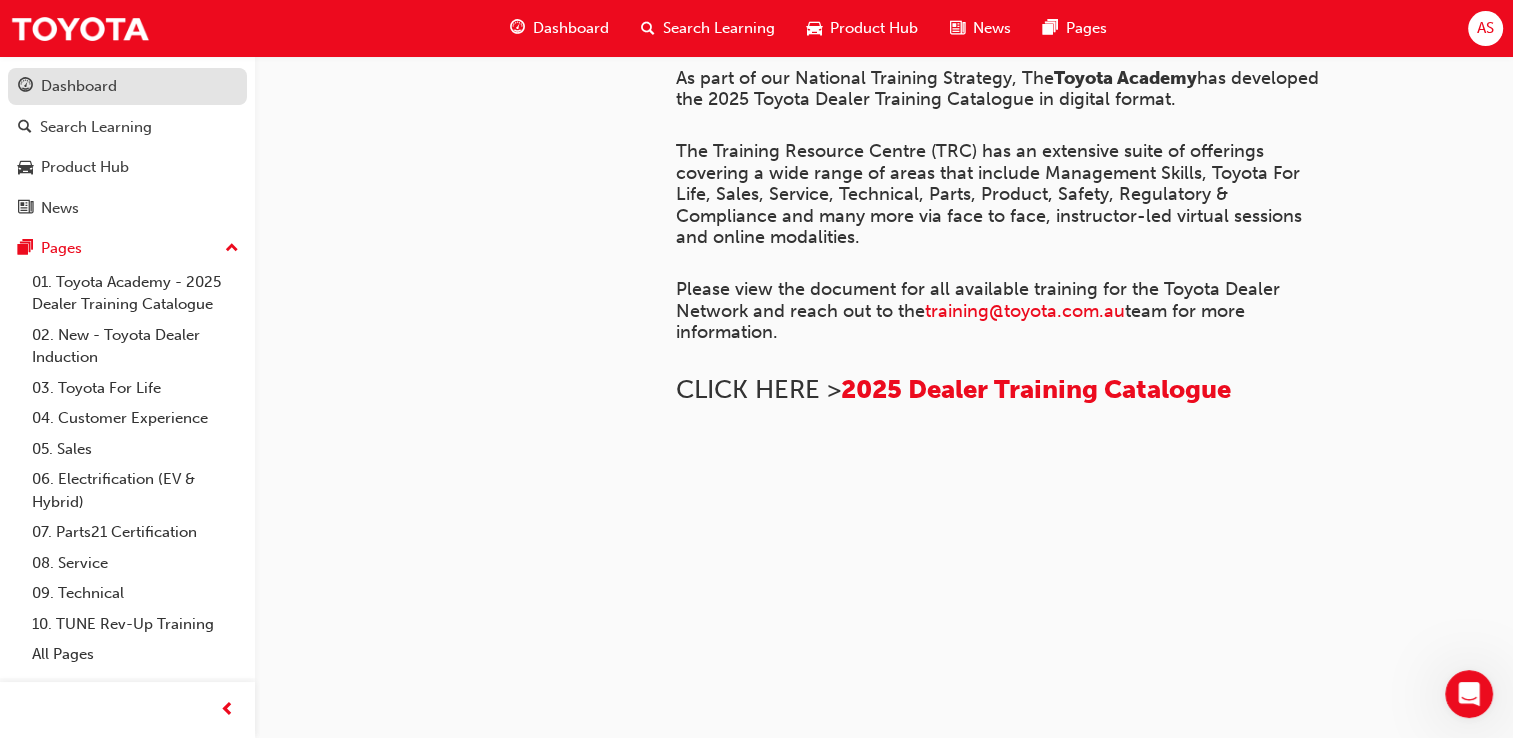 click on "Dashboard" at bounding box center (127, 86) 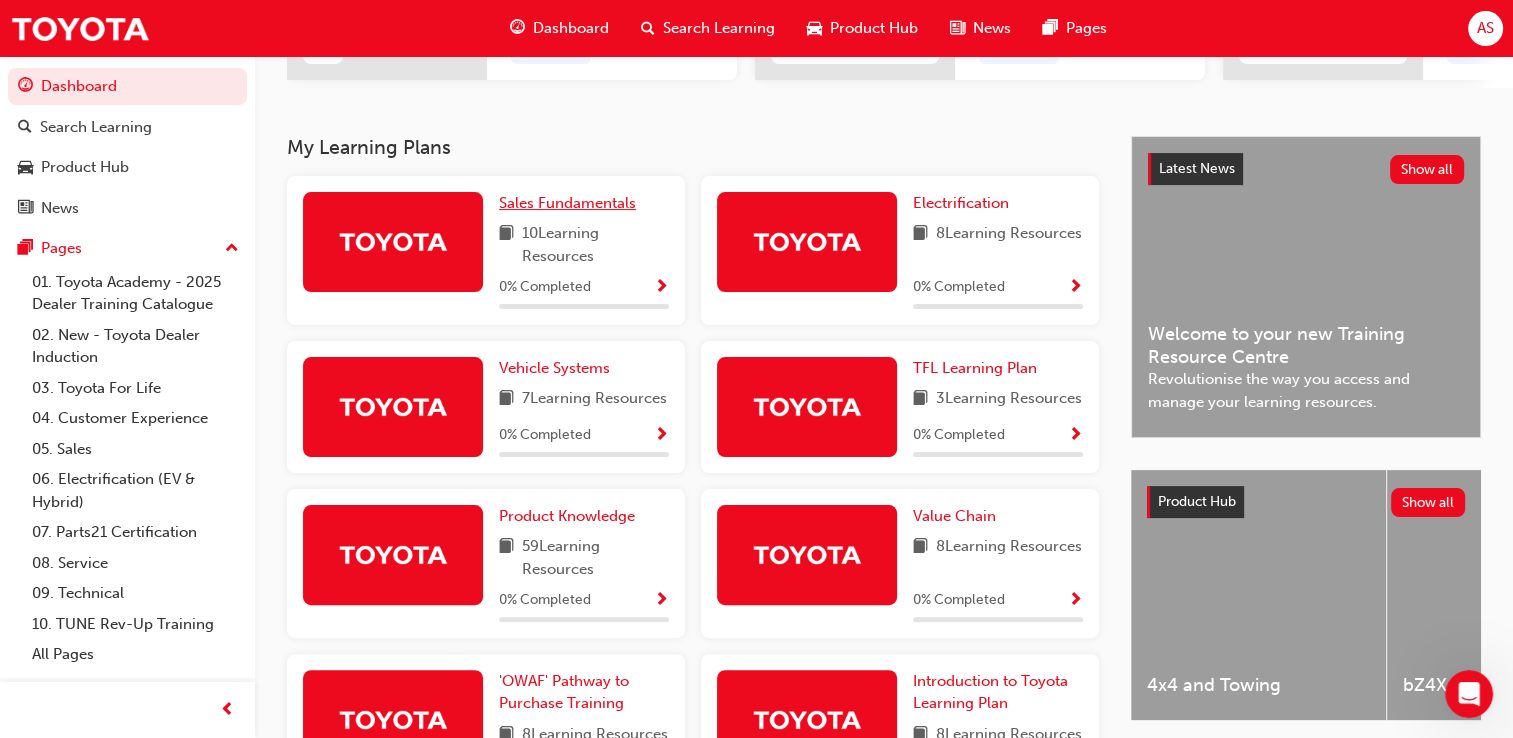 scroll, scrollTop: 0, scrollLeft: 0, axis: both 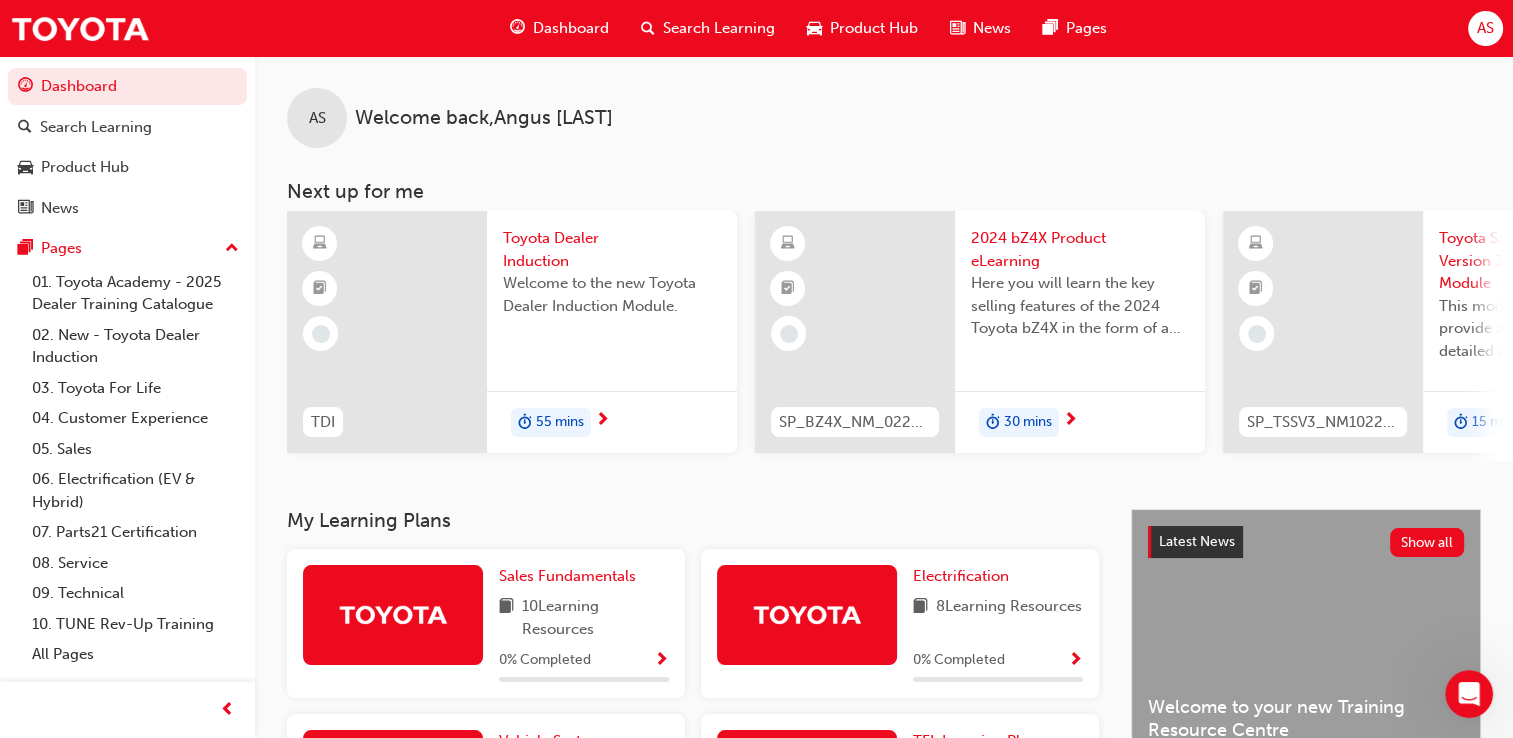 click on "Welcome to the new Toyota Dealer Induction Module." at bounding box center (612, 312) 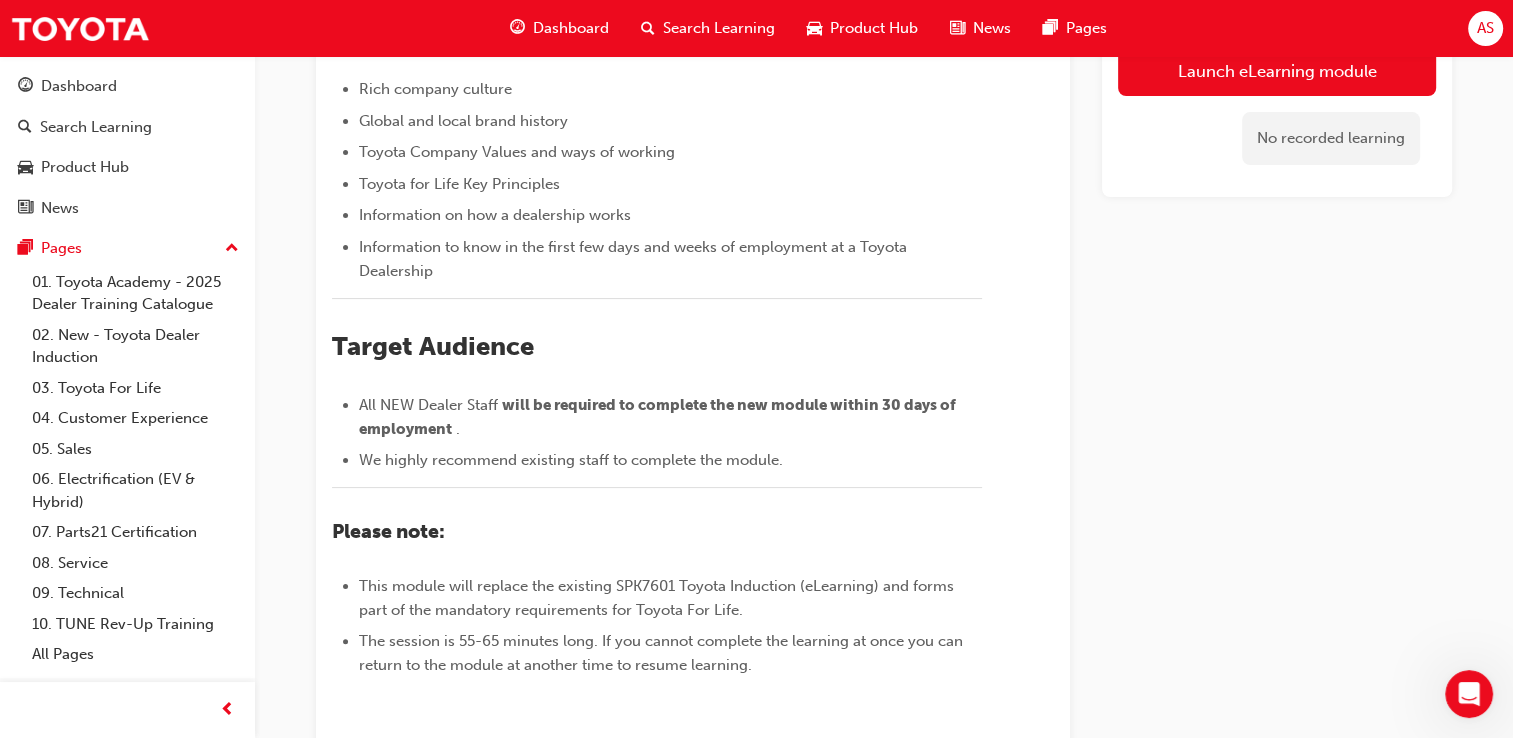 scroll, scrollTop: 339, scrollLeft: 0, axis: vertical 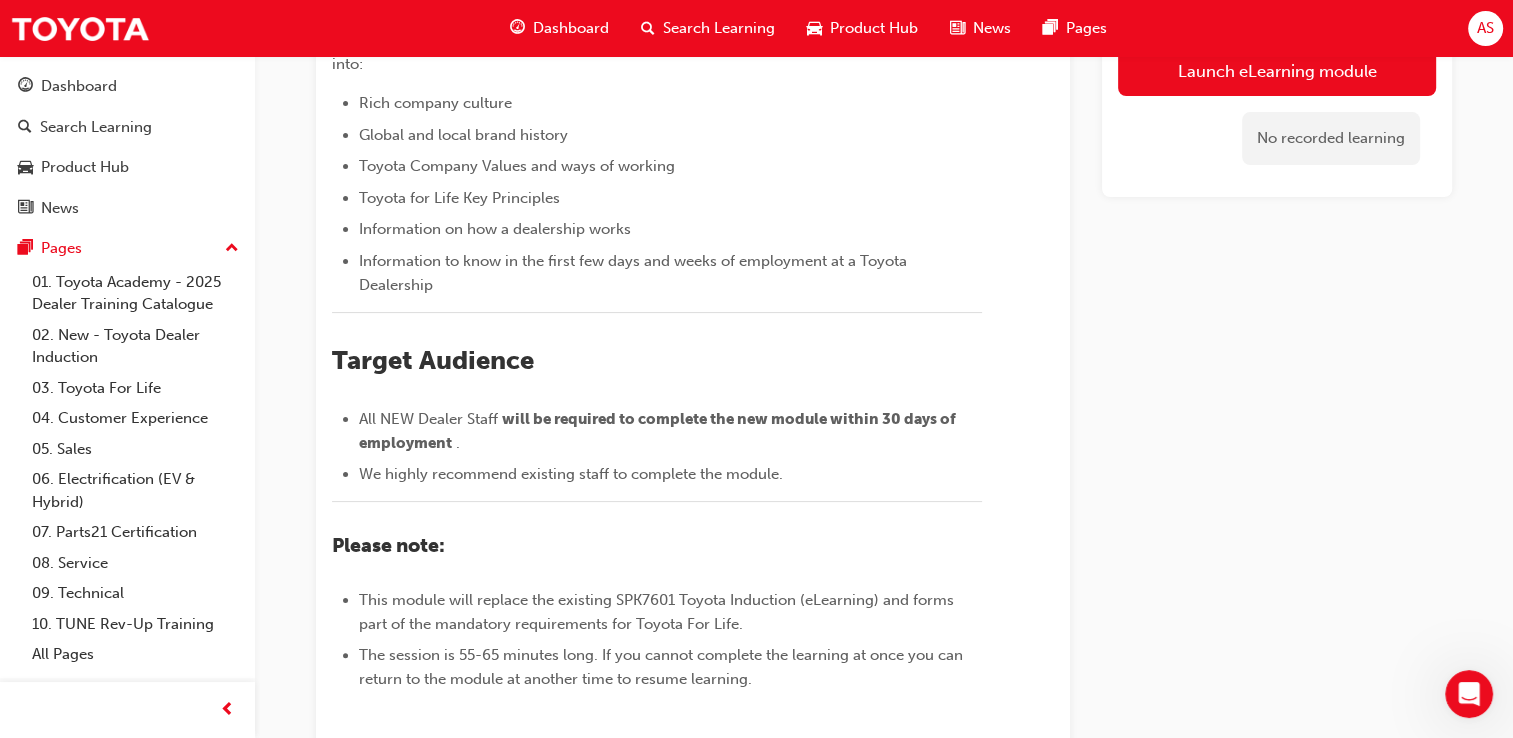 drag, startPoint x: 680, startPoint y: 469, endPoint x: 1128, endPoint y: 469, distance: 448 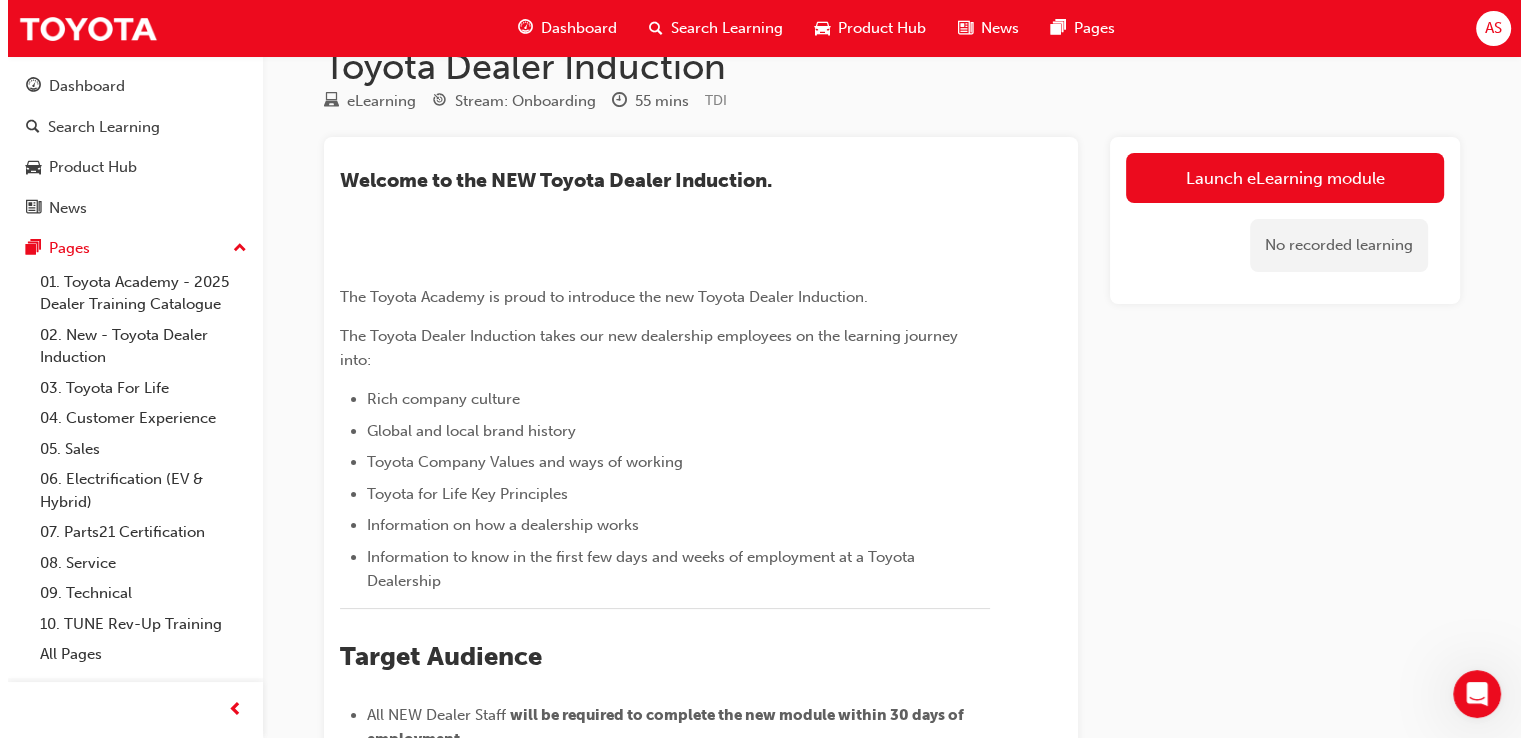 scroll, scrollTop: 0, scrollLeft: 0, axis: both 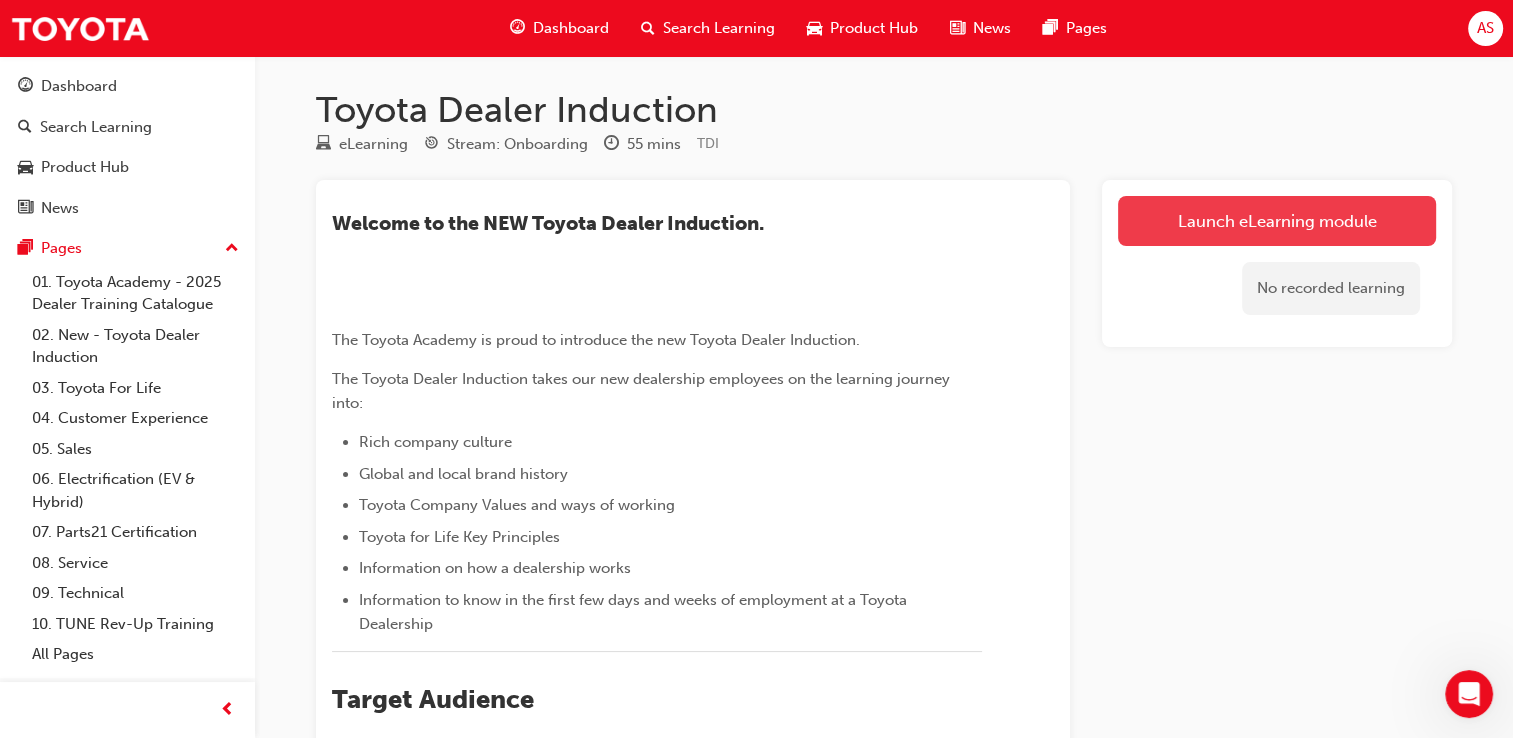 click on "Launch eLearning module" at bounding box center [1277, 221] 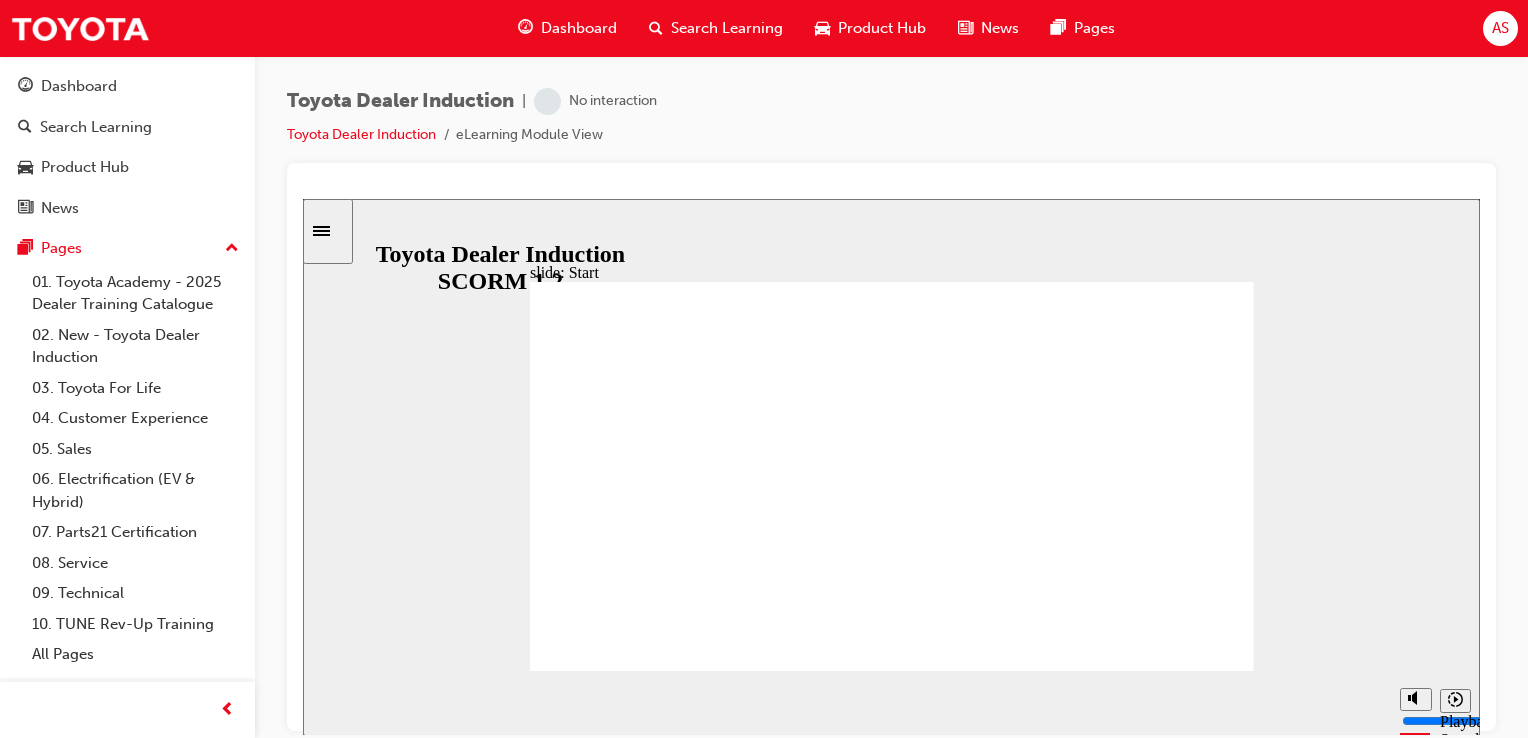 scroll, scrollTop: 0, scrollLeft: 0, axis: both 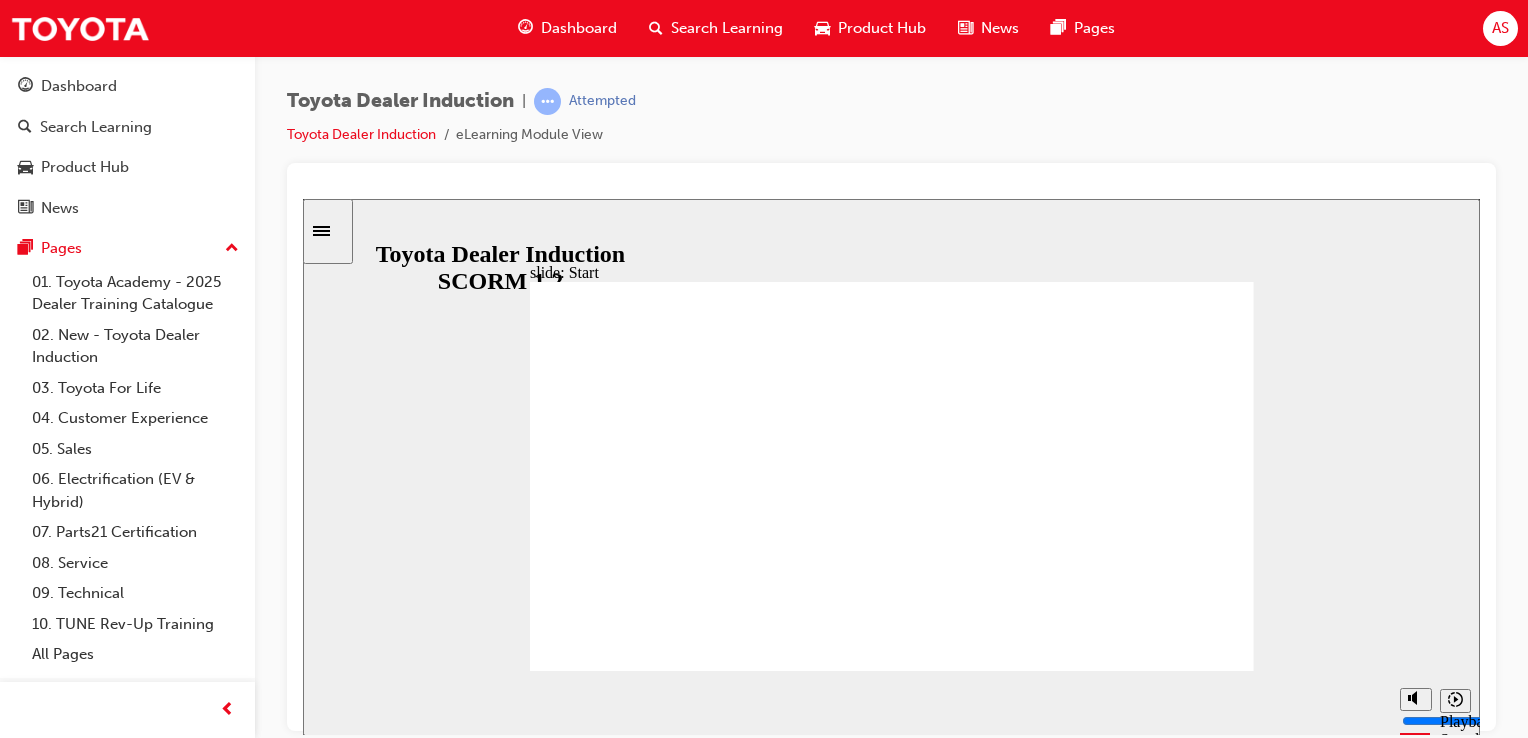 click 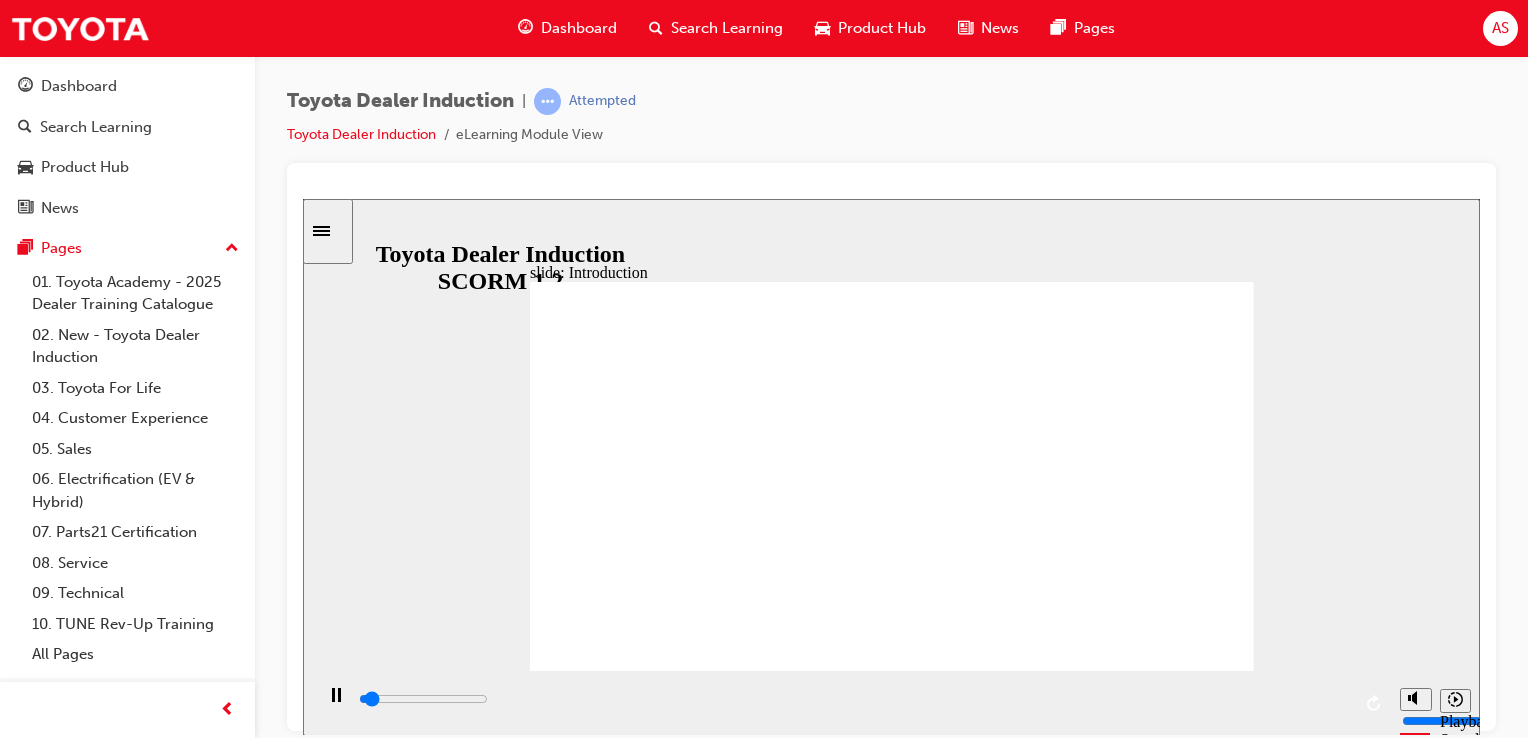 click at bounding box center (892, 1232) 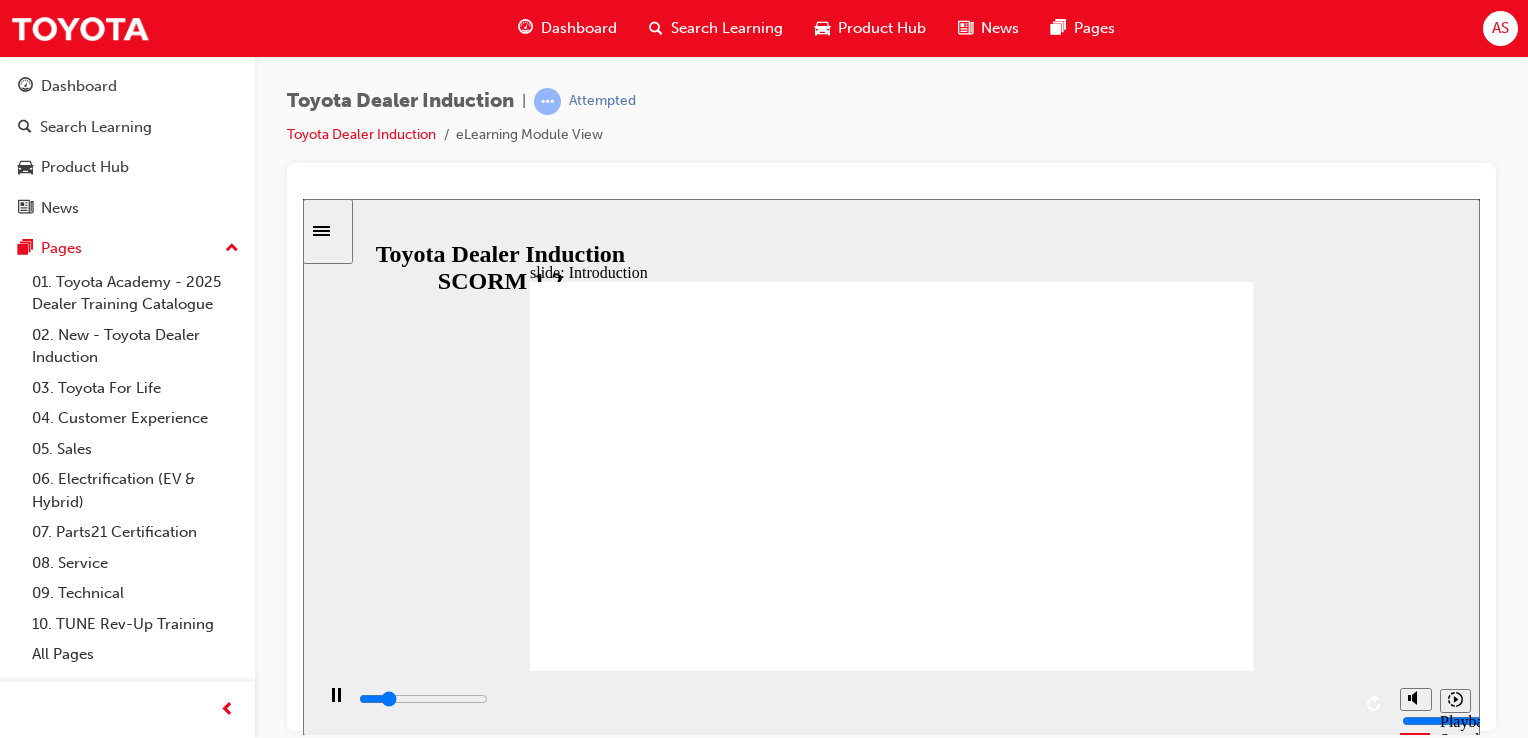 drag, startPoint x: 1240, startPoint y: 467, endPoint x: 993, endPoint y: 712, distance: 347.8994 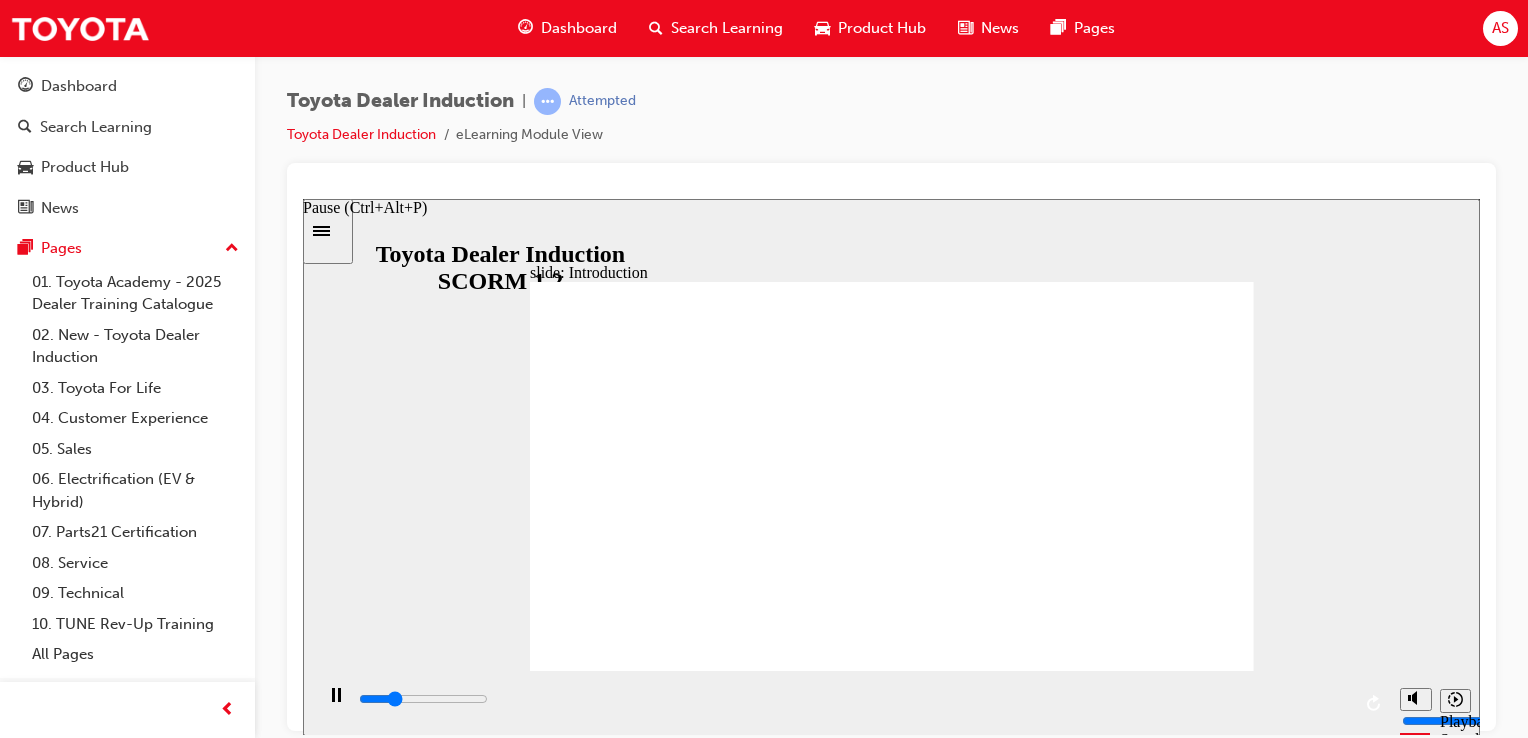 click at bounding box center (336, 704) 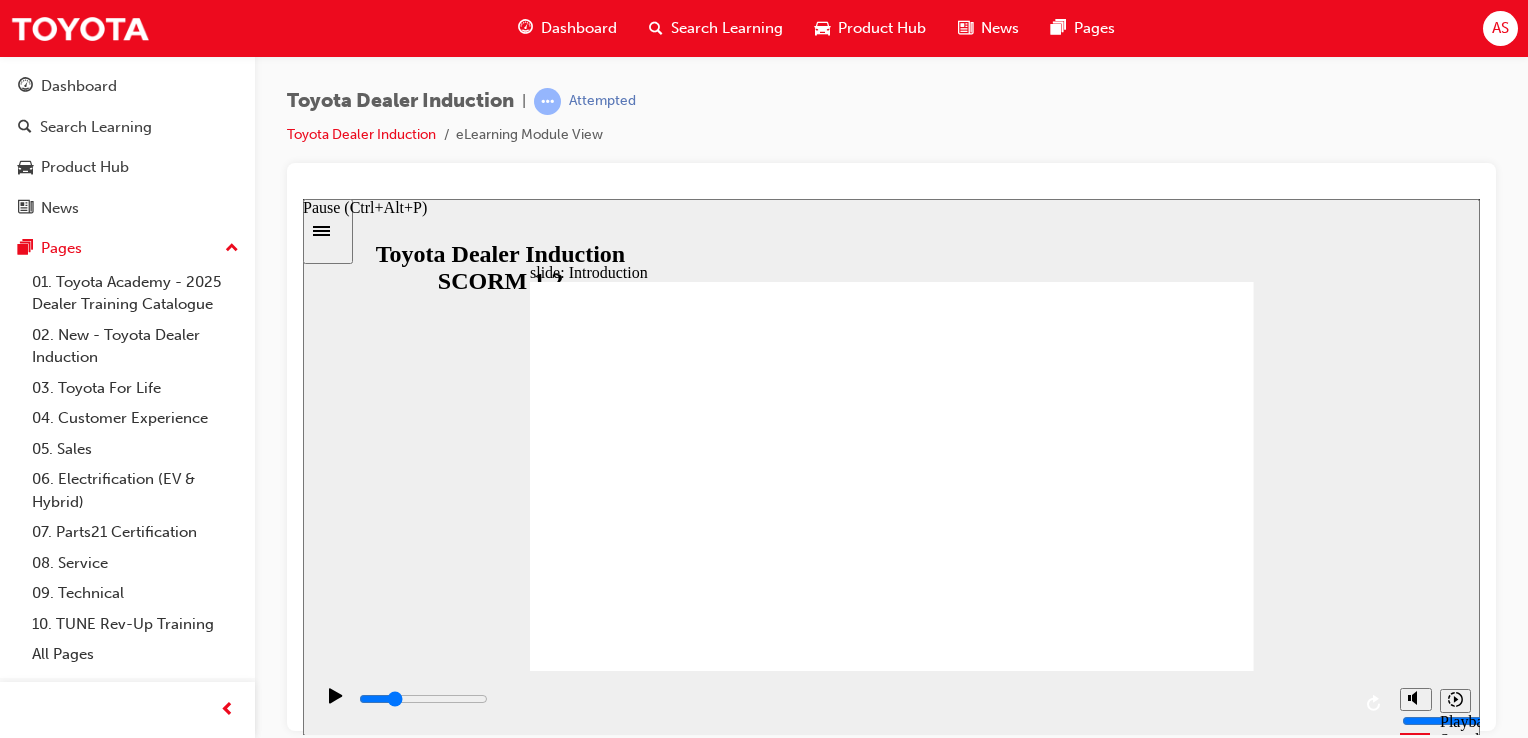 drag, startPoint x: 336, startPoint y: 704, endPoint x: 322, endPoint y: 698, distance: 15.231546 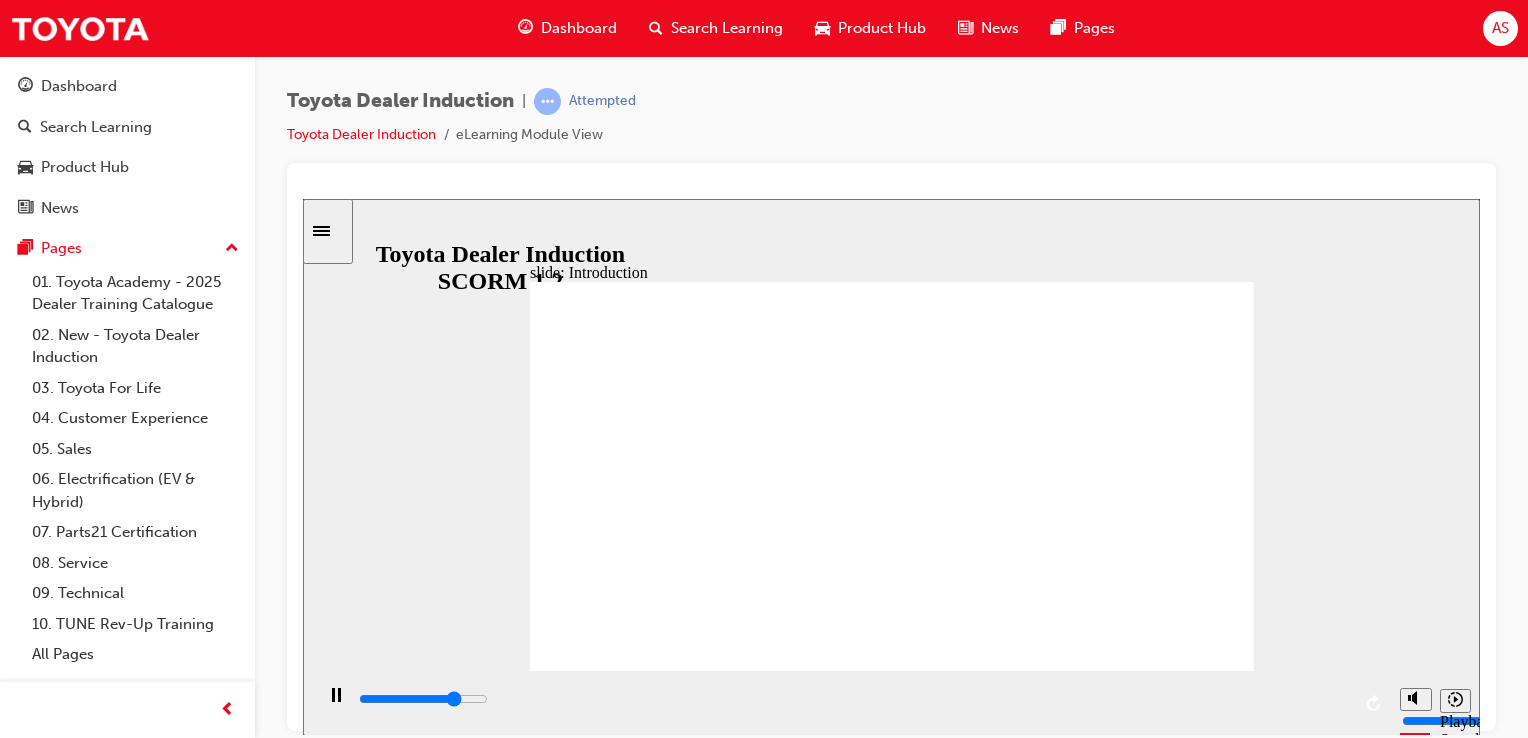 drag, startPoint x: 1270, startPoint y: 438, endPoint x: 835, endPoint y: 427, distance: 435.13907 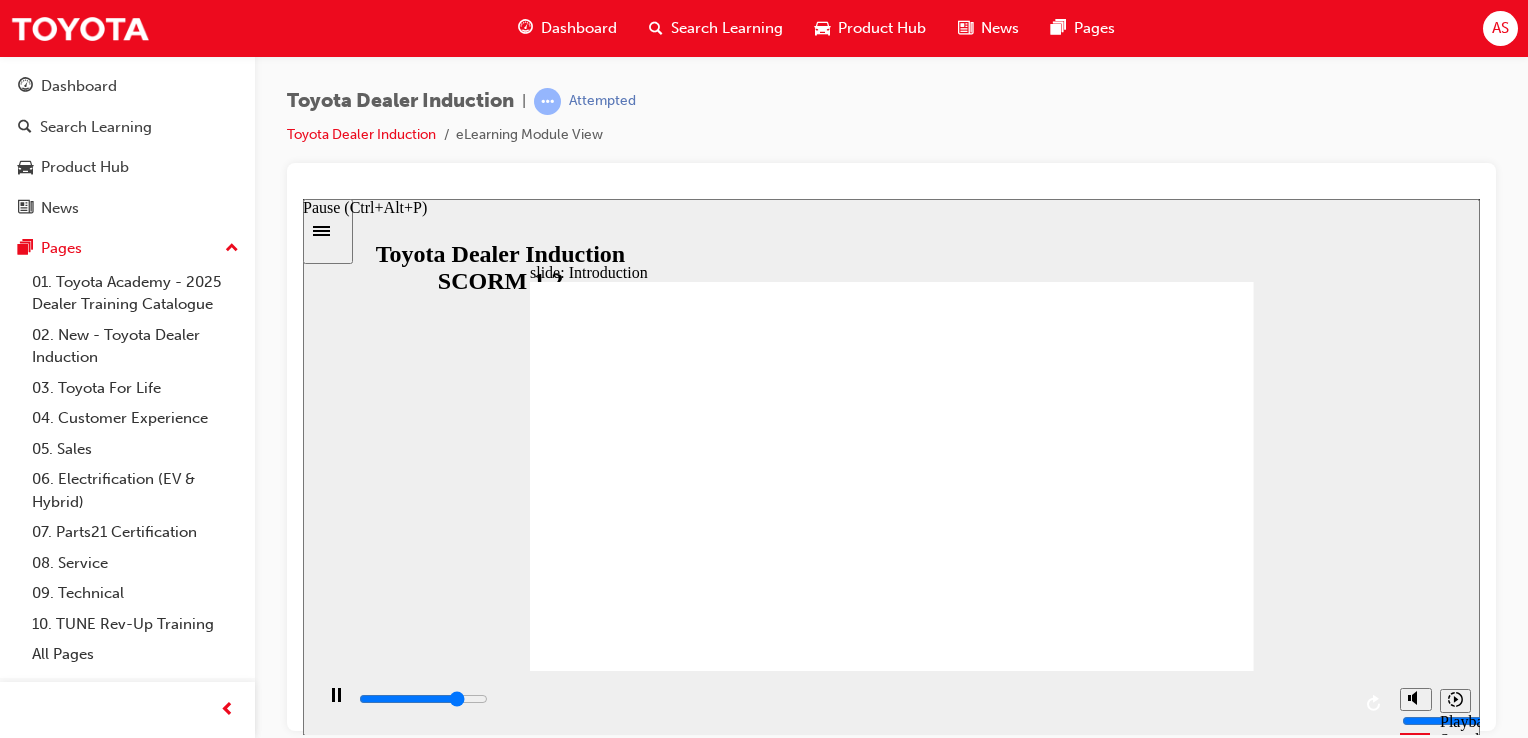 click 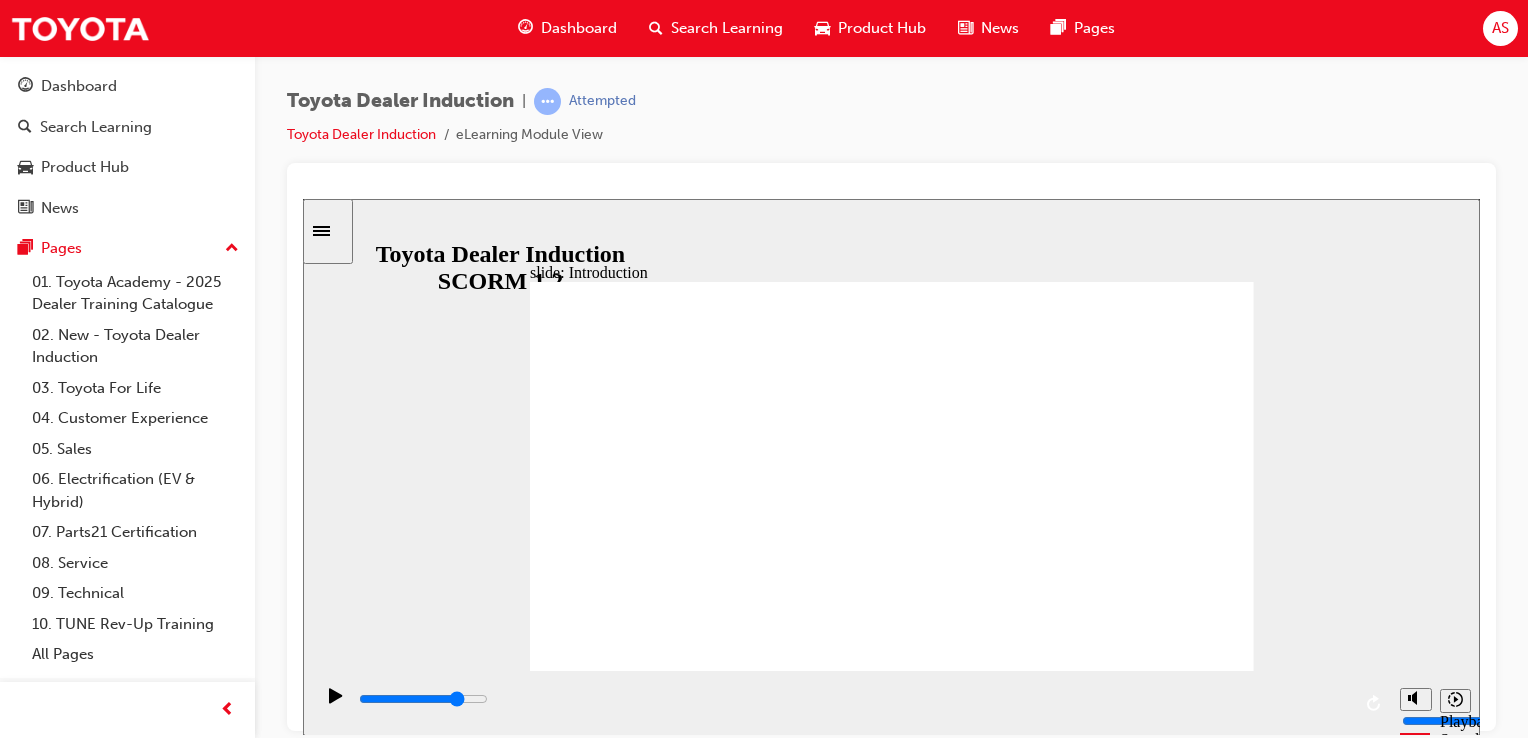 click at bounding box center (330, 703) 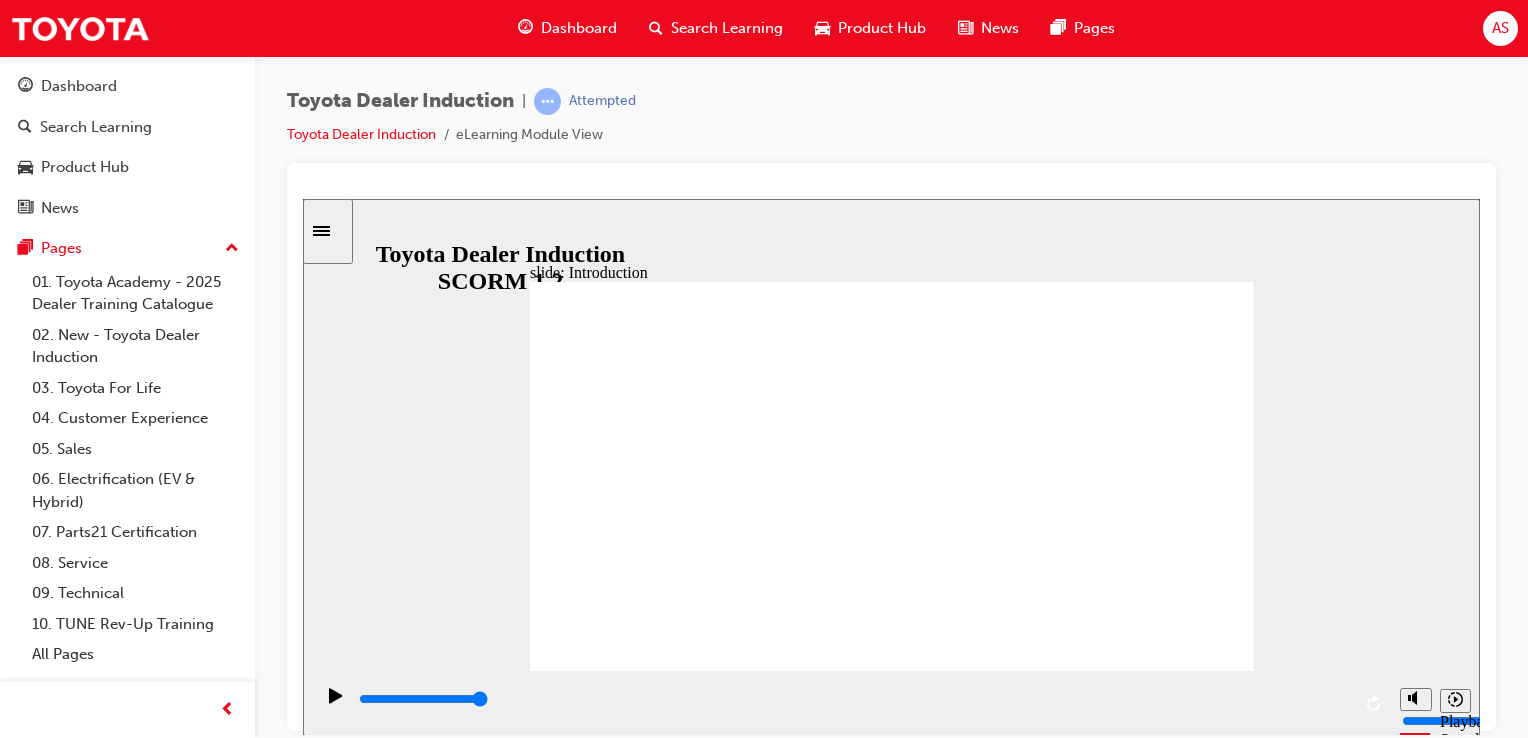 click 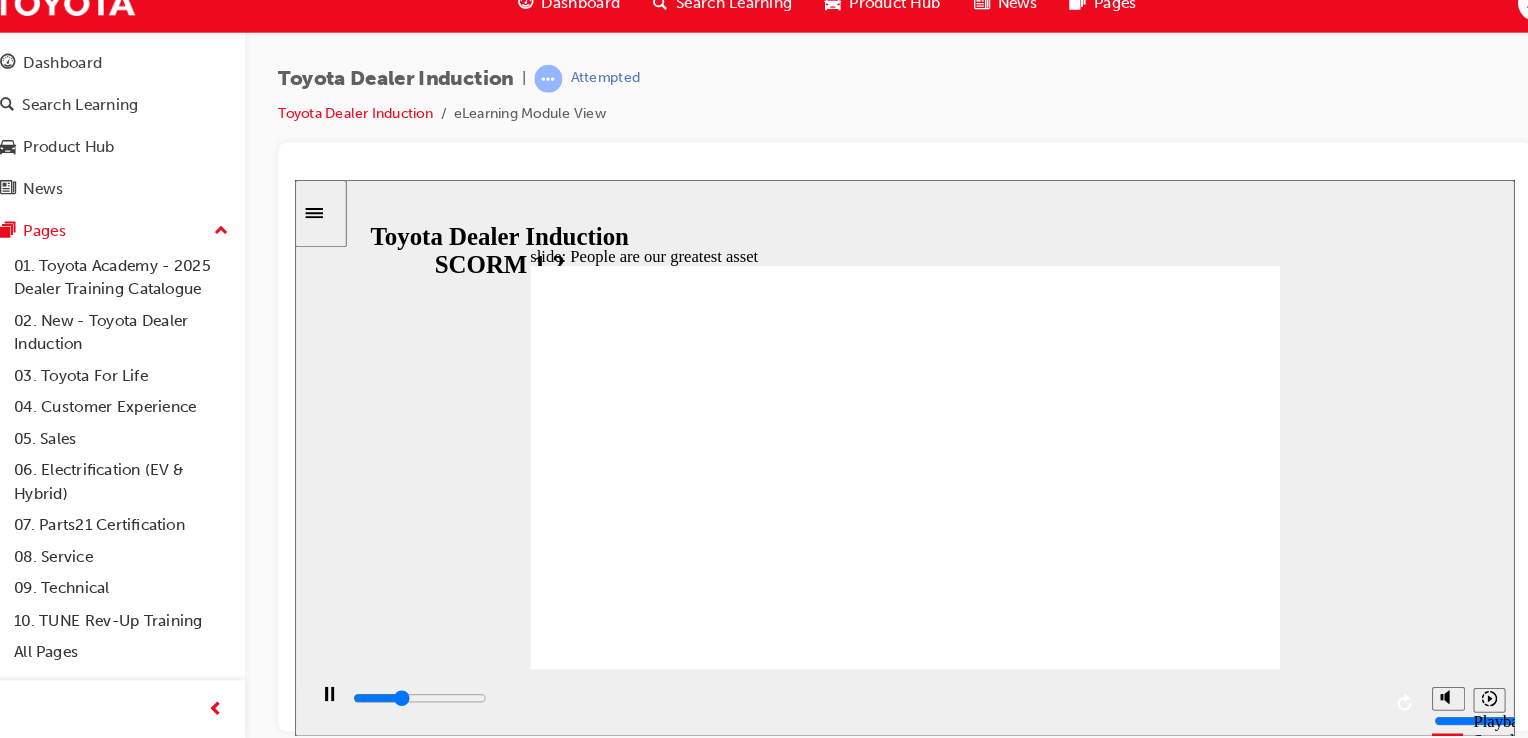scroll, scrollTop: 0, scrollLeft: 0, axis: both 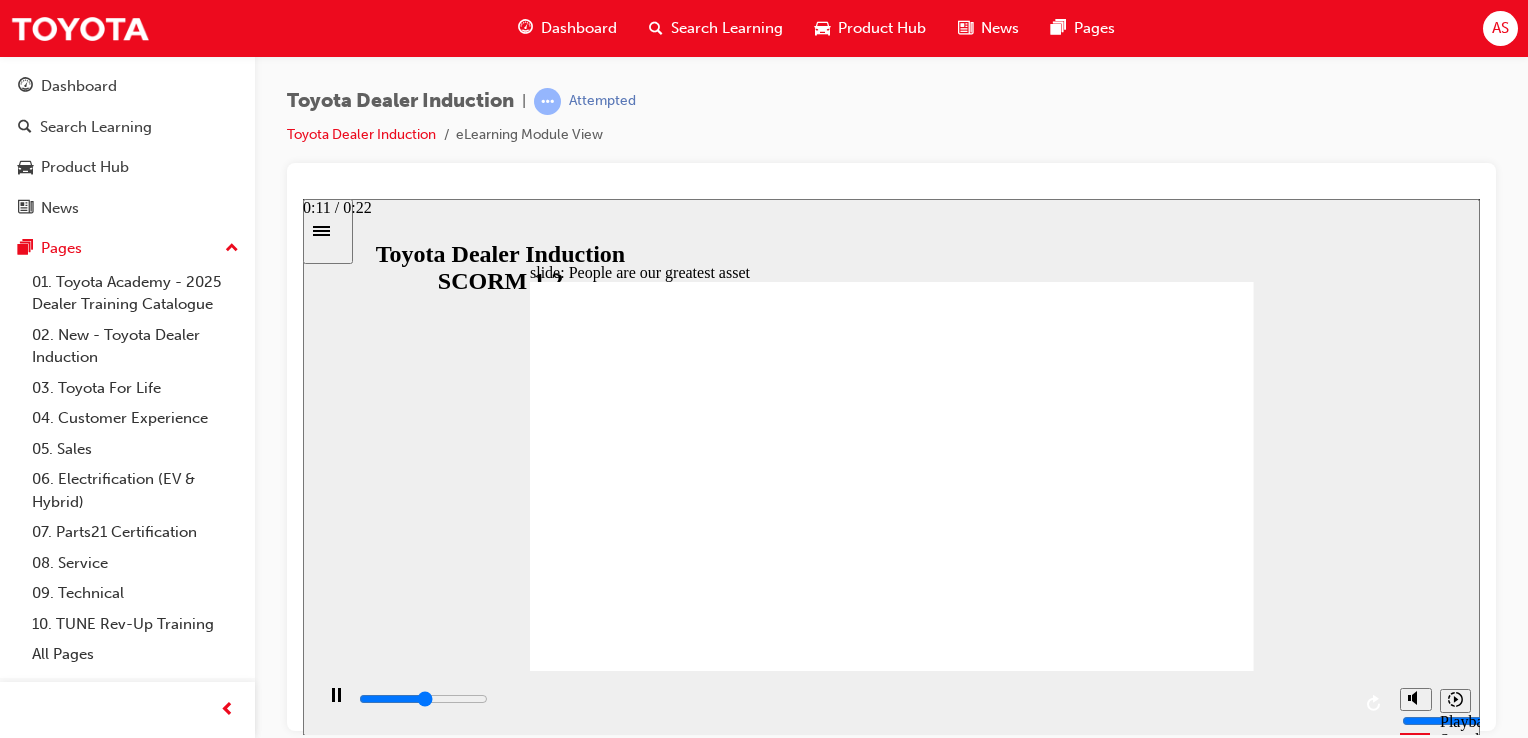 click at bounding box center [853, 699] 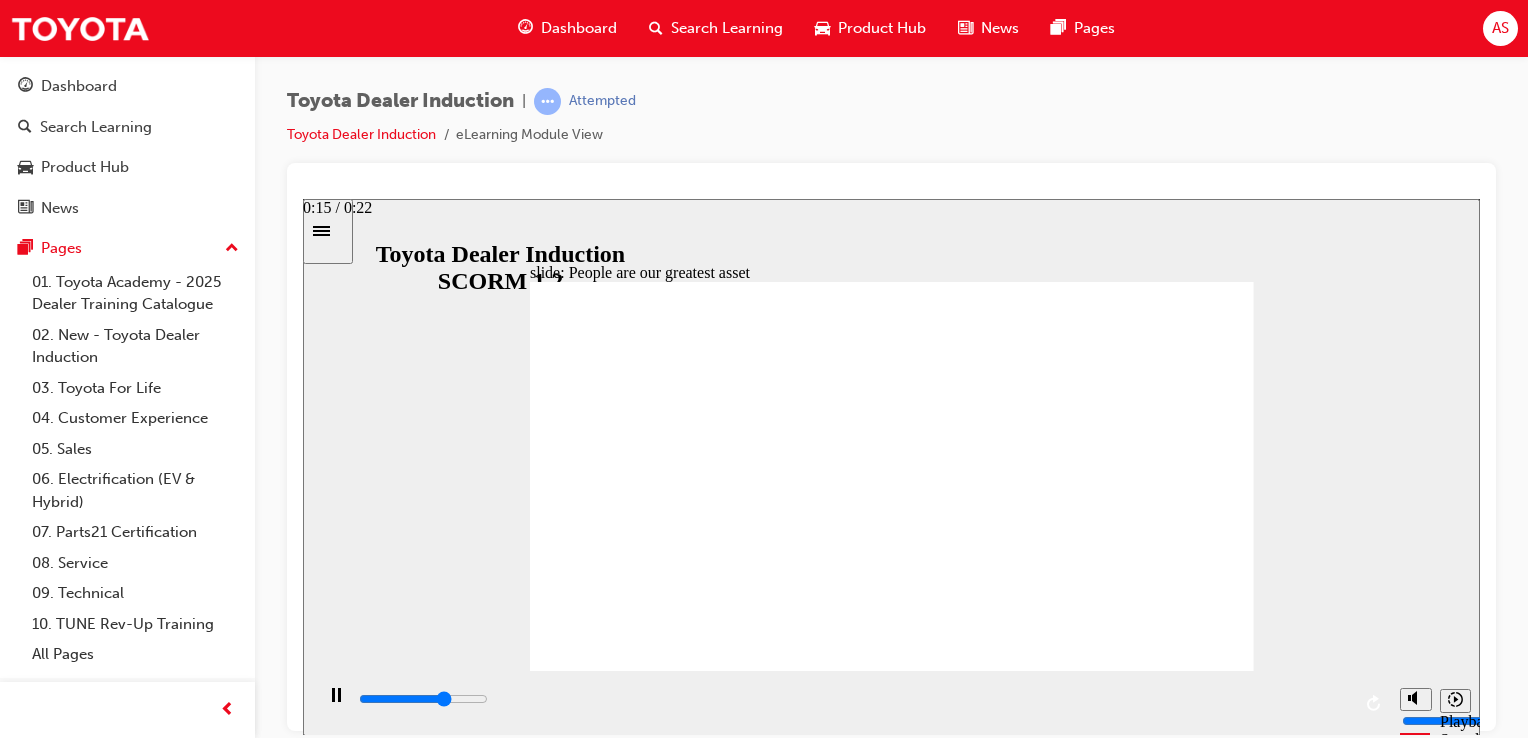click at bounding box center [853, 699] 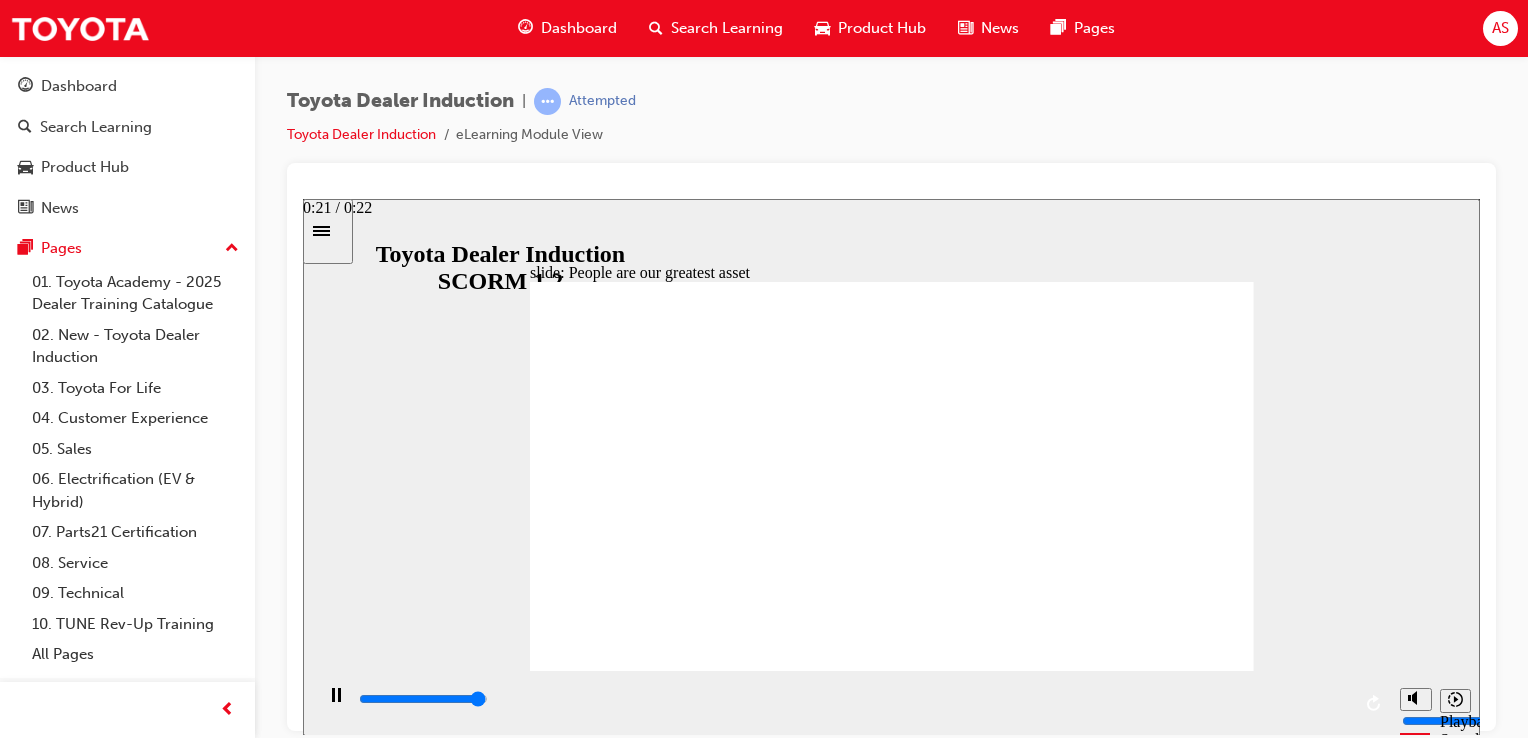 click at bounding box center [853, 699] 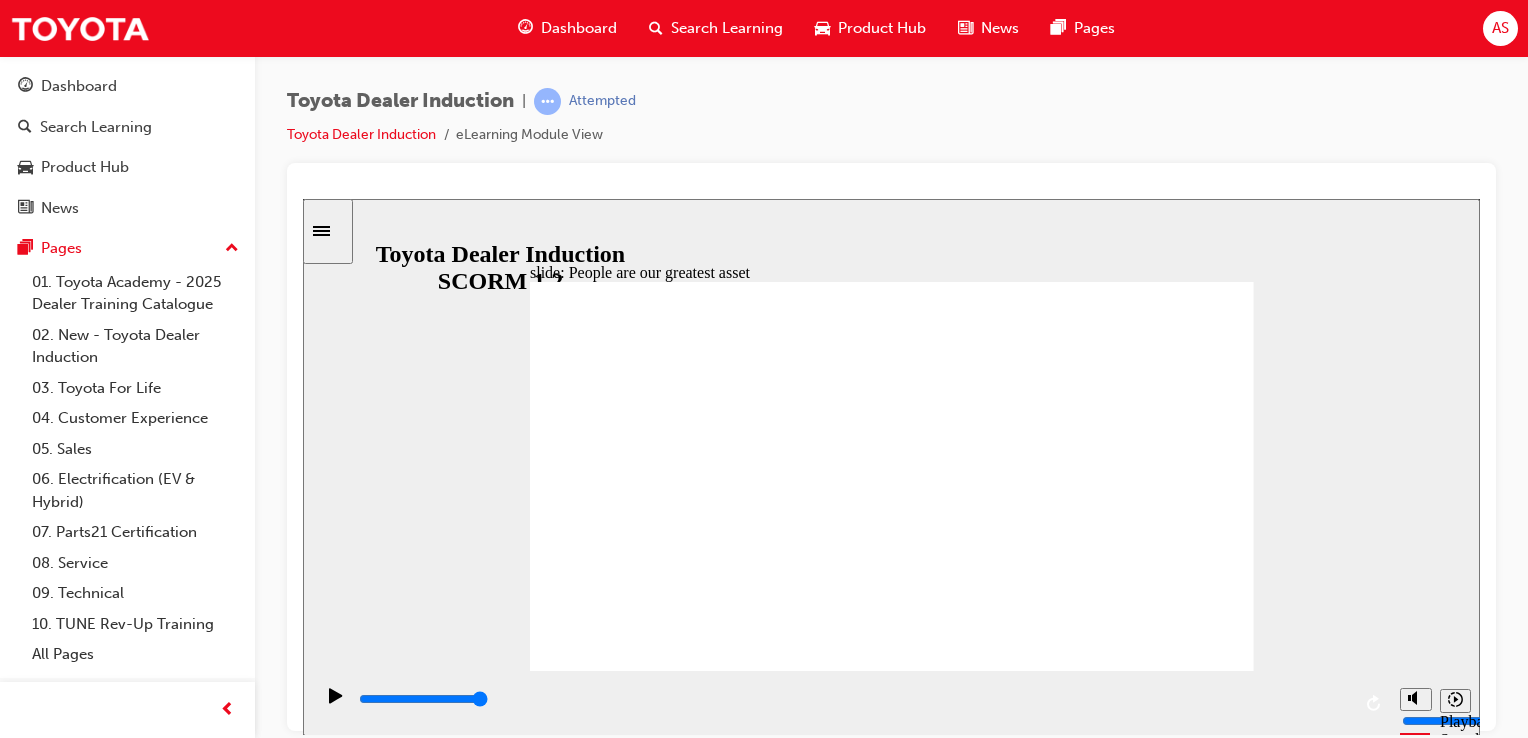 click on "slide: People are our greatest asset
Rectangle 1 Rectangle 1 Multiply 1 Close  Welcome message from our  President & CEO “Congratulations and welcome to Team Toyota Australia.  We are thrilled to have you join our dealership family.   At Toyota, our people are at the heart of everything we do — and you are now a vital part of our story, helping us make a positive impact on customers, communities, and beyond.  Our People First approach focuses on diversity, equity, inclusion, and belonging, ensuring you have the tools and support you need to grow, connect and succeed.   Part of this is your access to tailored Toyota training programs that focus on essential skills to help you think creatively, solve problems effectively, and deliver exceptional experiences for our customers.  You will also soon become familiar with our Toyota For Life Values and Toyota Philosophy —  the guiding principles that define who we are and keep us grounded in our mission.       Rectangle 1   [FIRST] [LAST] BACK" at bounding box center [891, 466] 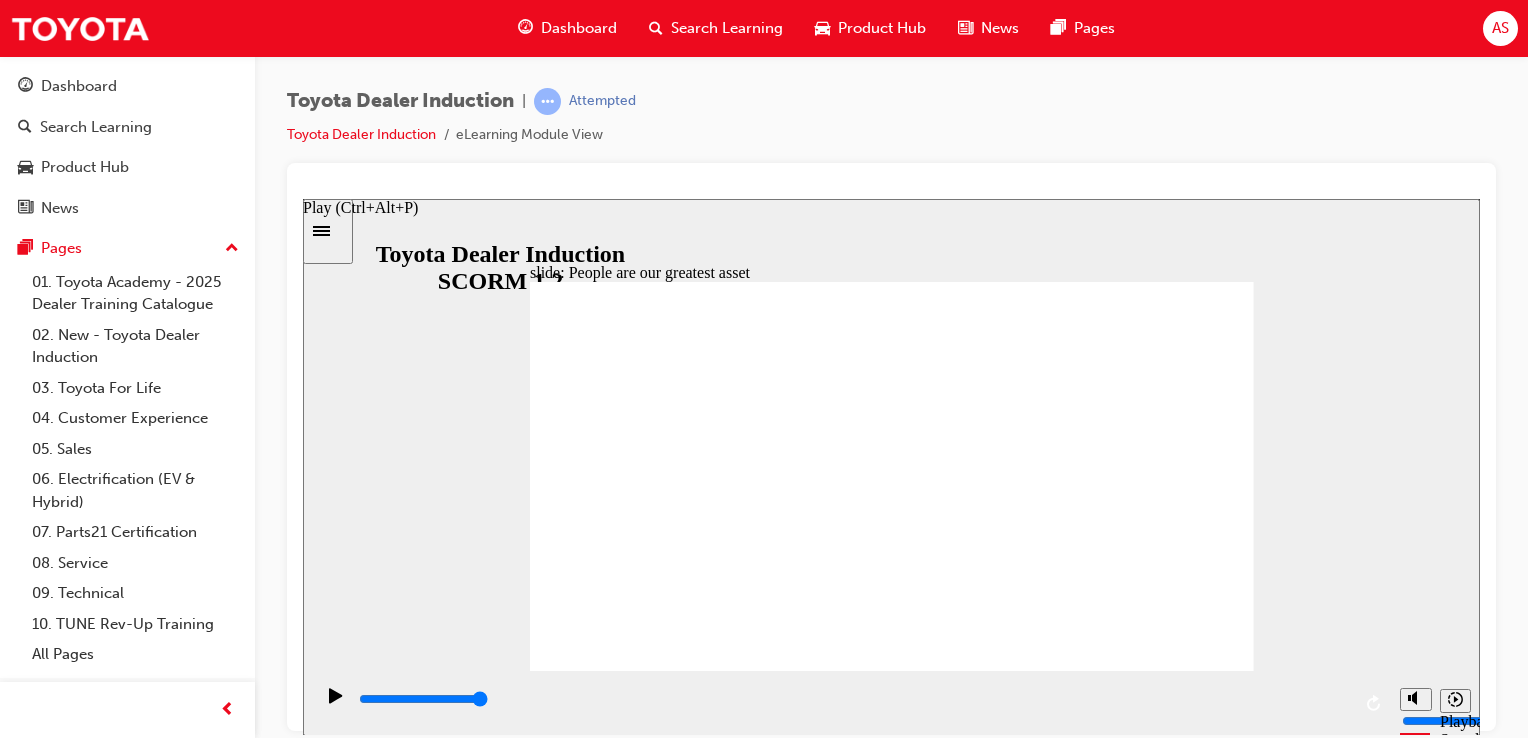 click 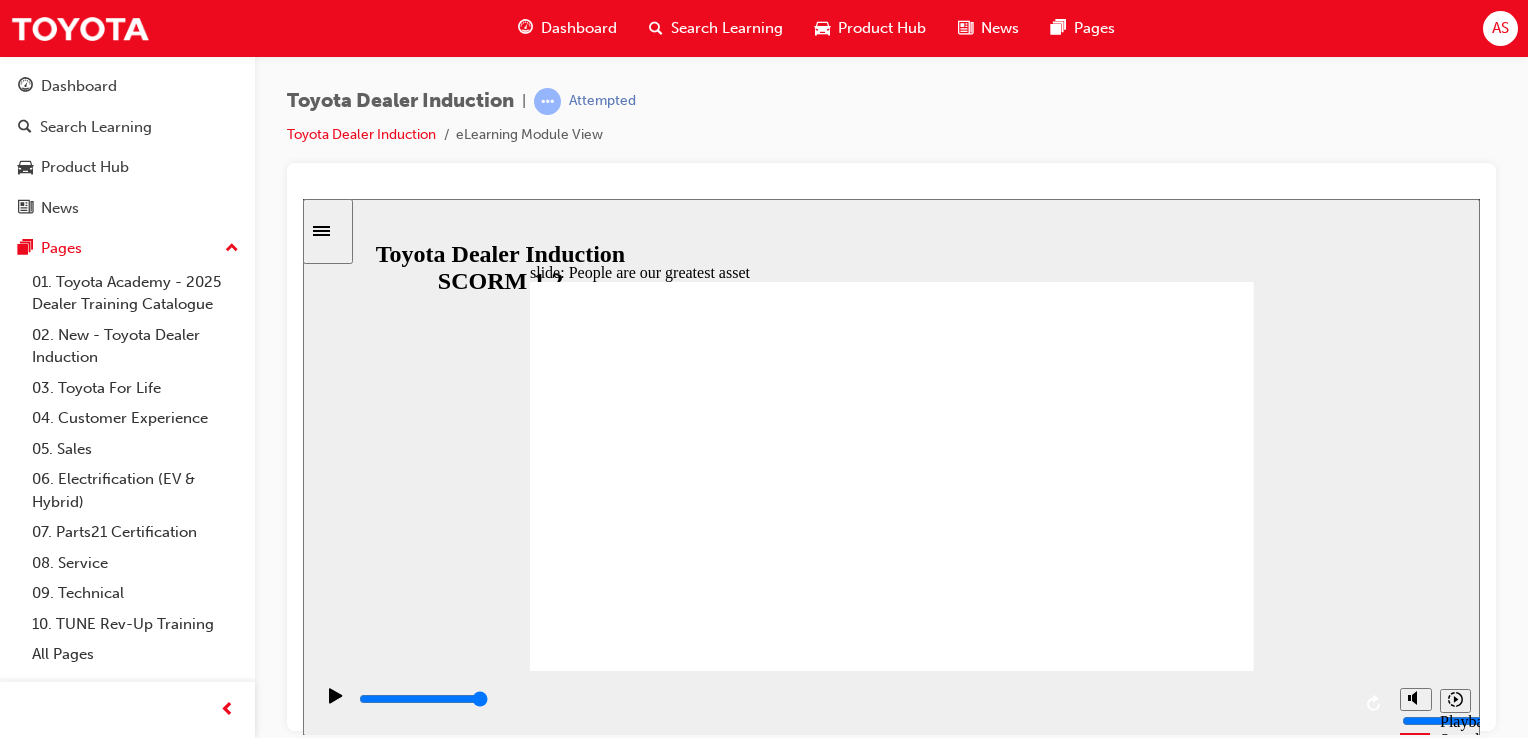 click 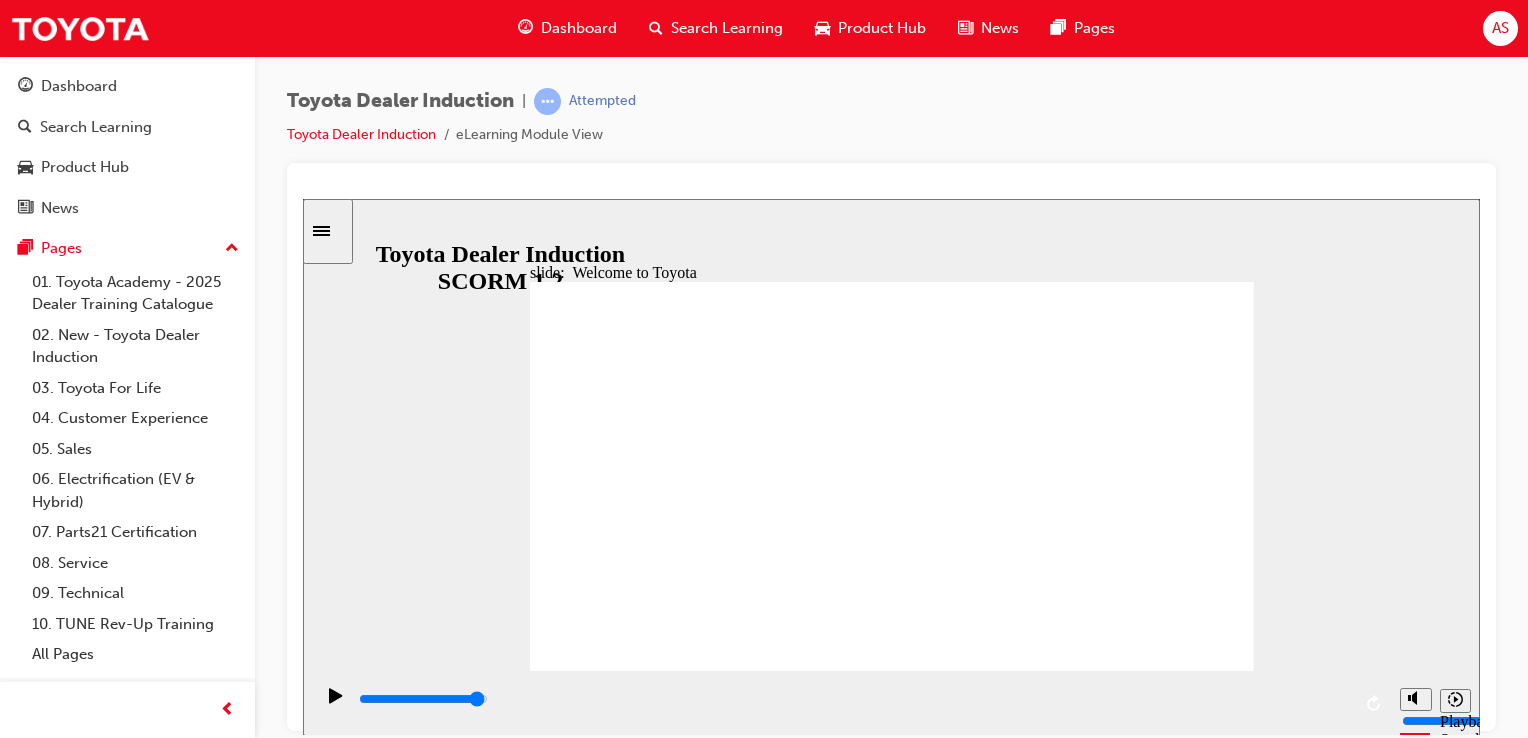 click 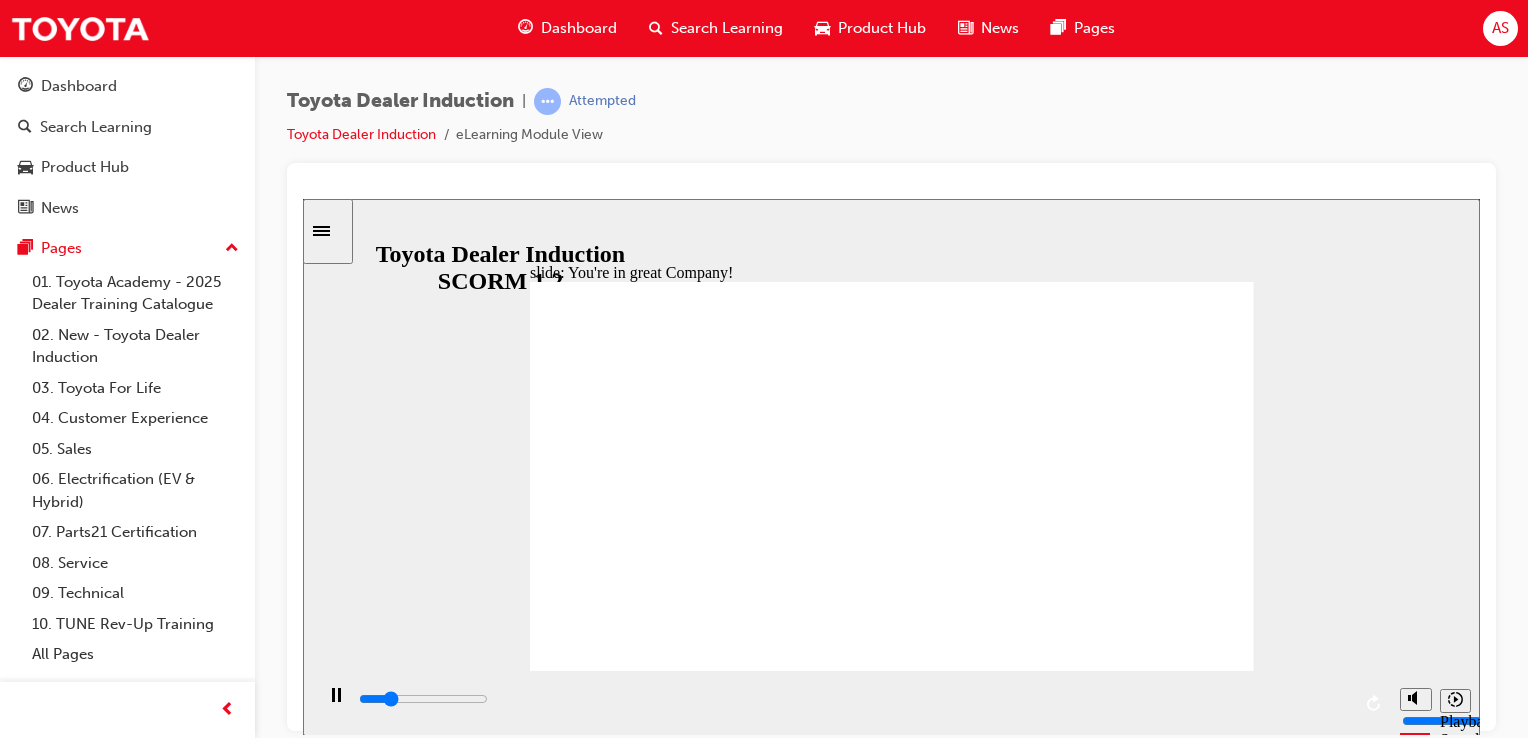 click 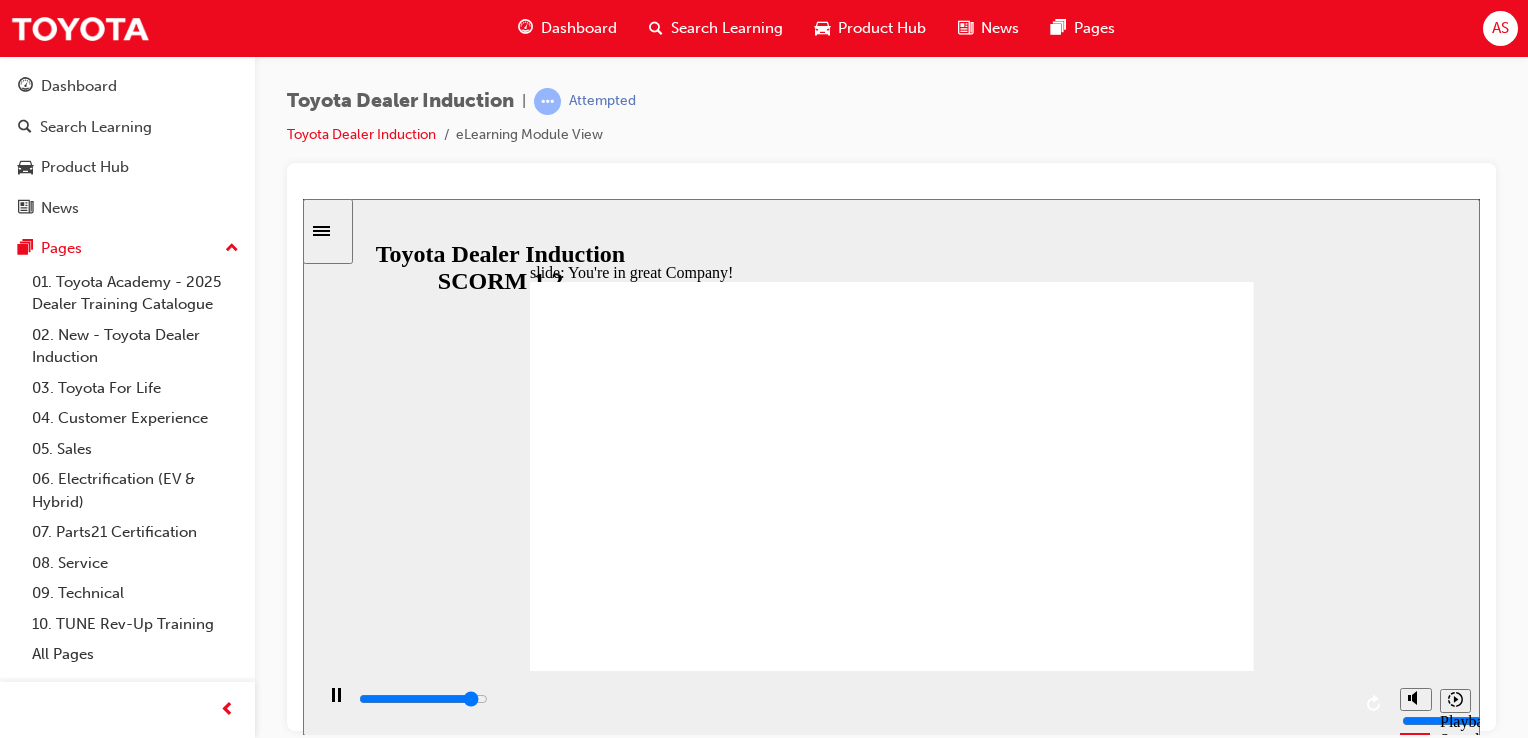 click 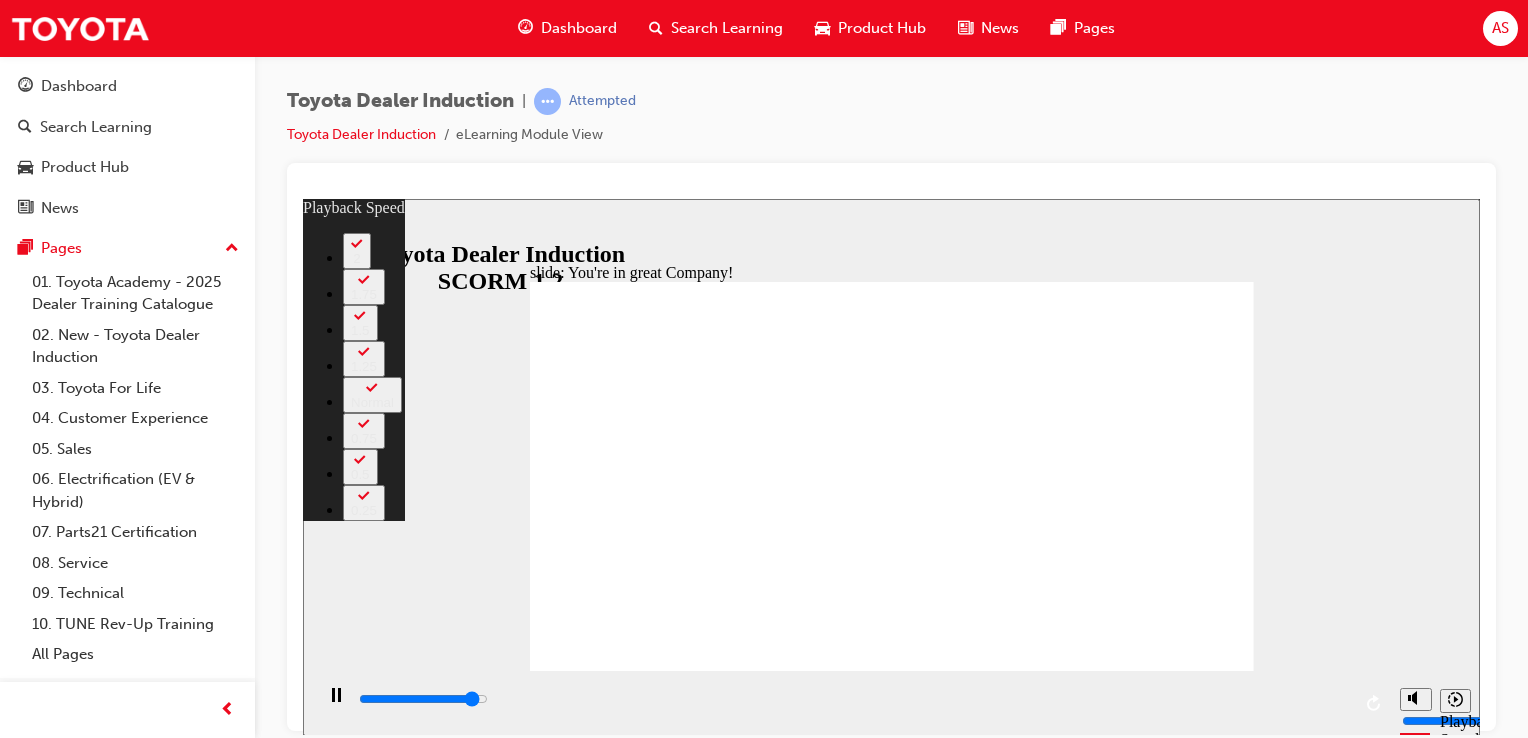 type on "7000" 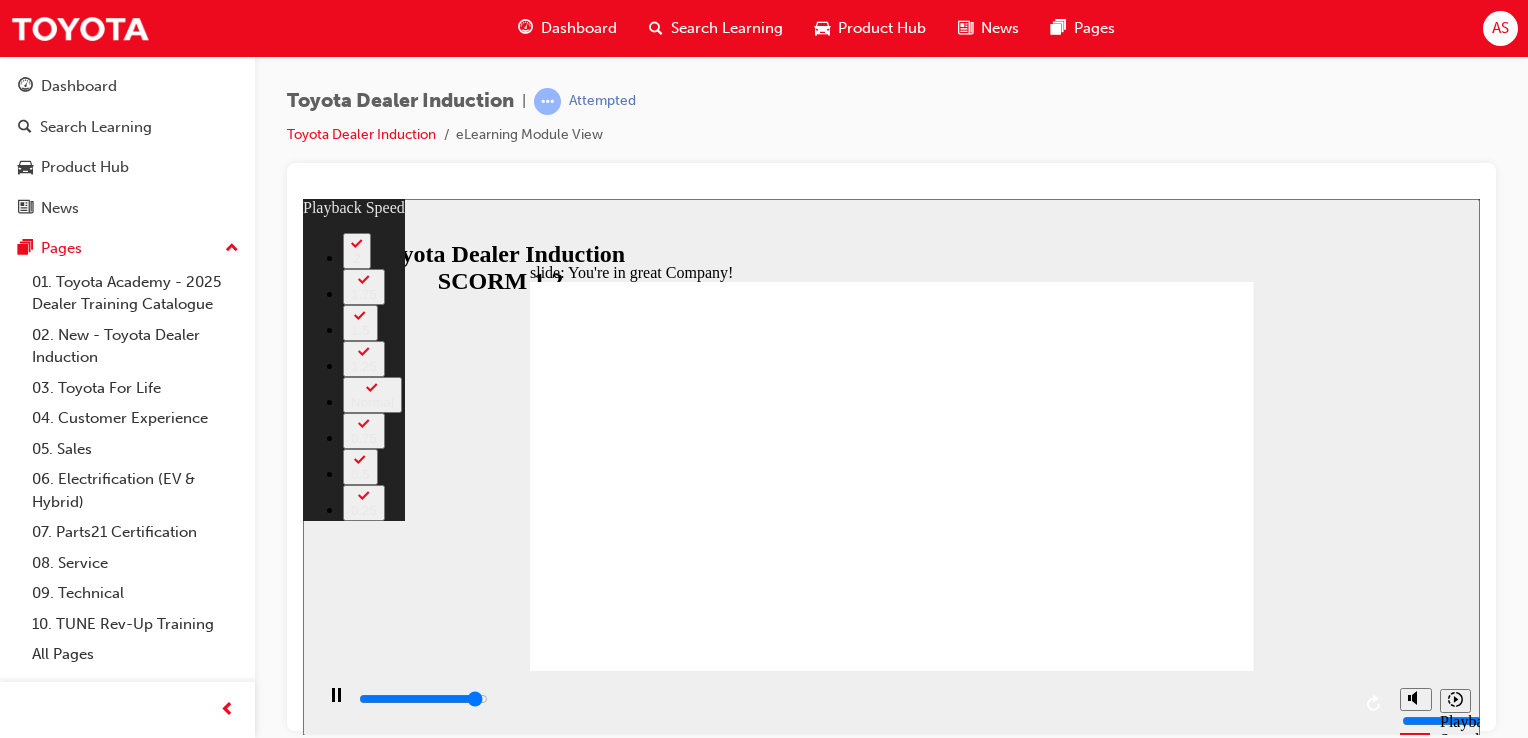 type on "7200" 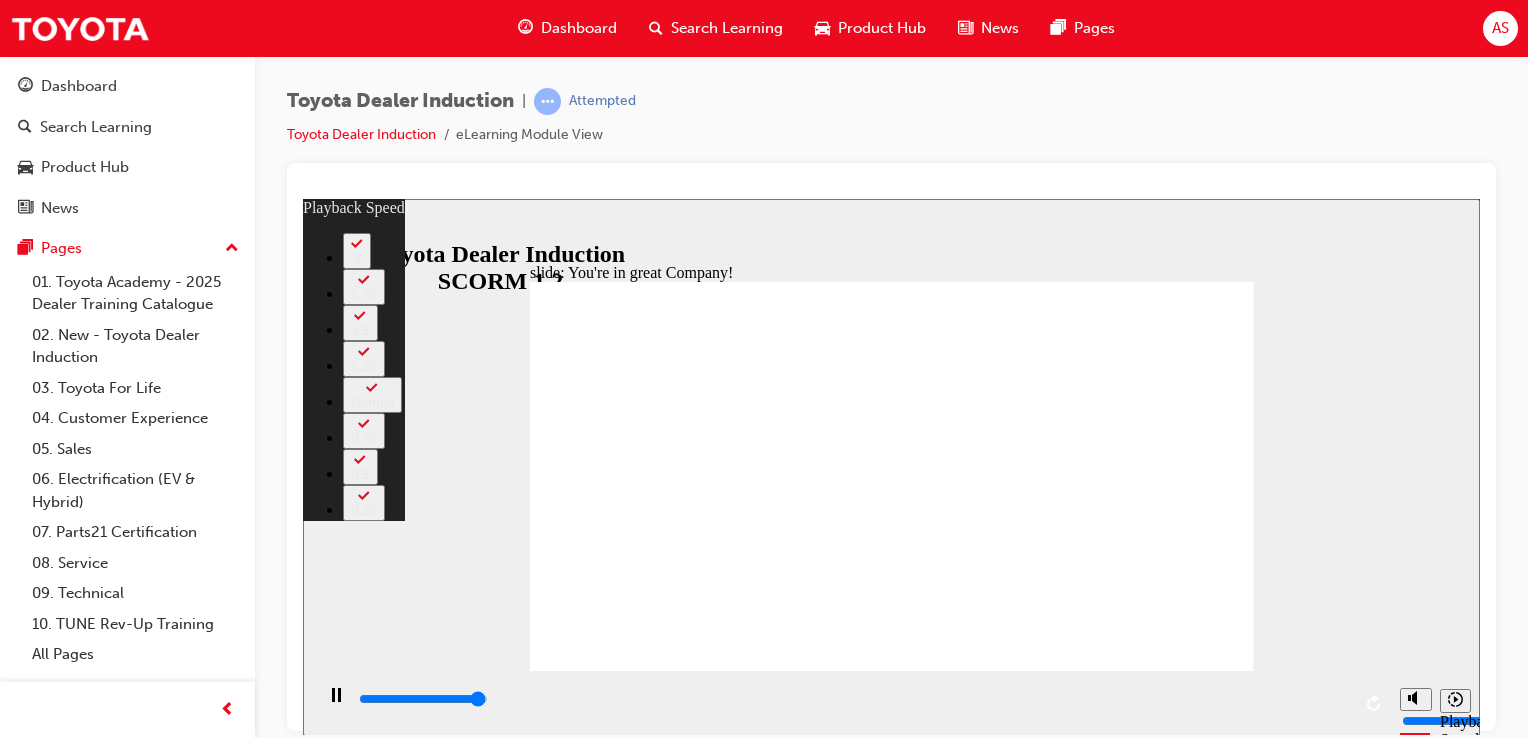 type on "7500" 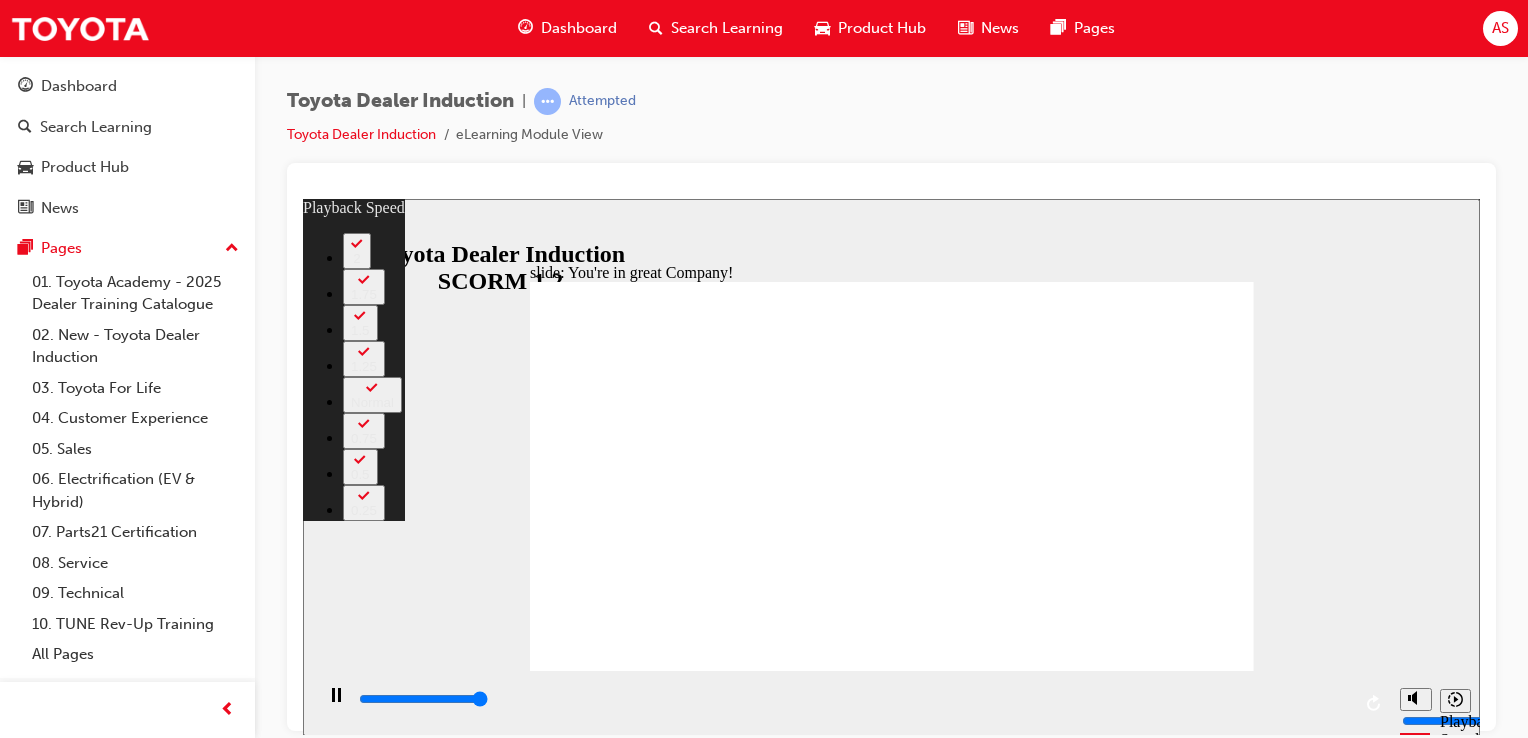 type on "7500" 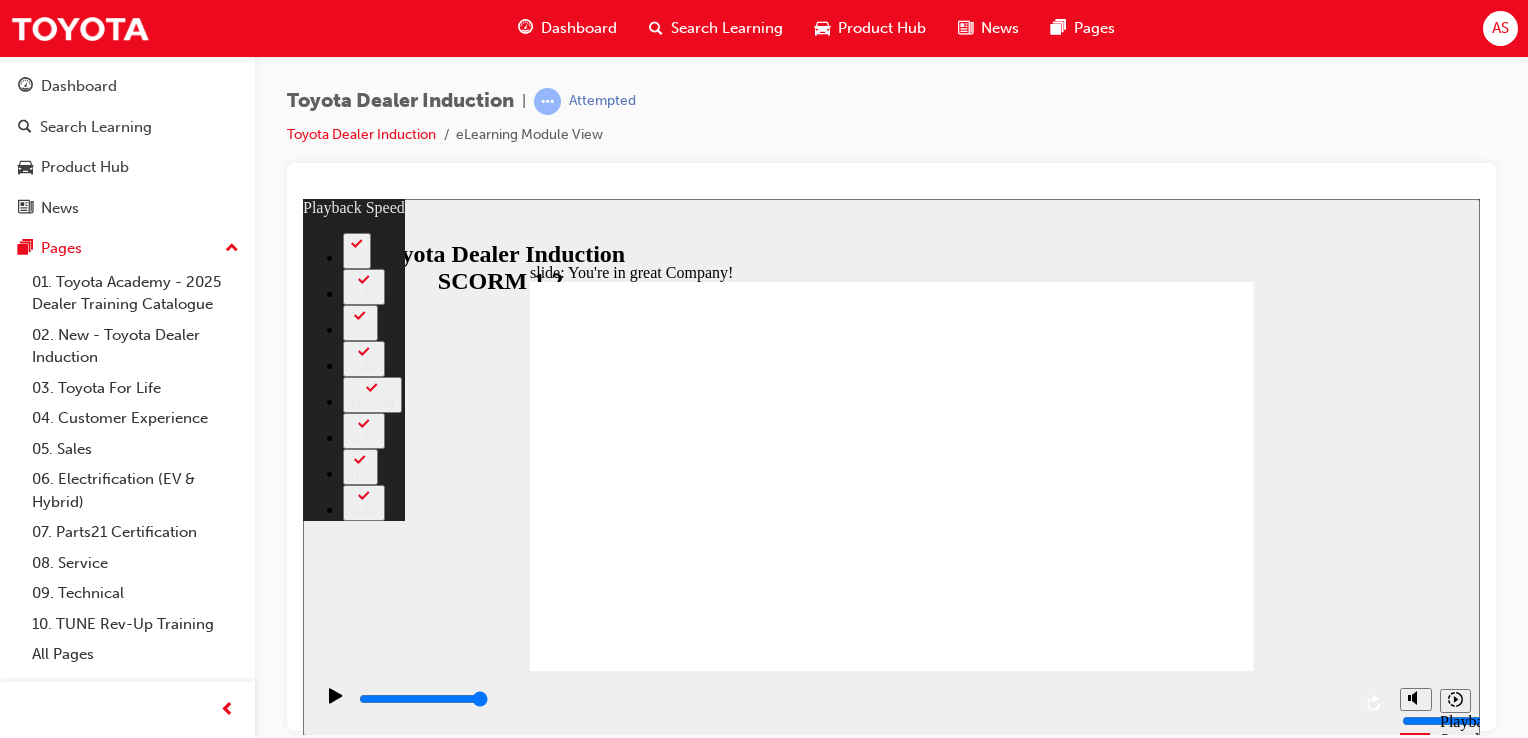 type on "2" 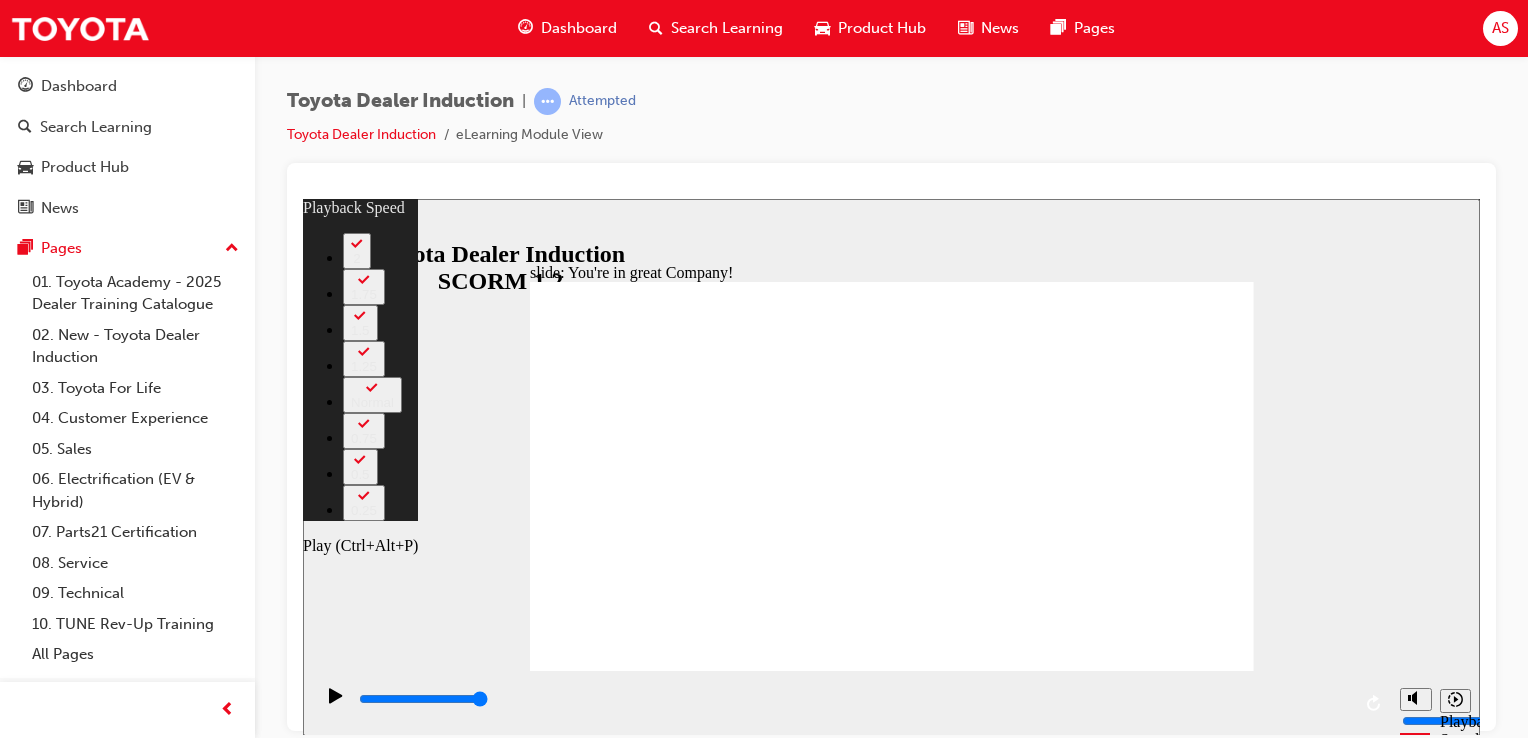 click 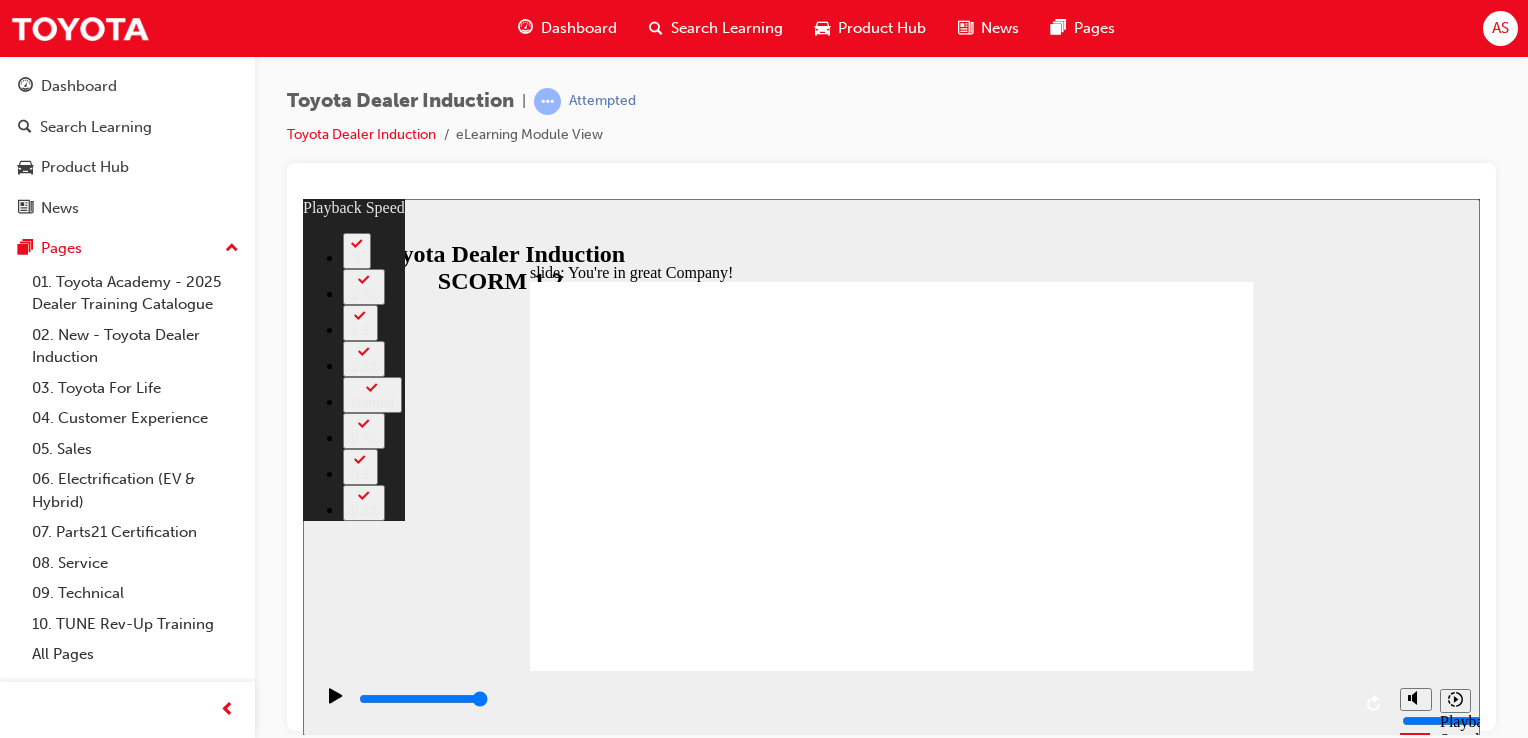 click on "slide: You're in great Company!
playback speed 2 1.75 1.5 1.25 Normal 0.75 0.5 0.25 Rectangle 1 Rectangle 1 Multiply 1 Close You're in great Company!  Group 2 Oval 35 2 Oval 33 1 Check out this video that highlights some of the  great things  about working for Toyota. Group 1 Rectangle 3 BACK BACK NEXT NEXT You're in great Company!  Check out this video that  highlights some o the  great things  about  working or Toyota. BACK BACK NEXT NEXT 00:24 01:17 / 02:35 Playback Speed 2 1.75 1.5 1.25 Normal 0.75 0.5 0.25 Close Back to top
Playback Speed
2 1.75" at bounding box center [891, 466] 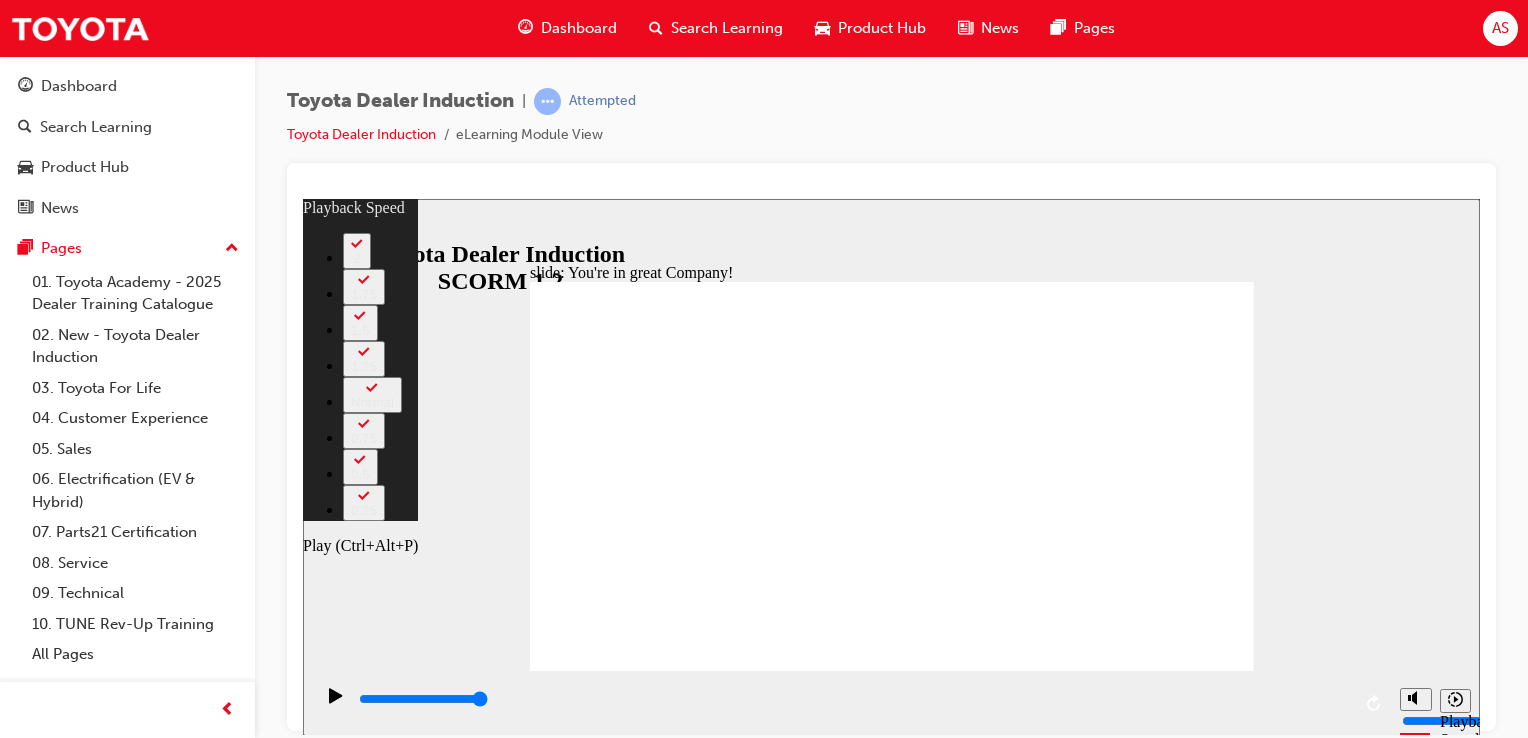 click 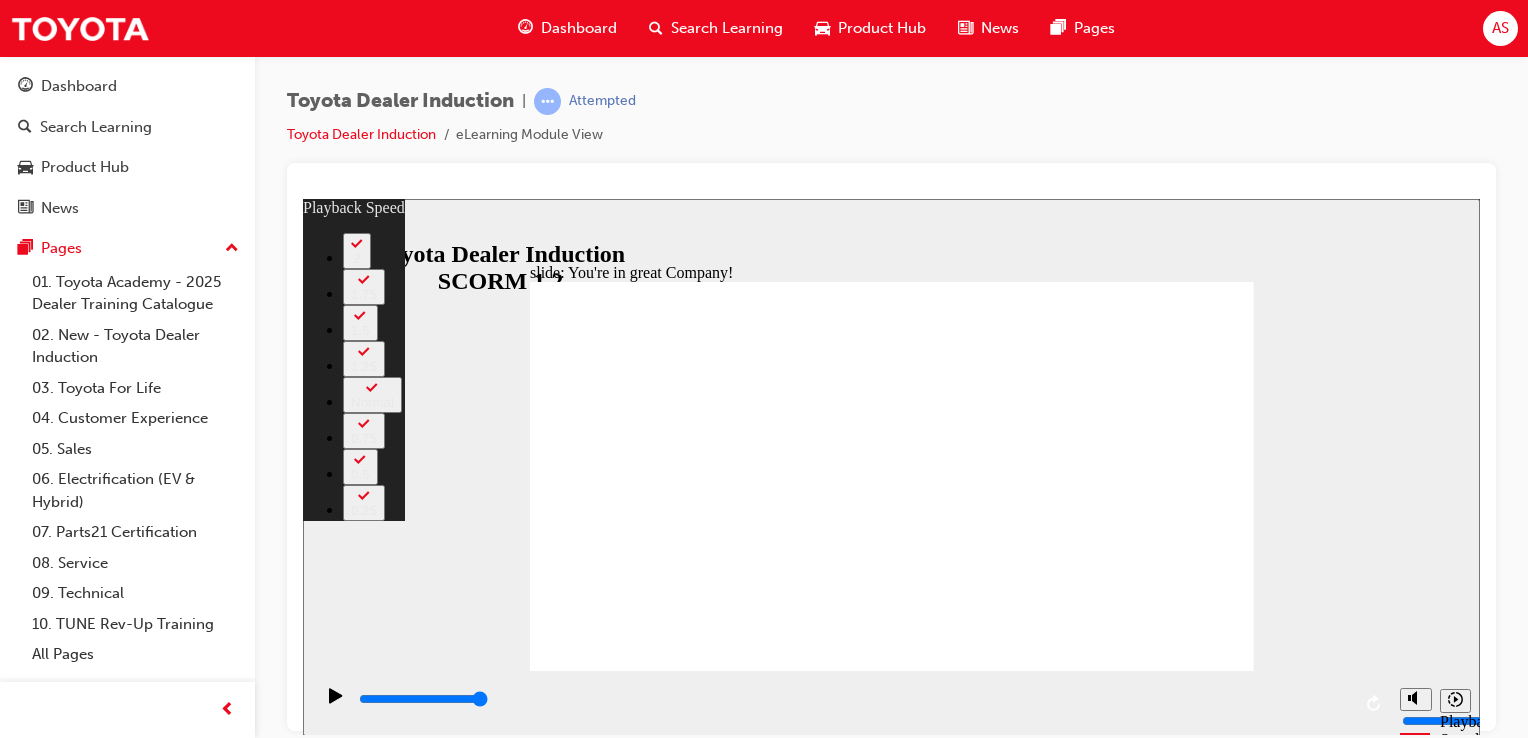 click at bounding box center (550, 4359) 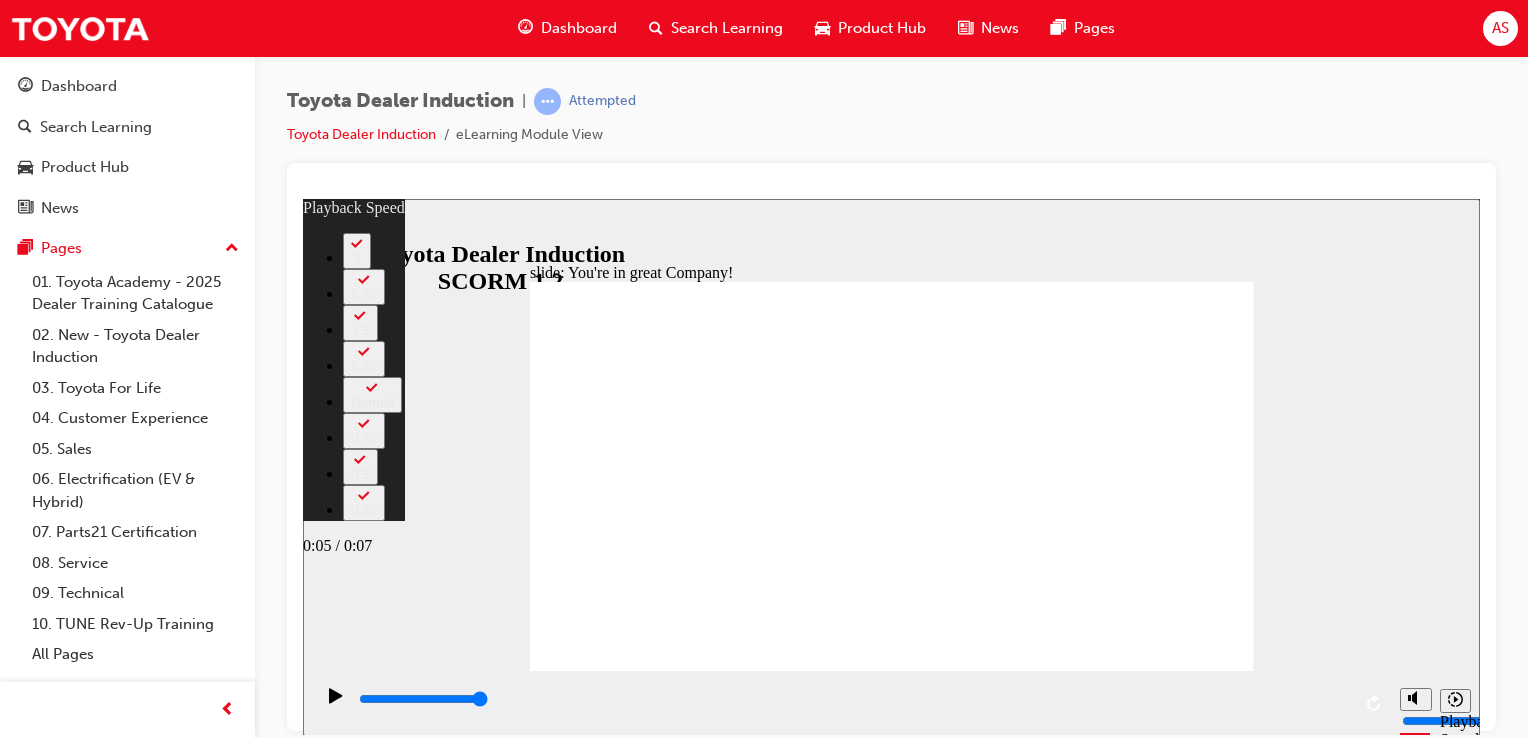 type on "156" 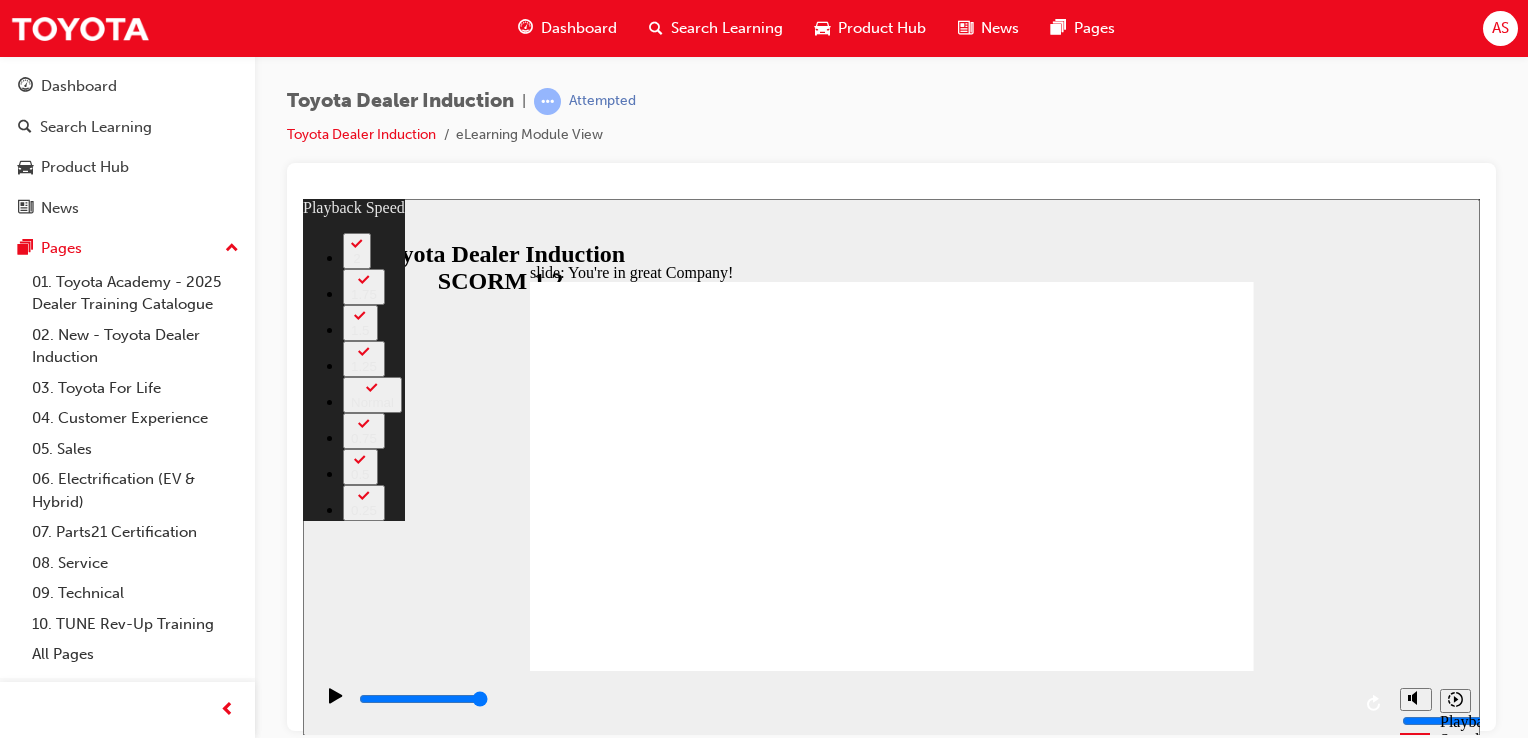 click 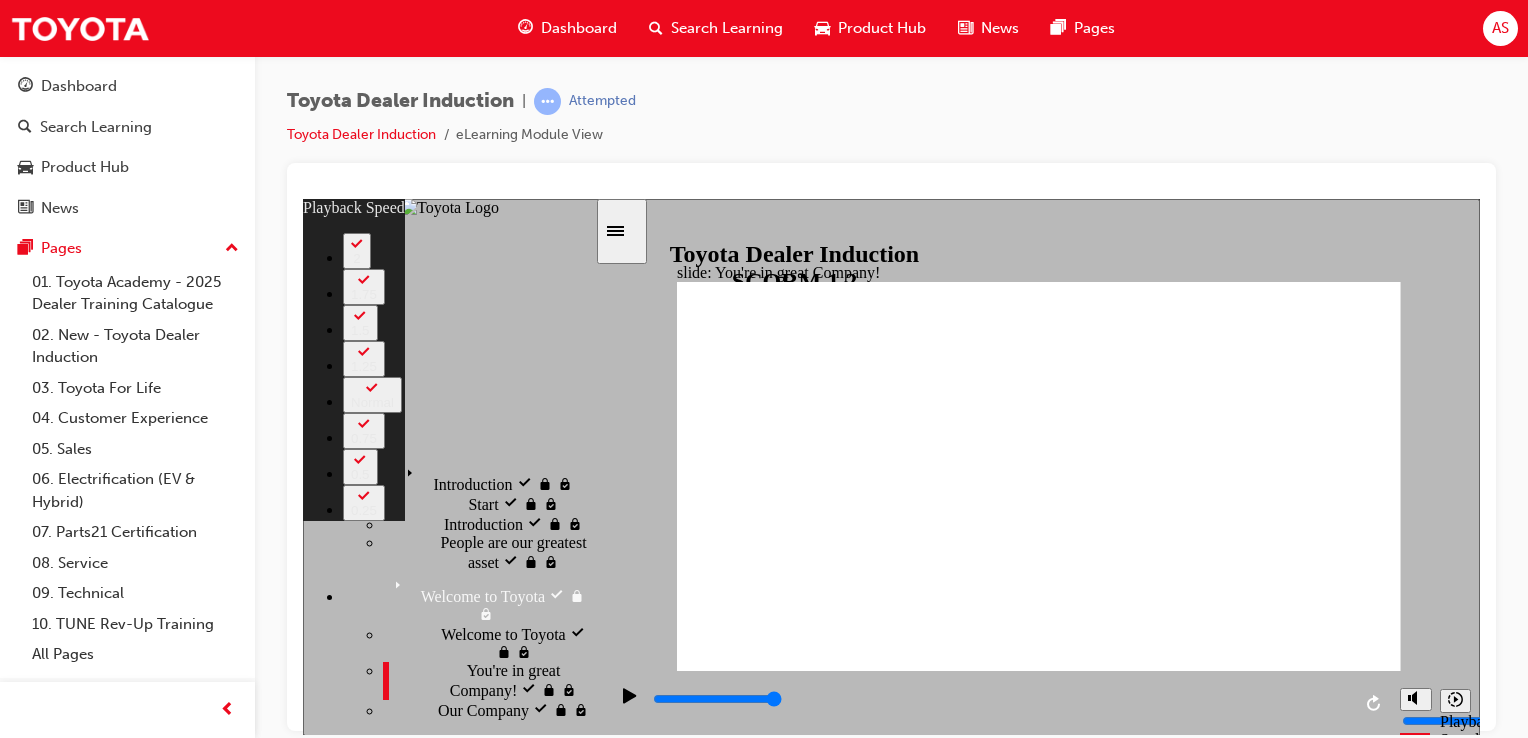 click on "Our Company
Our Company" at bounding box center [489, 709] 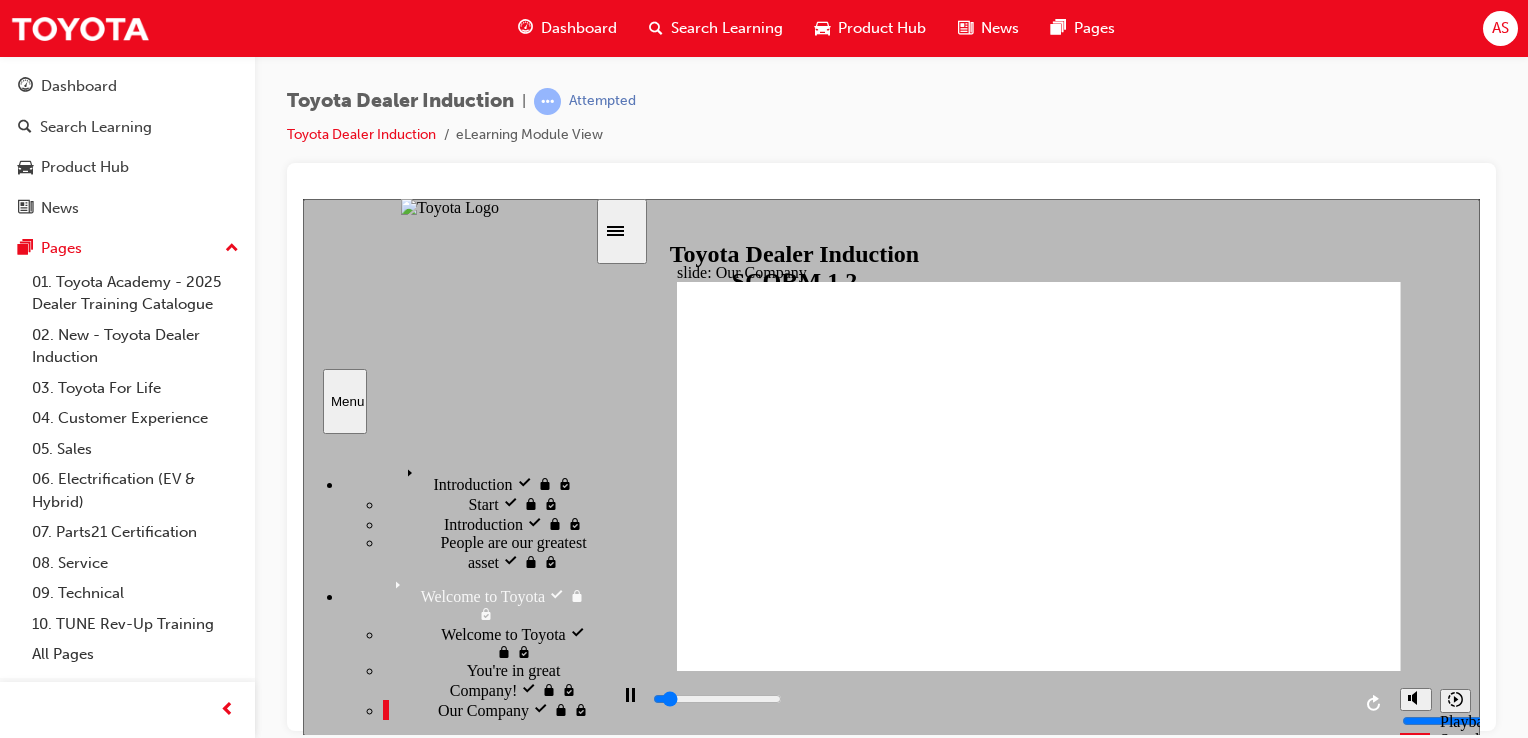 click 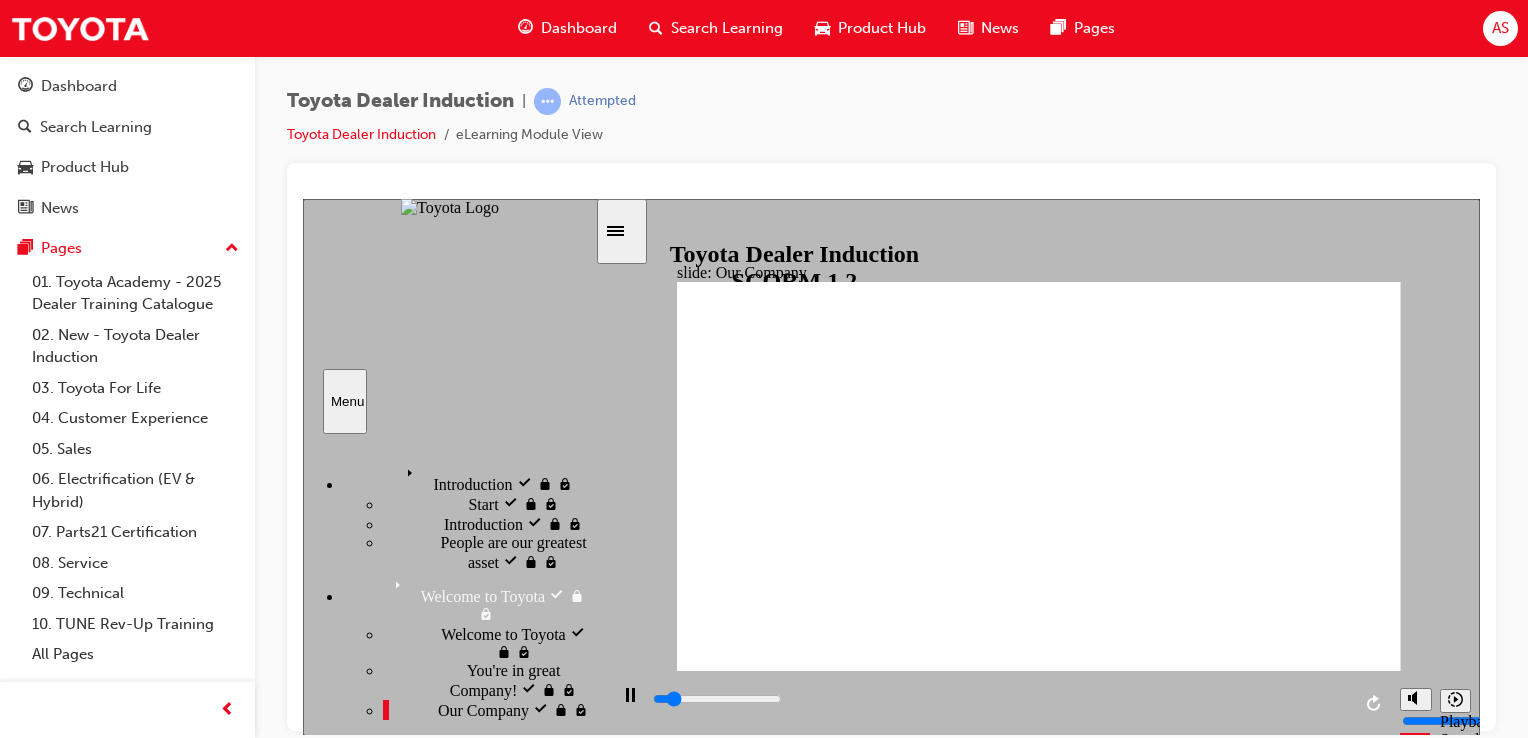 click 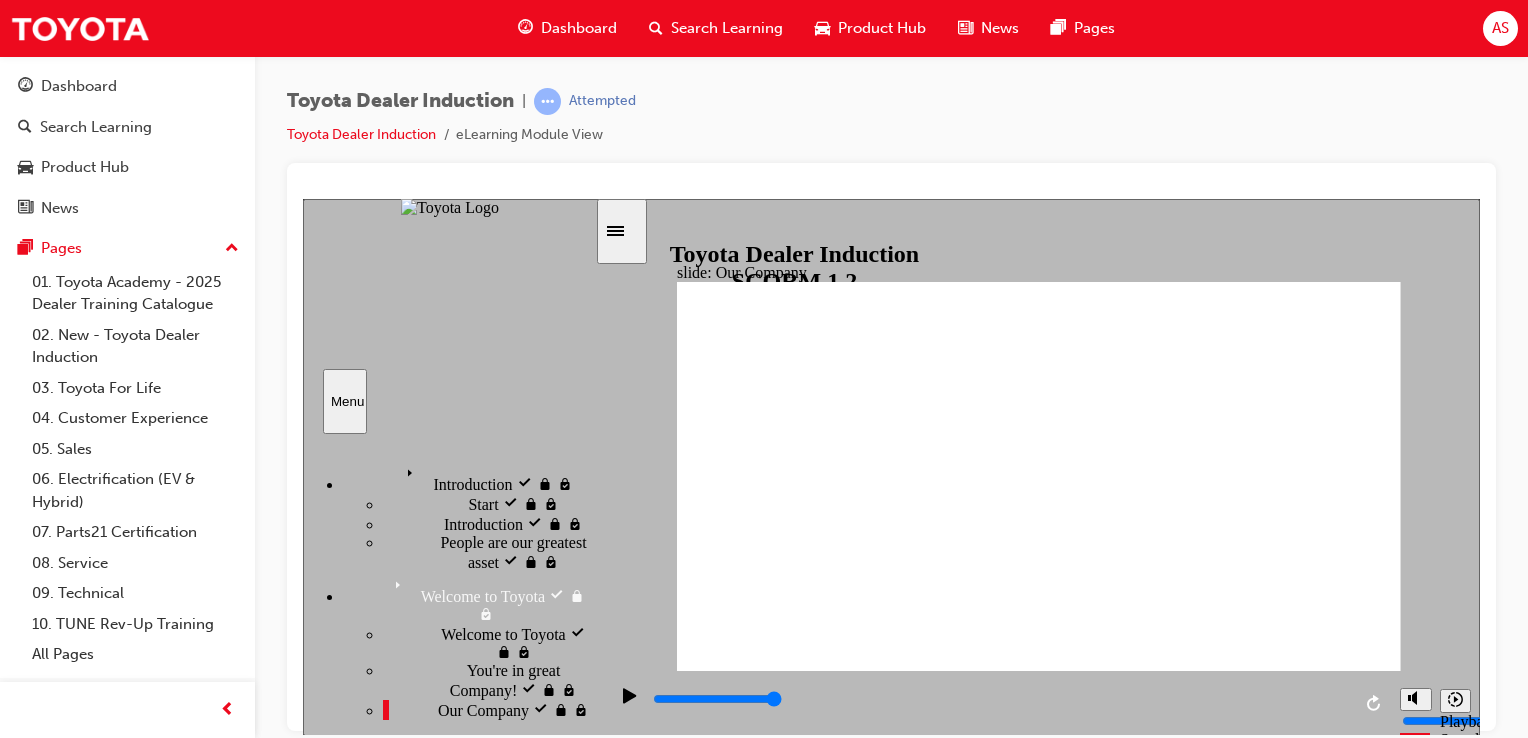 click on "NEXT NEXT" at bounding box center [1335, 3505] 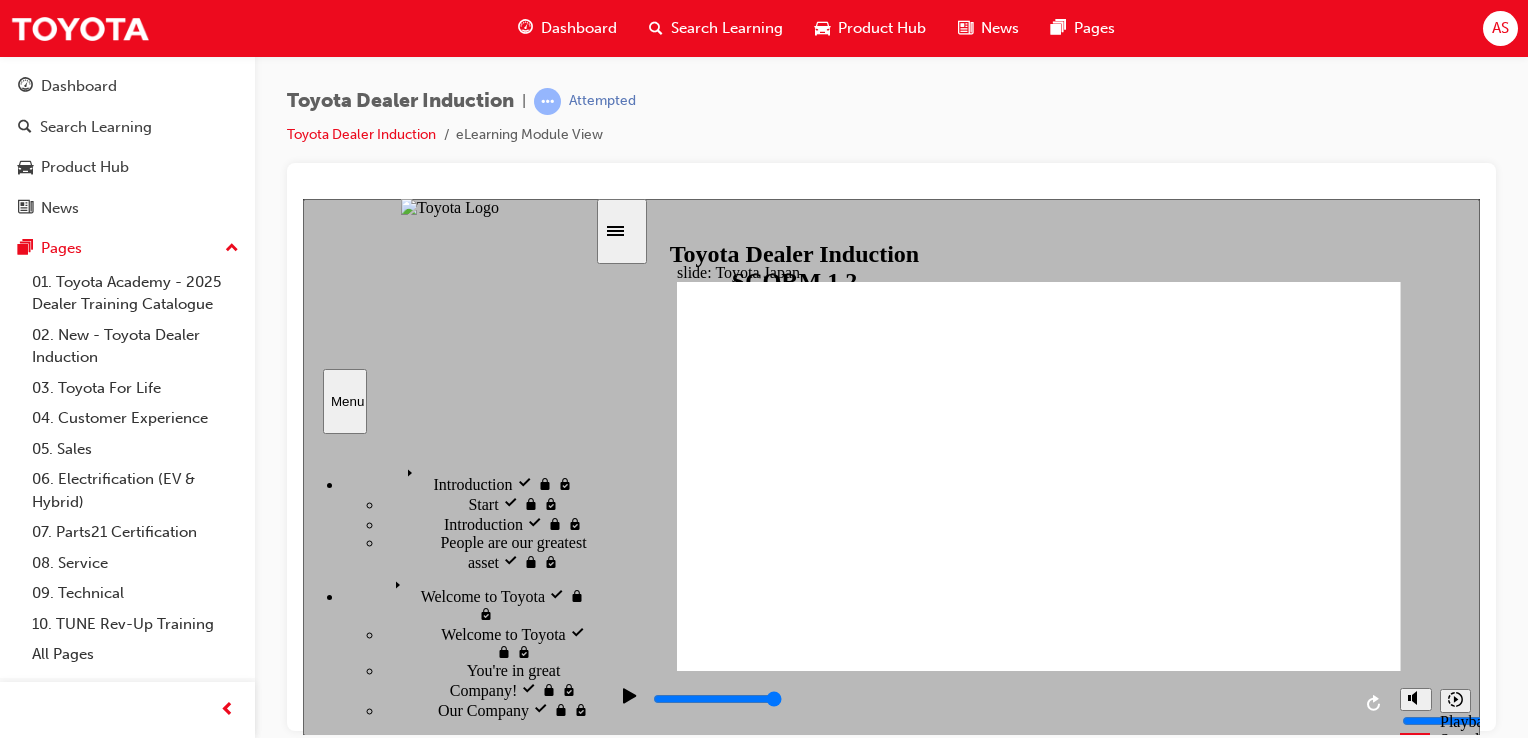 click 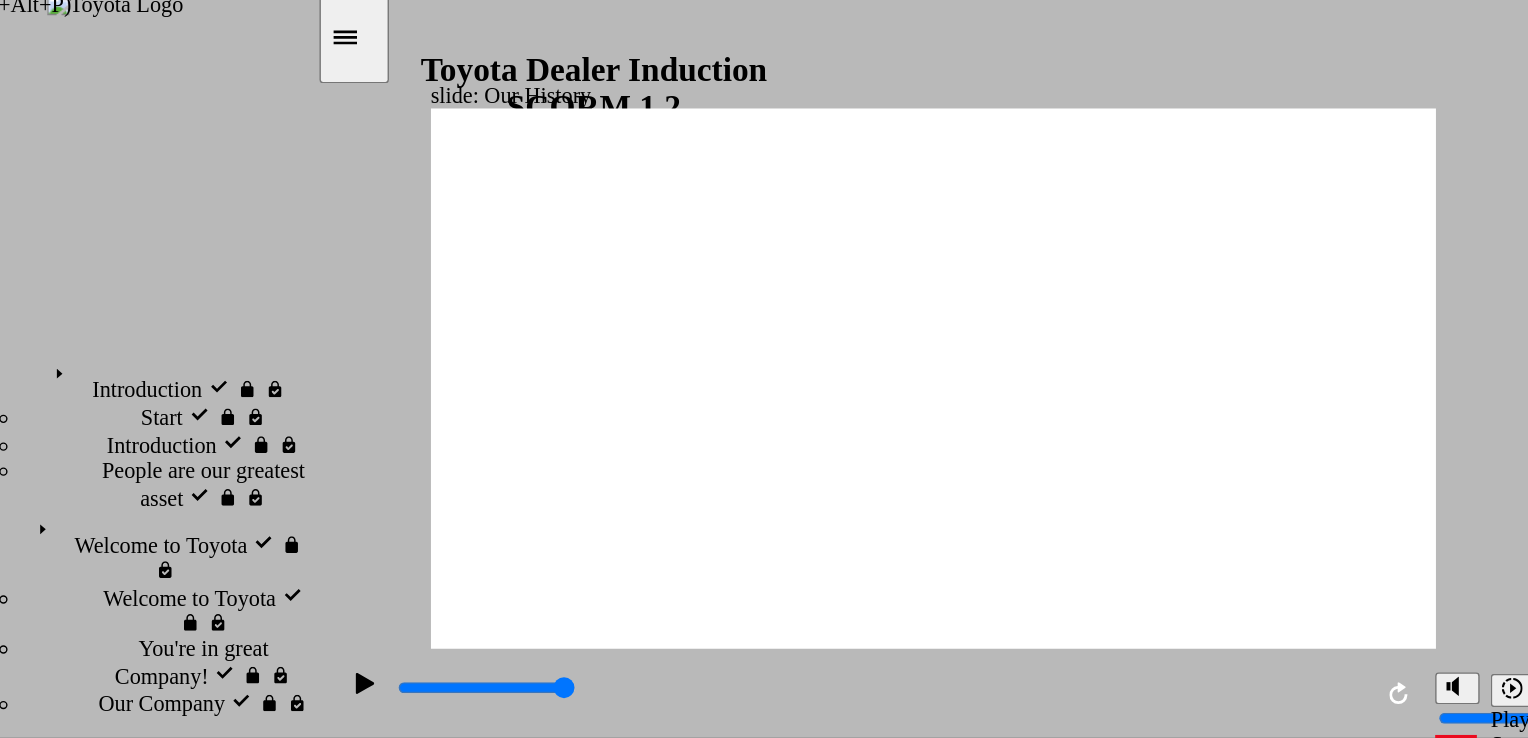 click 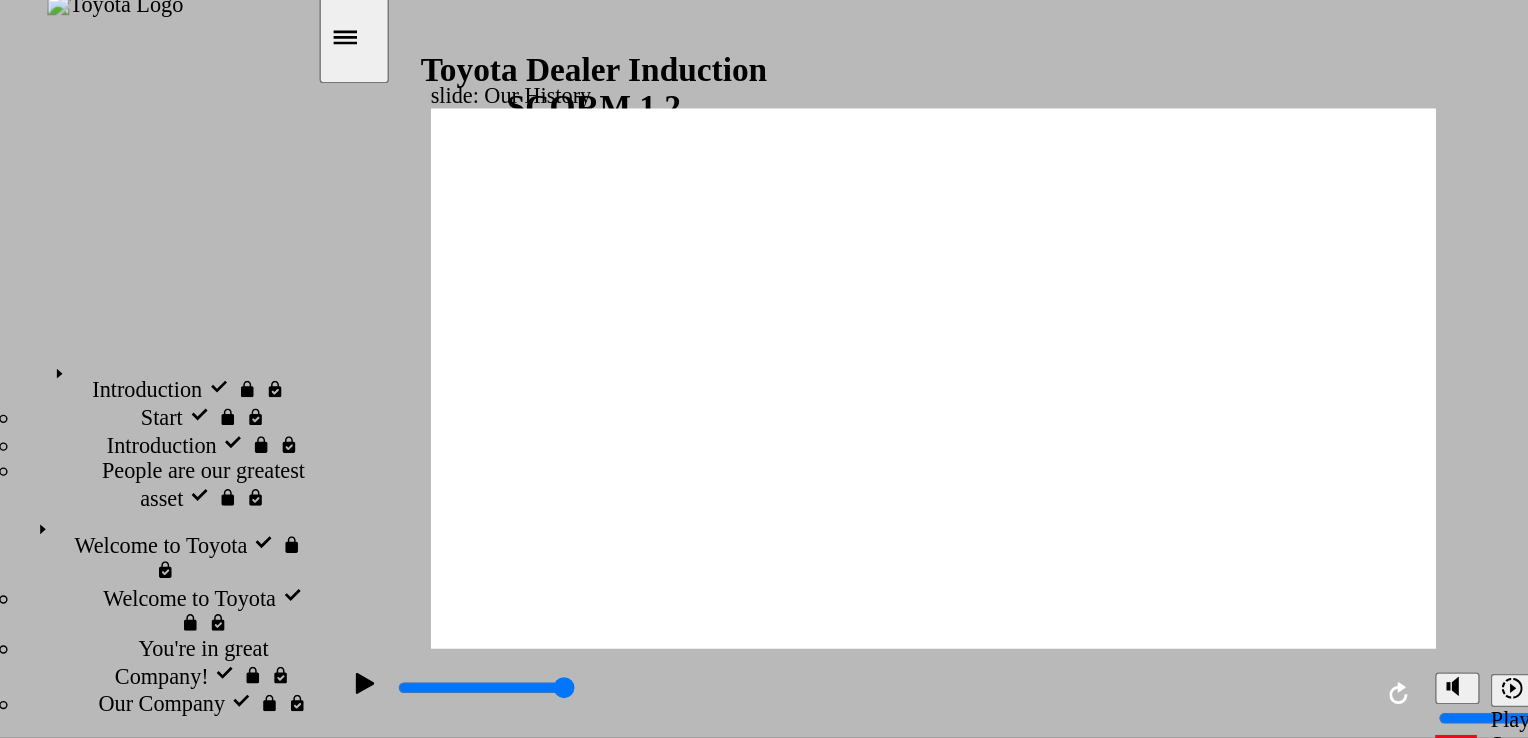 click 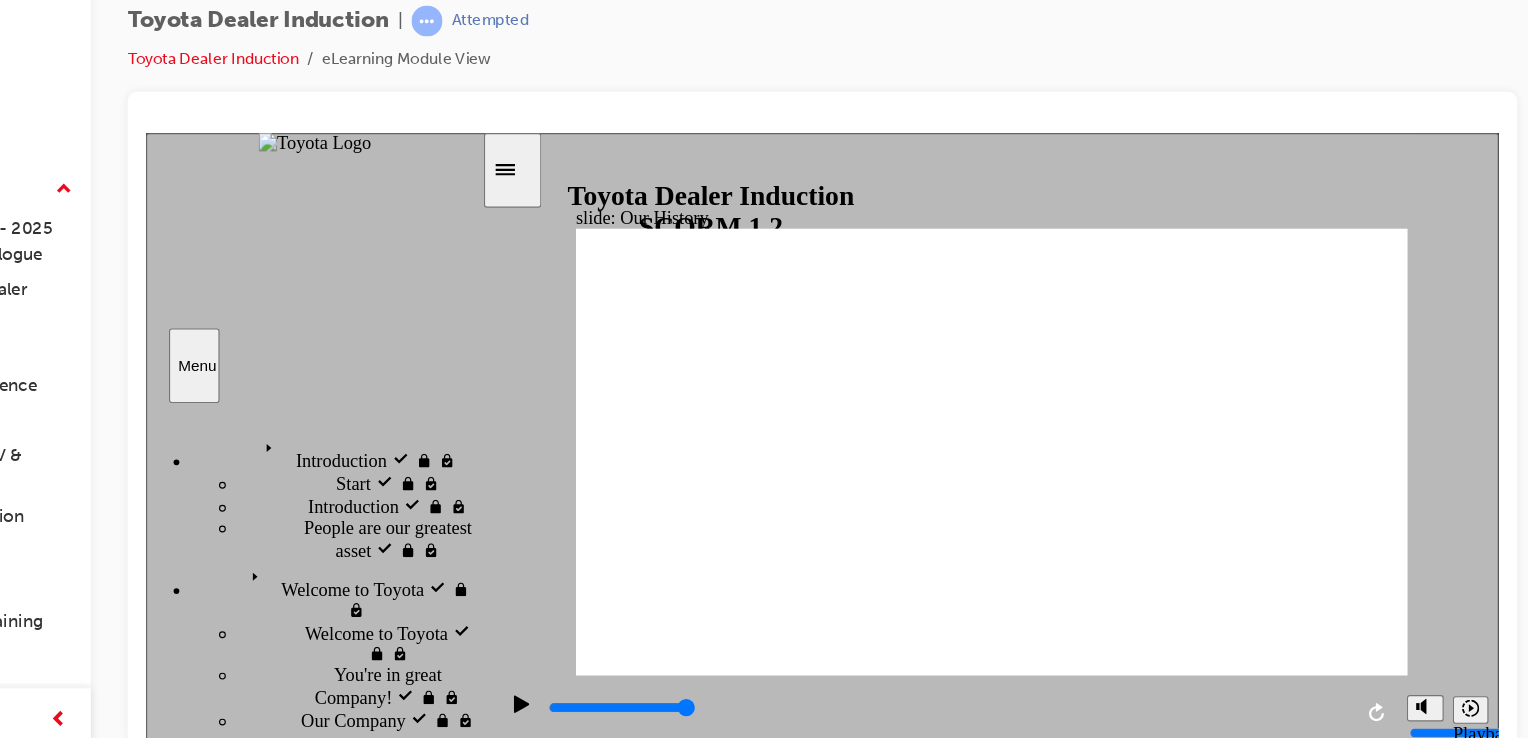 click 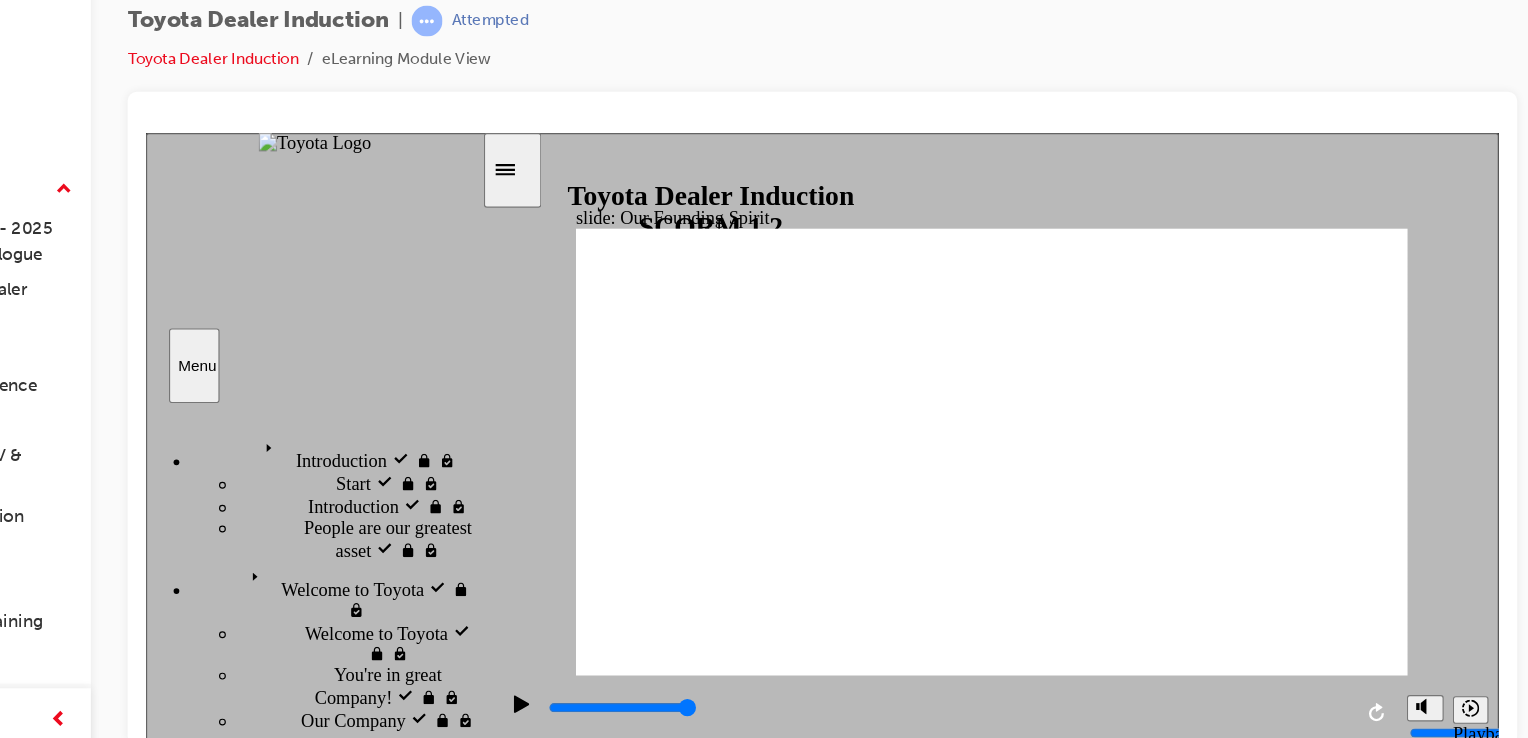 click 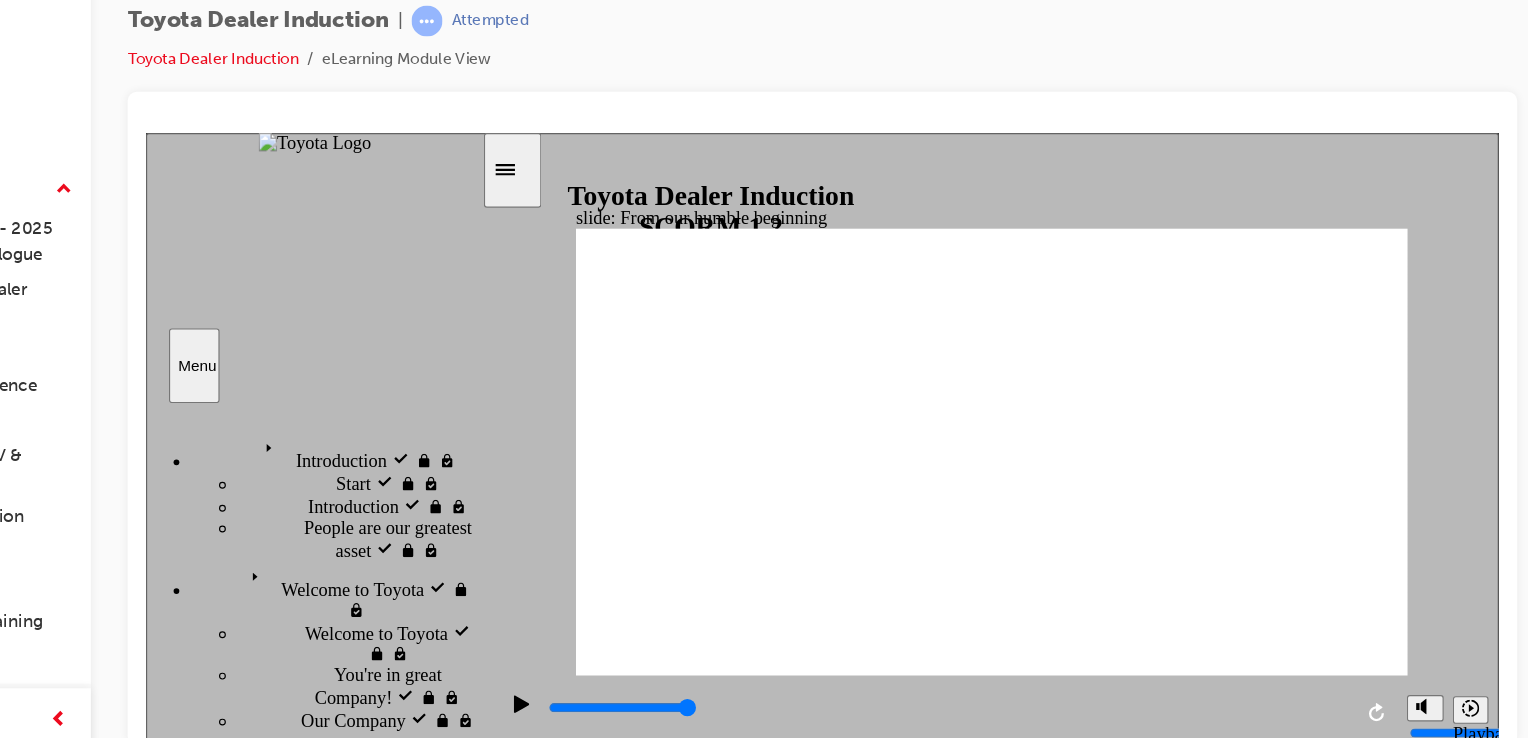 click 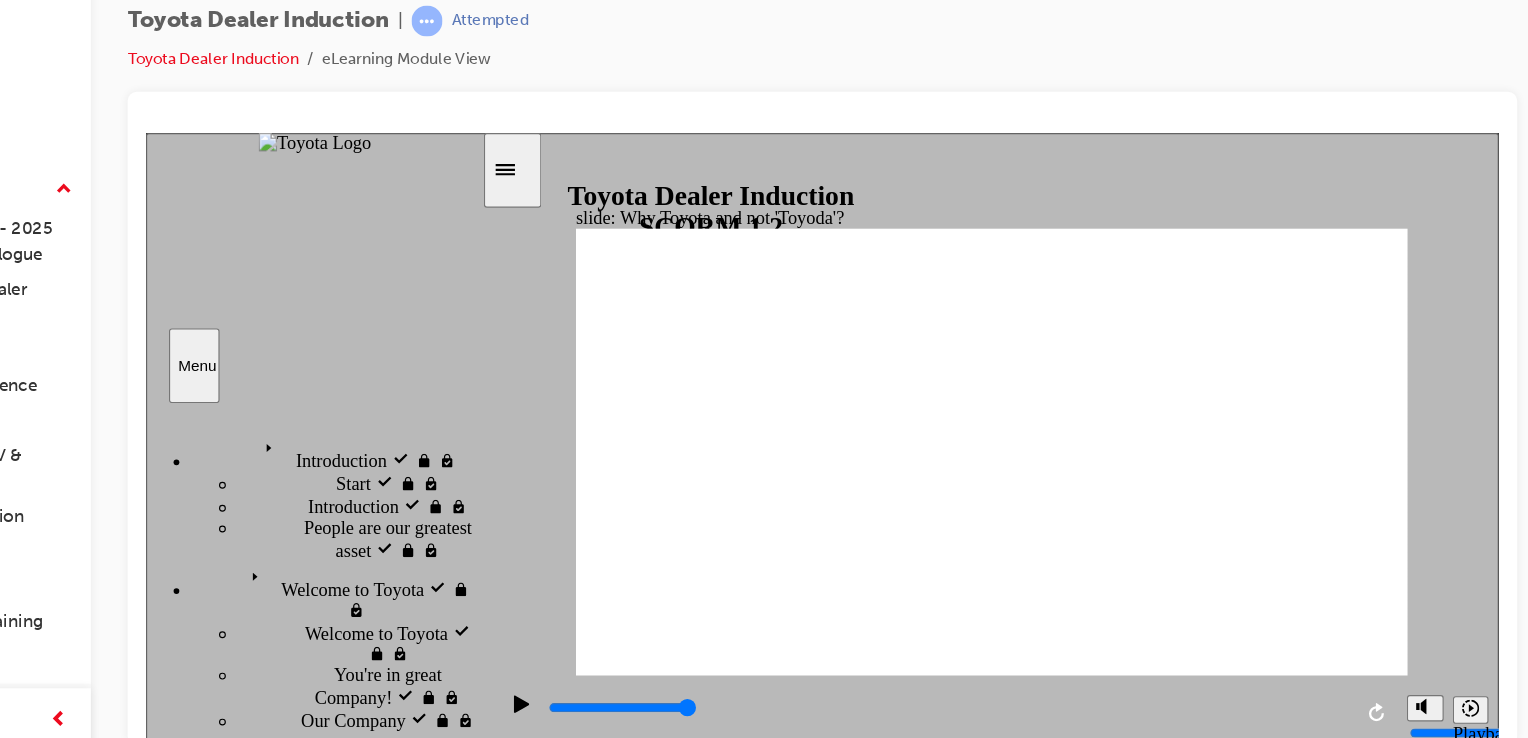 click 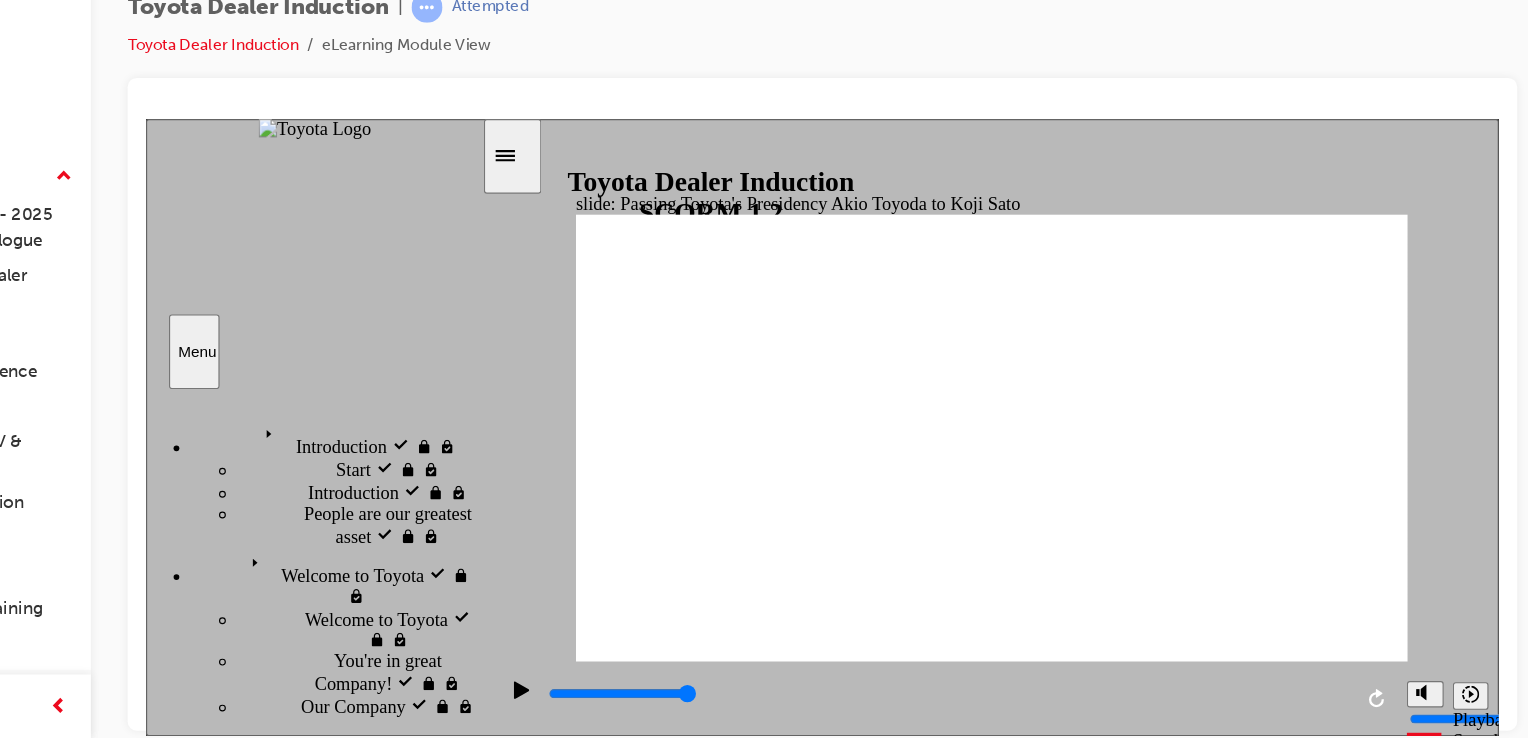 click 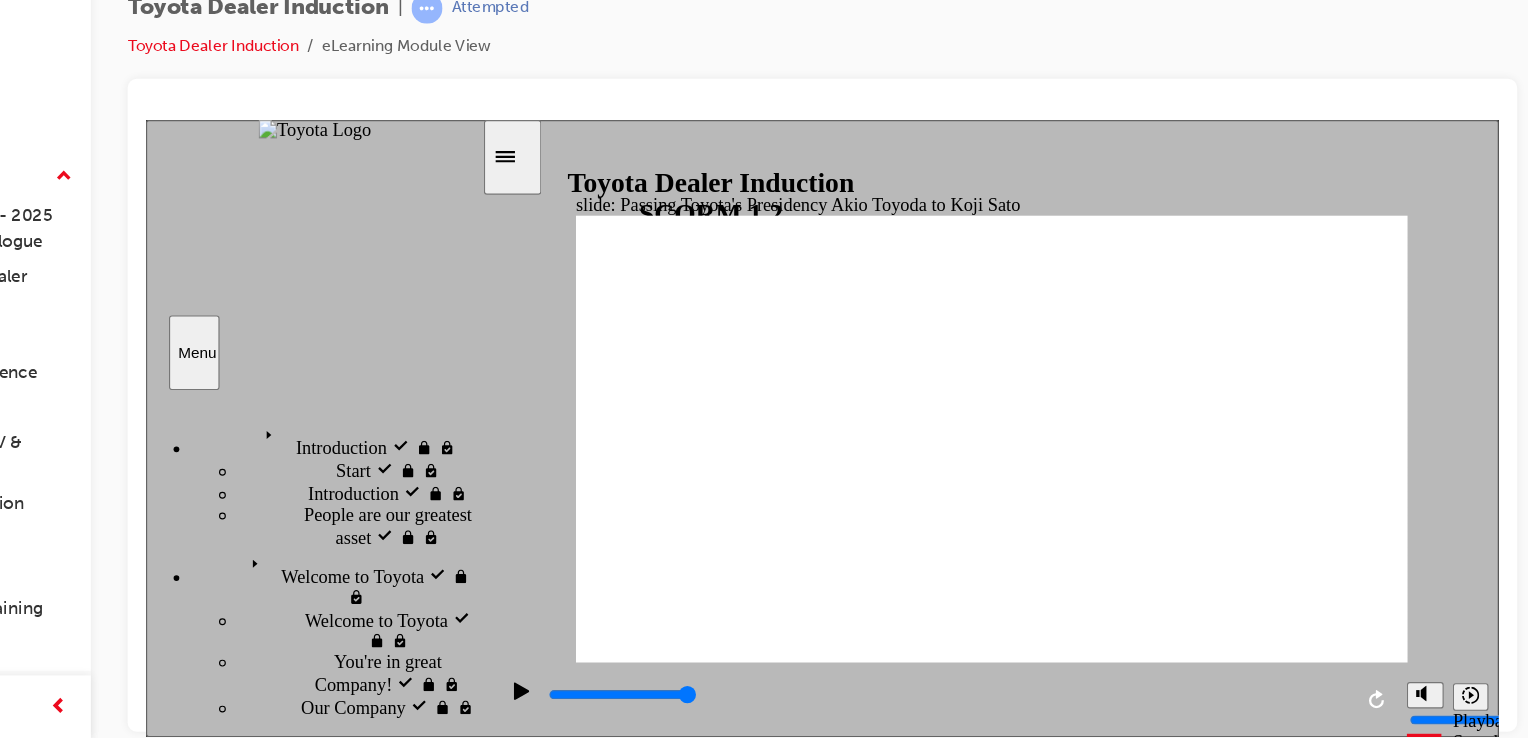click on "Our History
Our History" at bounding box center (331, 740) 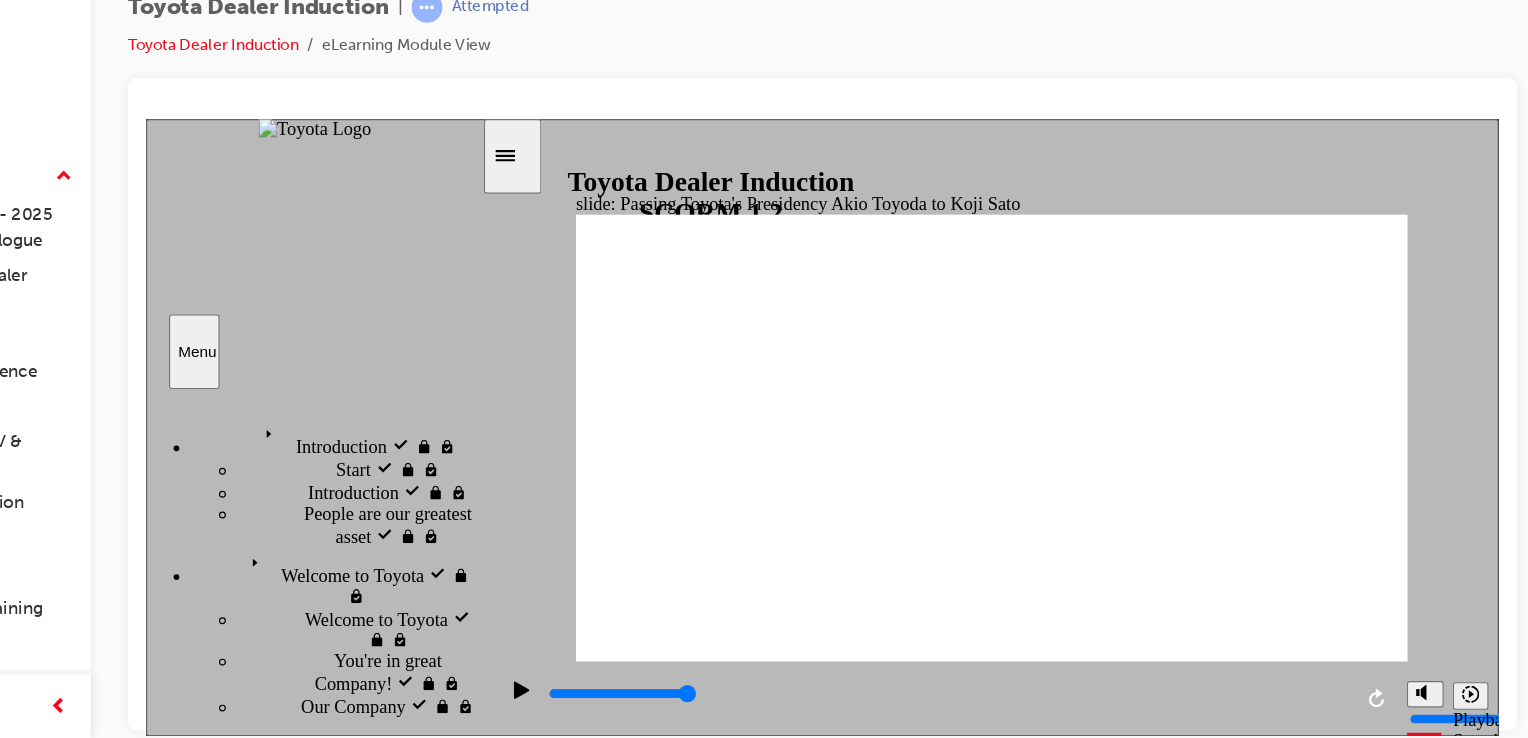 click 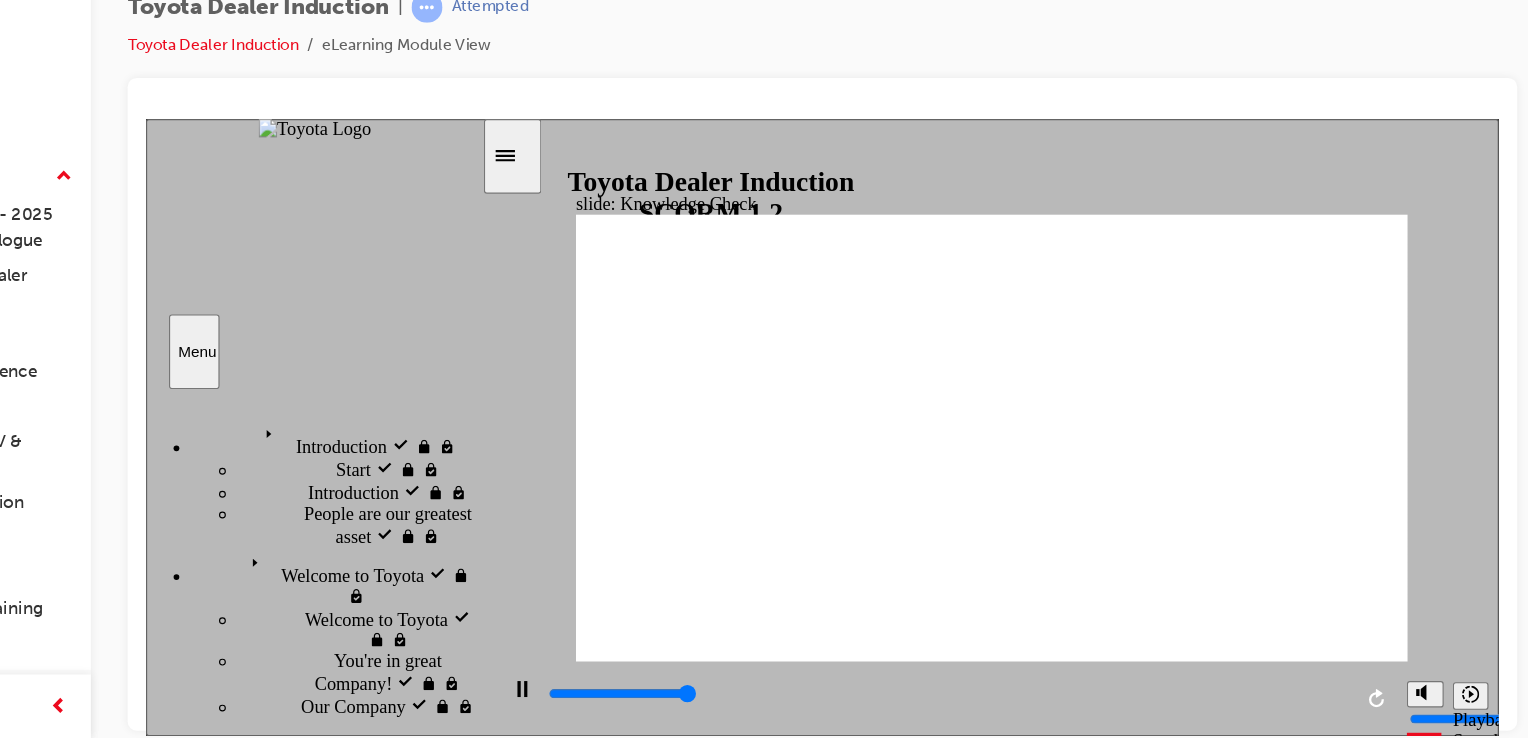 type on "5000" 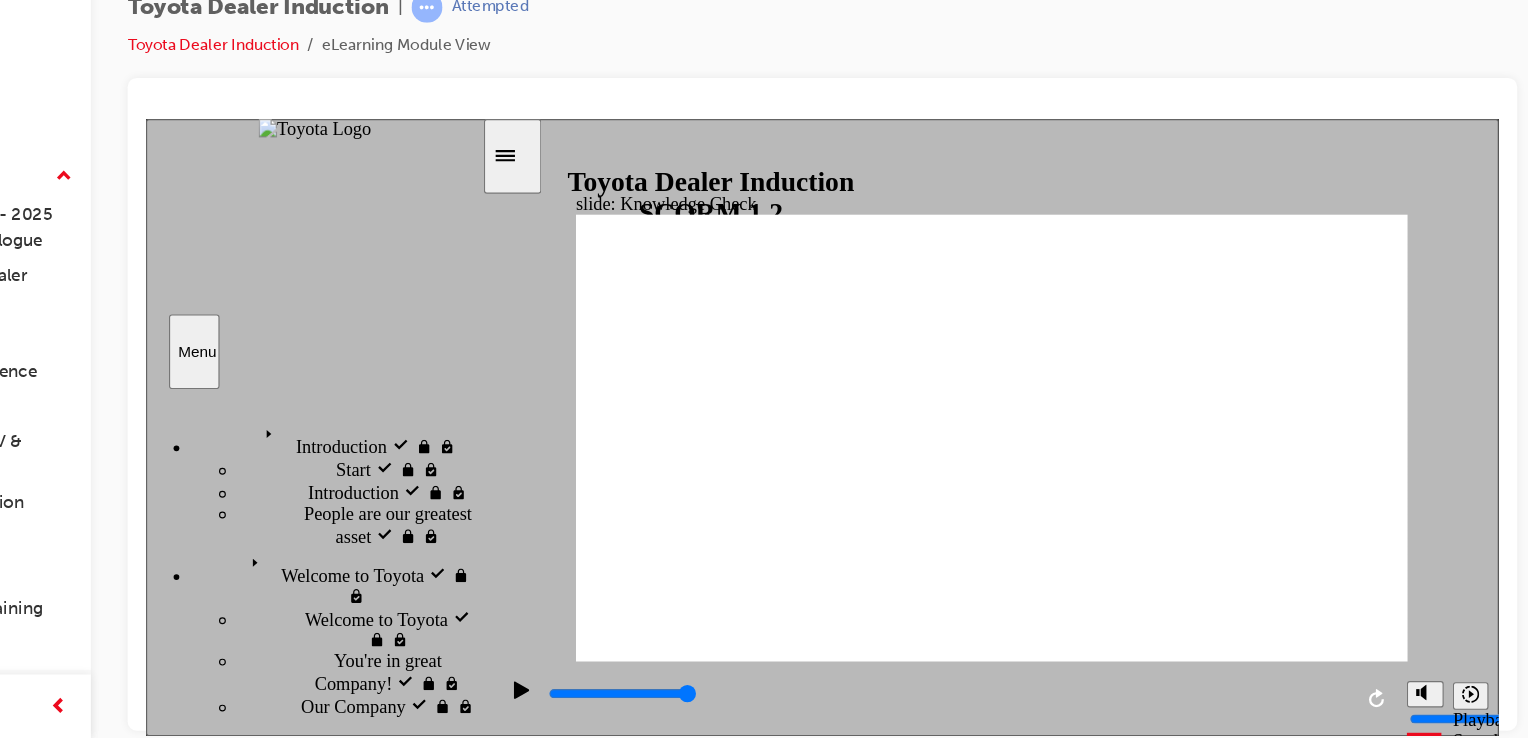 radio on "true" 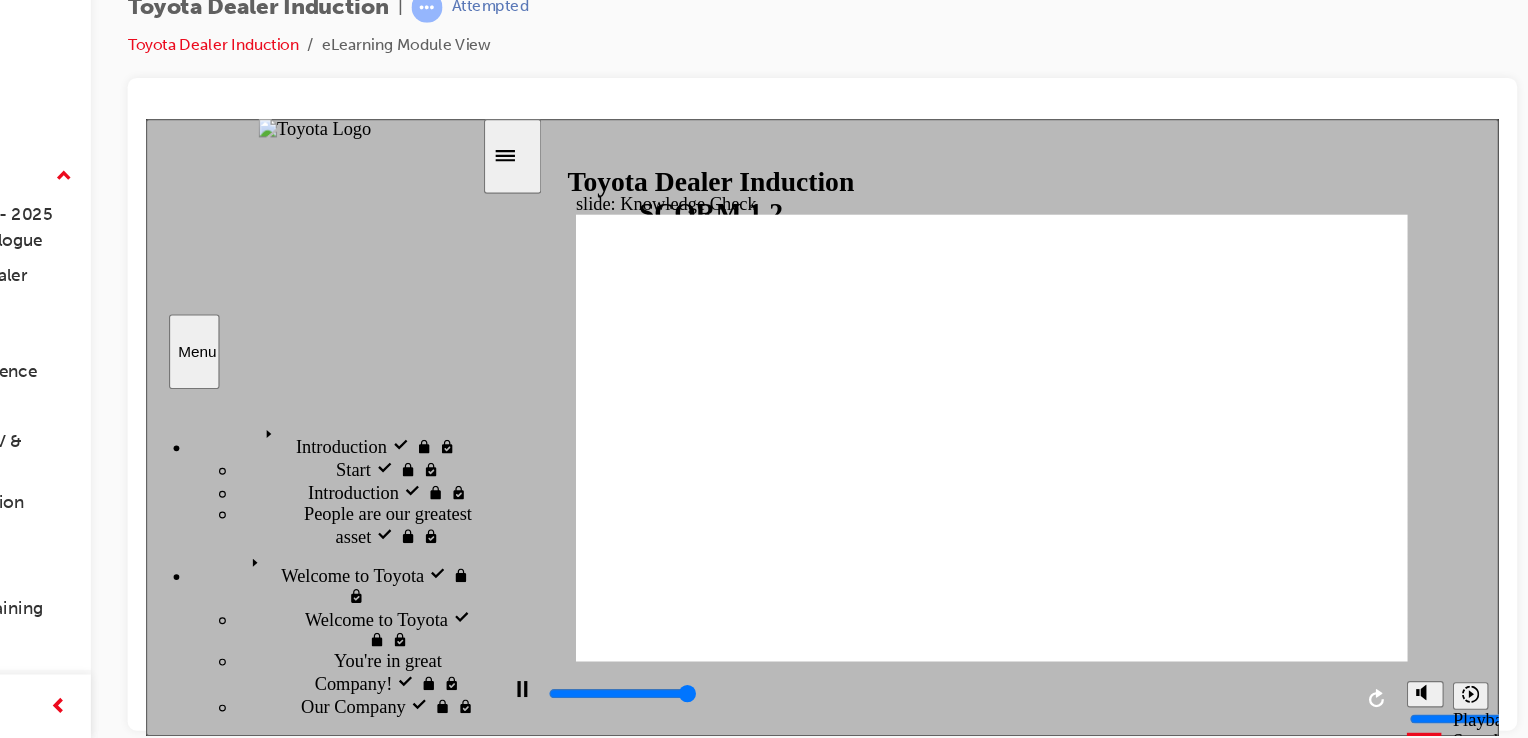 type on "5000" 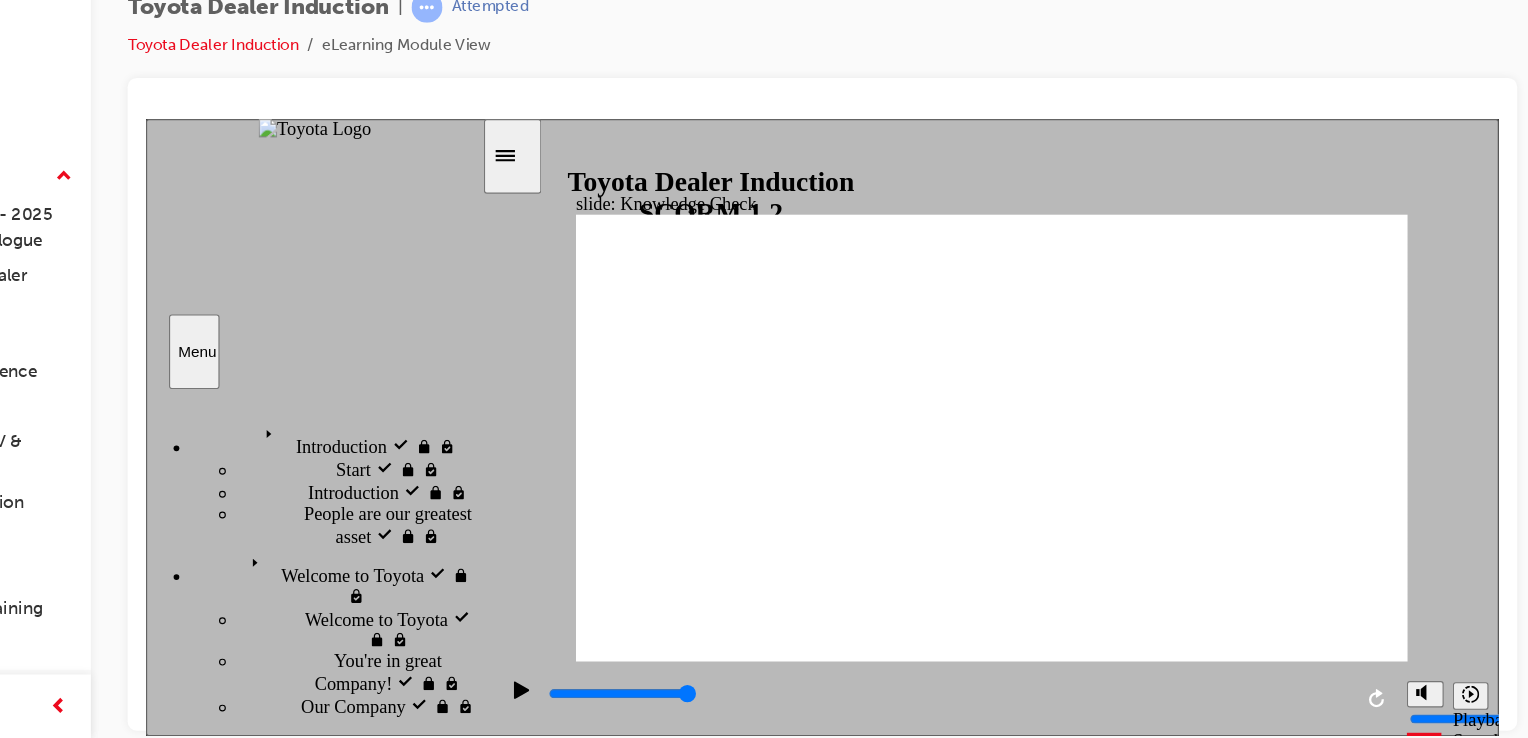 radio on "true" 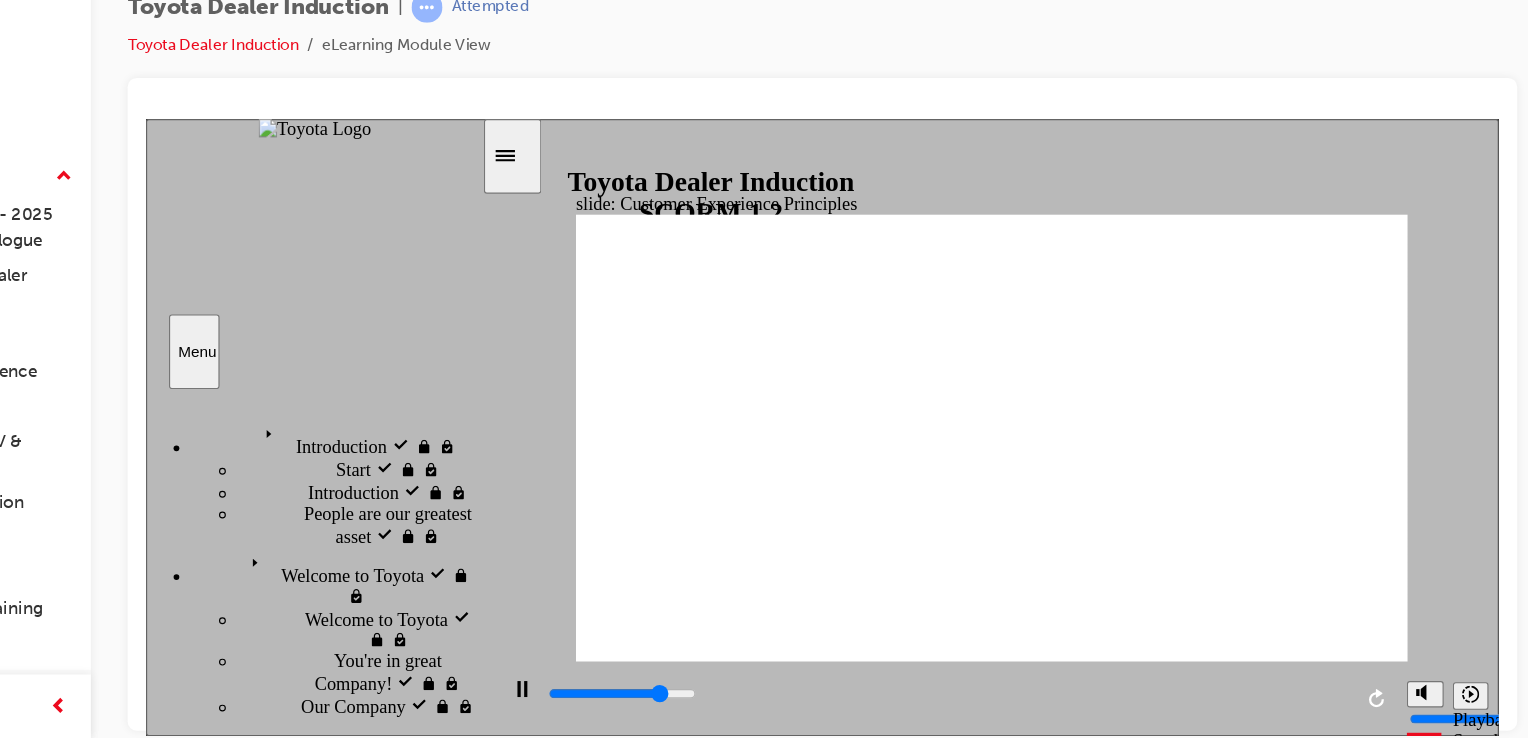 click 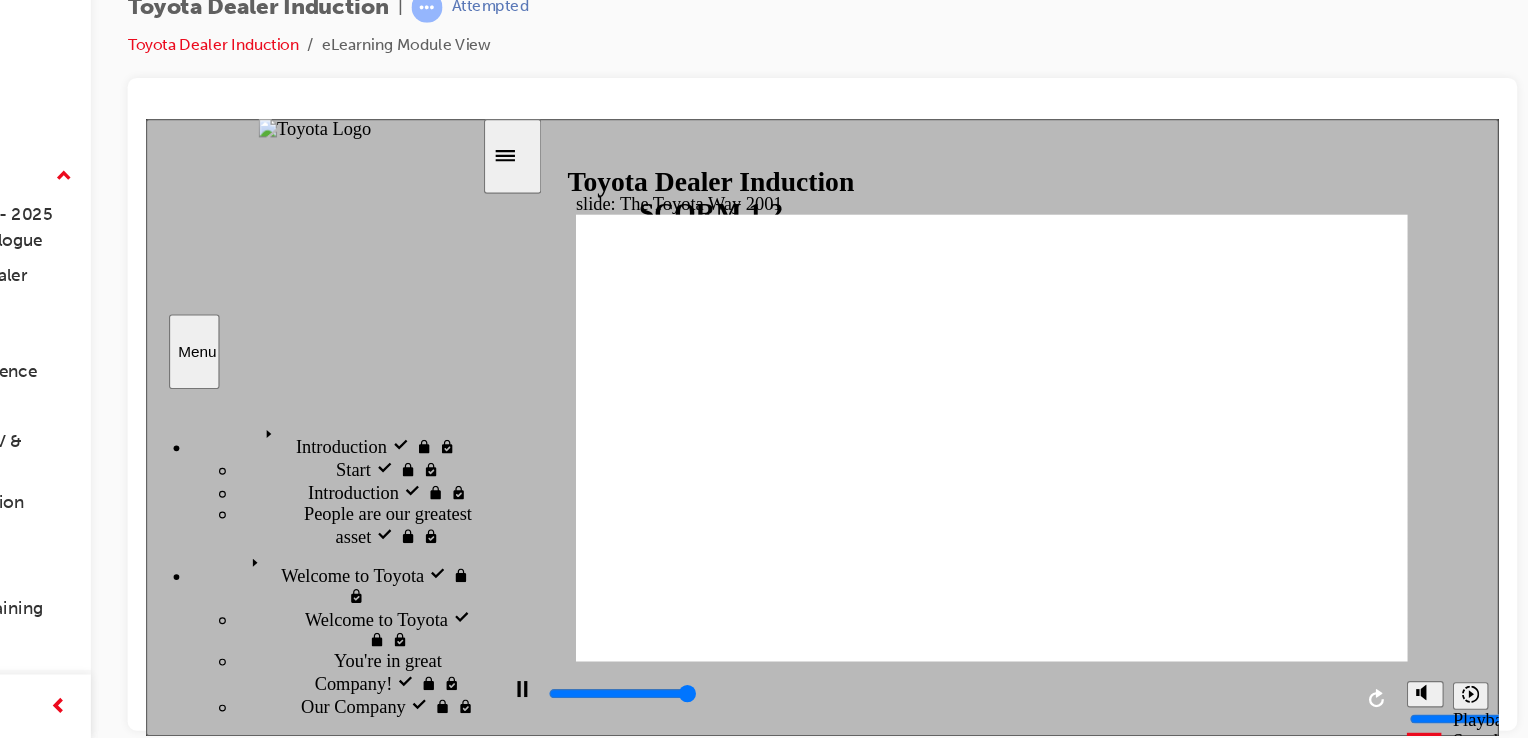 click 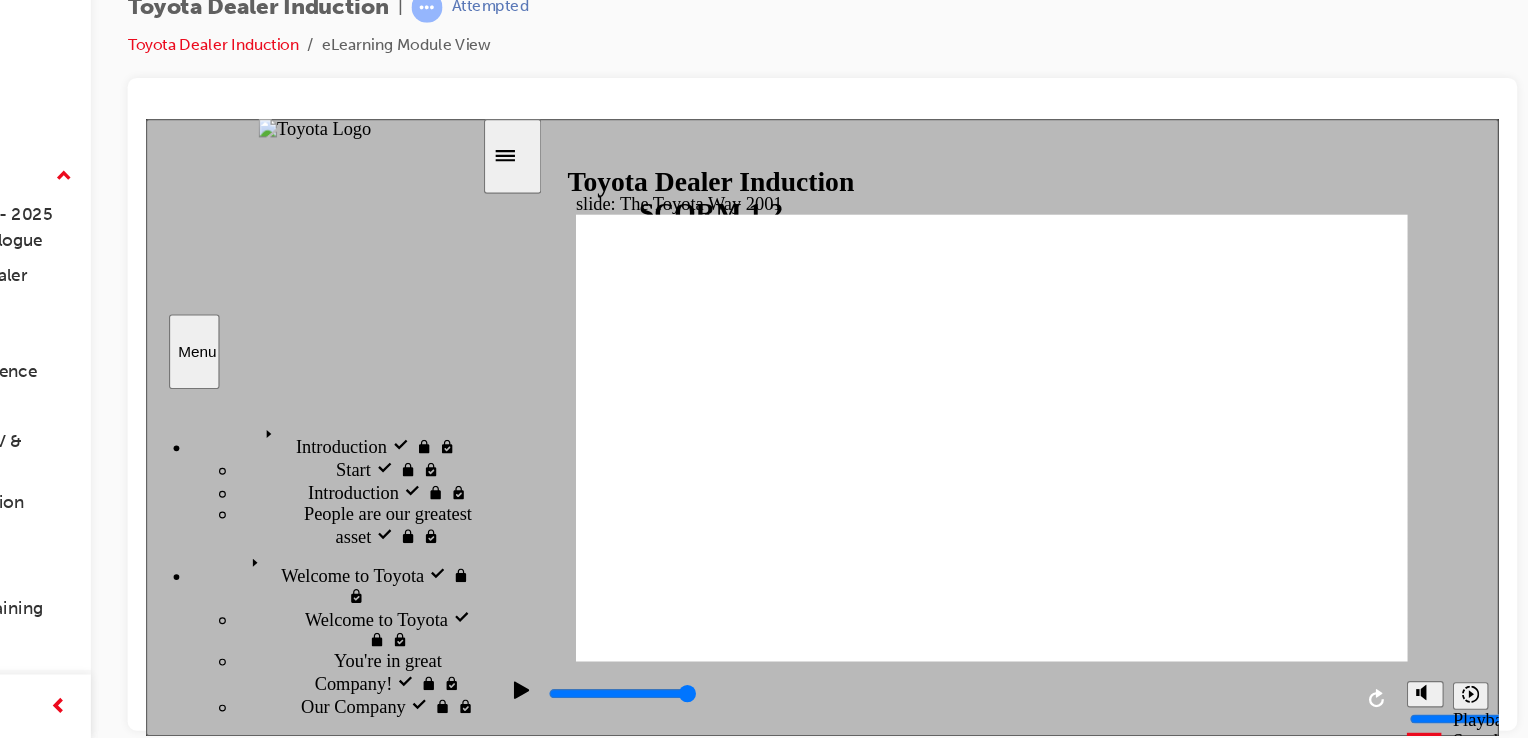 click 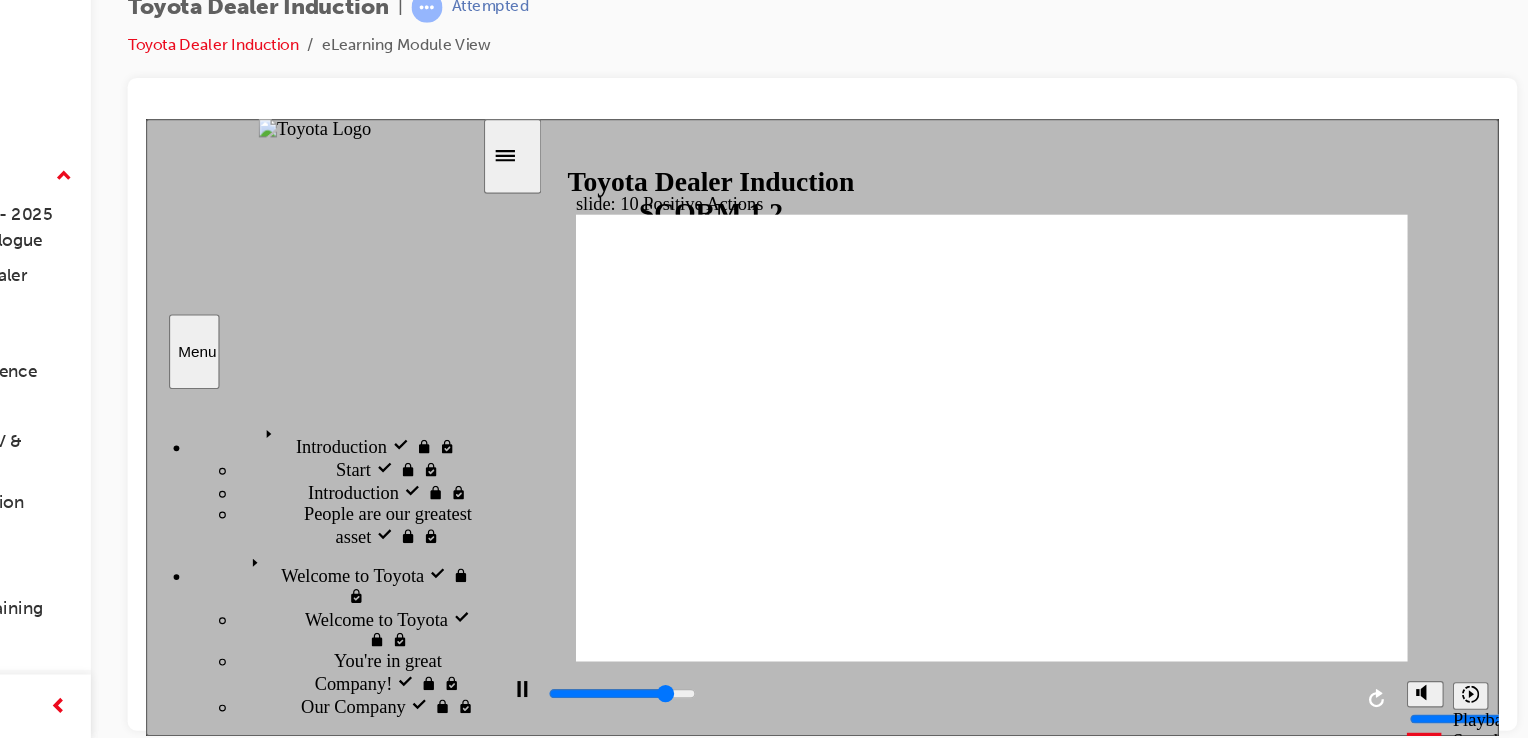 click 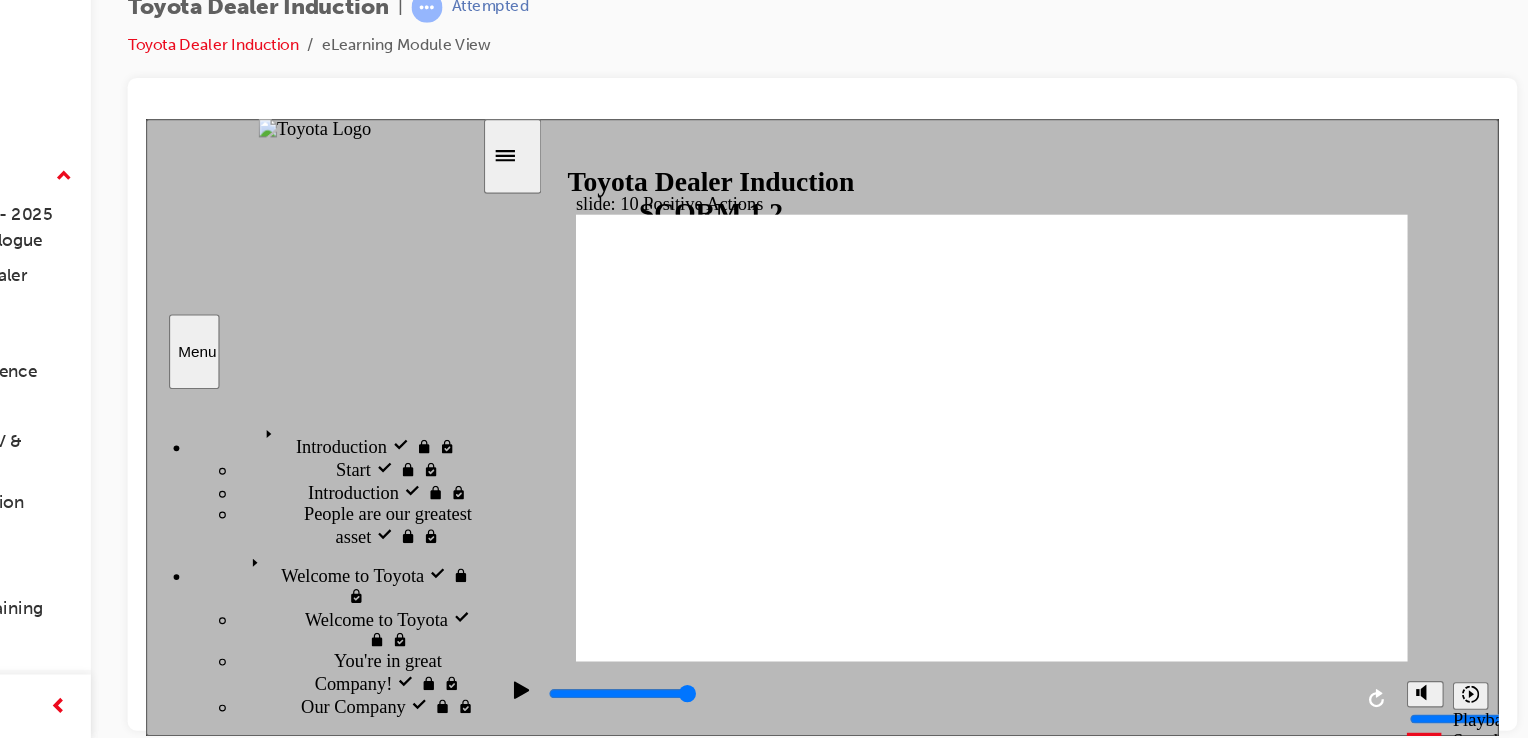 click 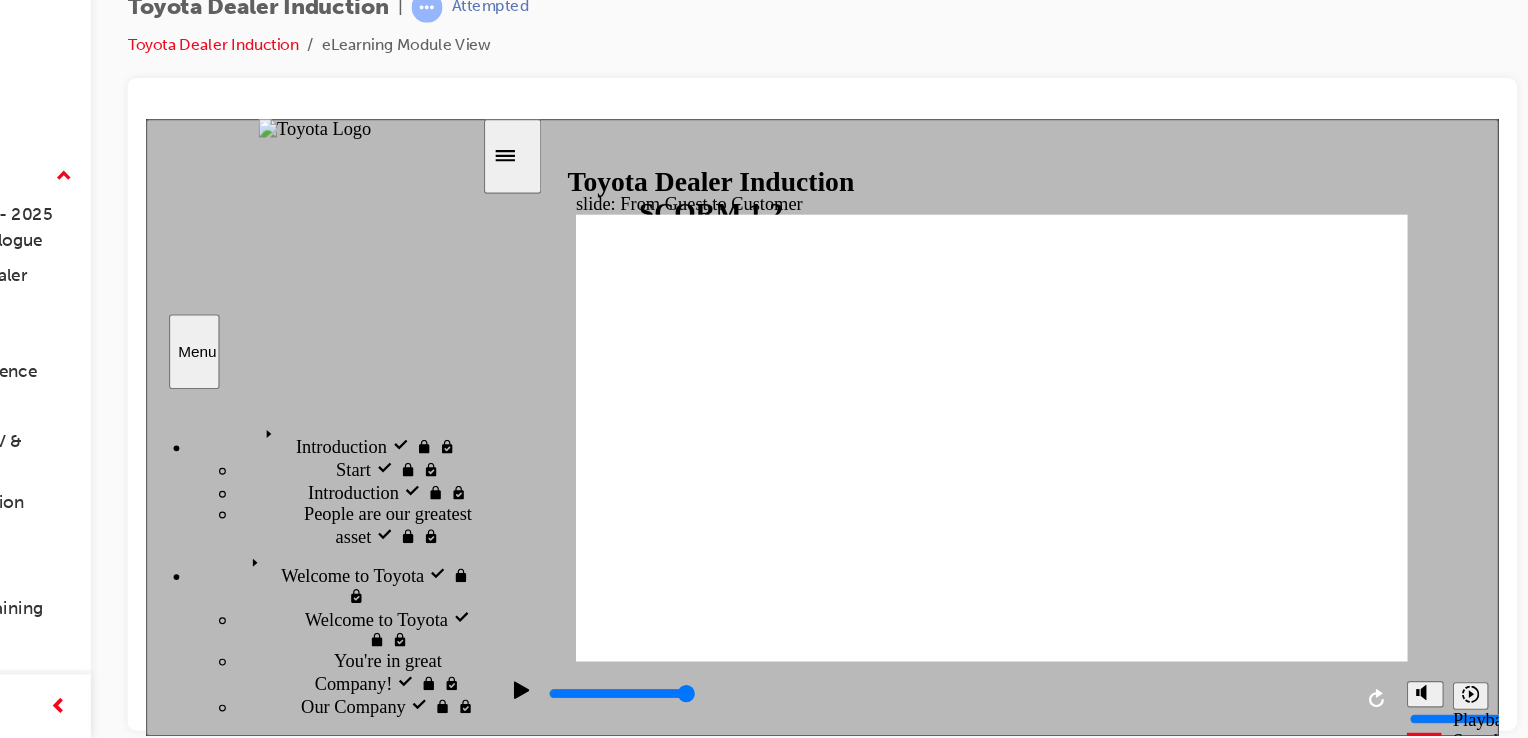 click 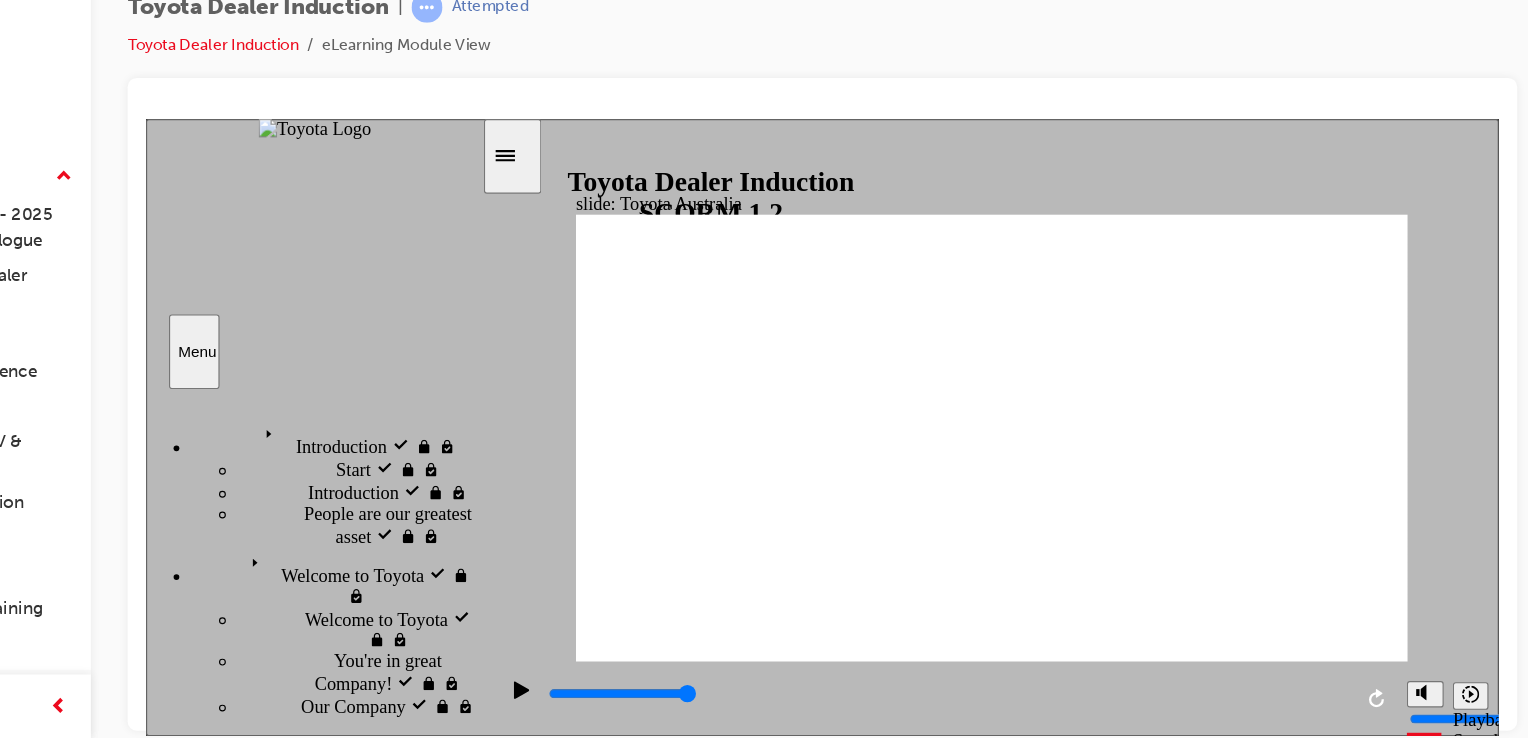 click 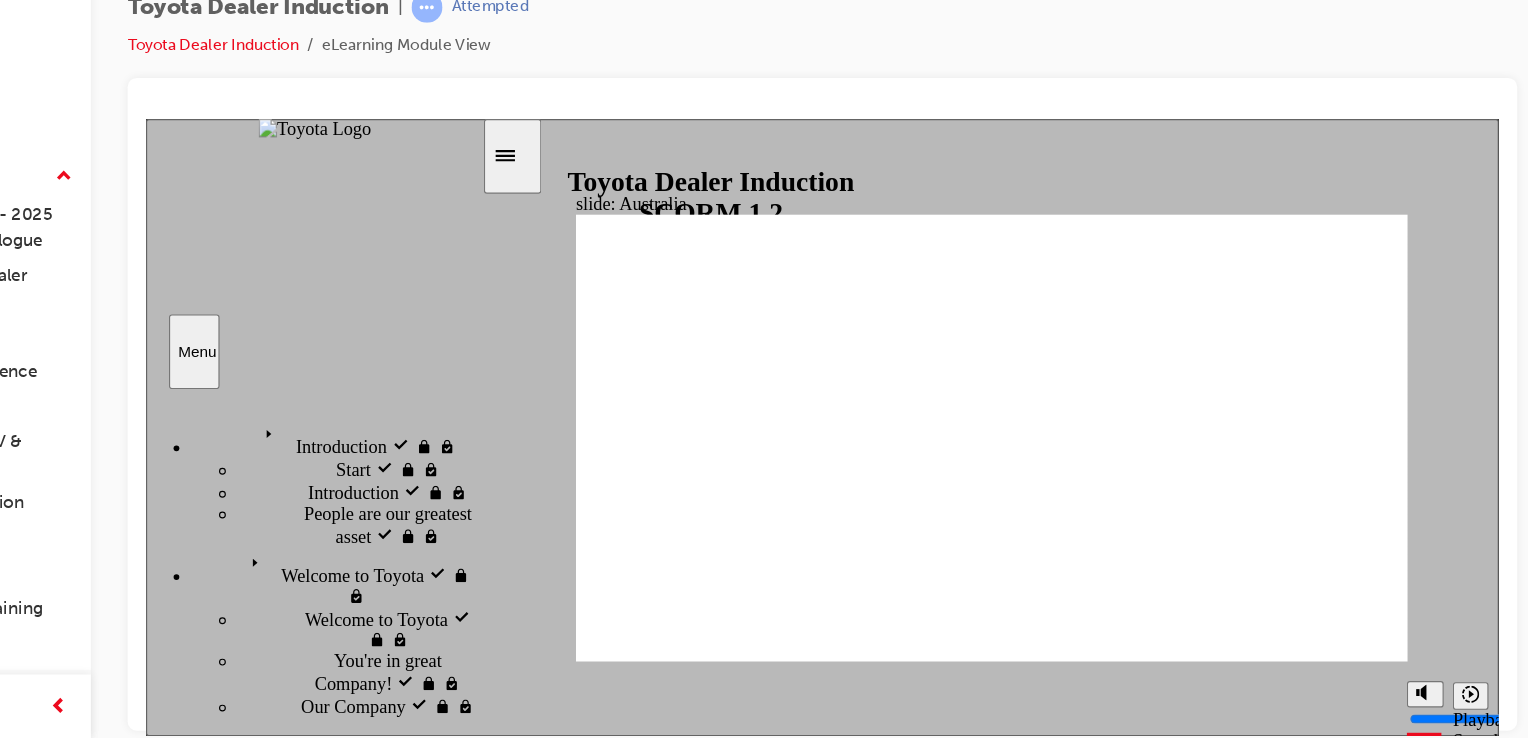 click on "slide: Australia
Rectangle 1 Back to top
Playback Speed
2
1.75
1.5
1.25" at bounding box center [733, 386] 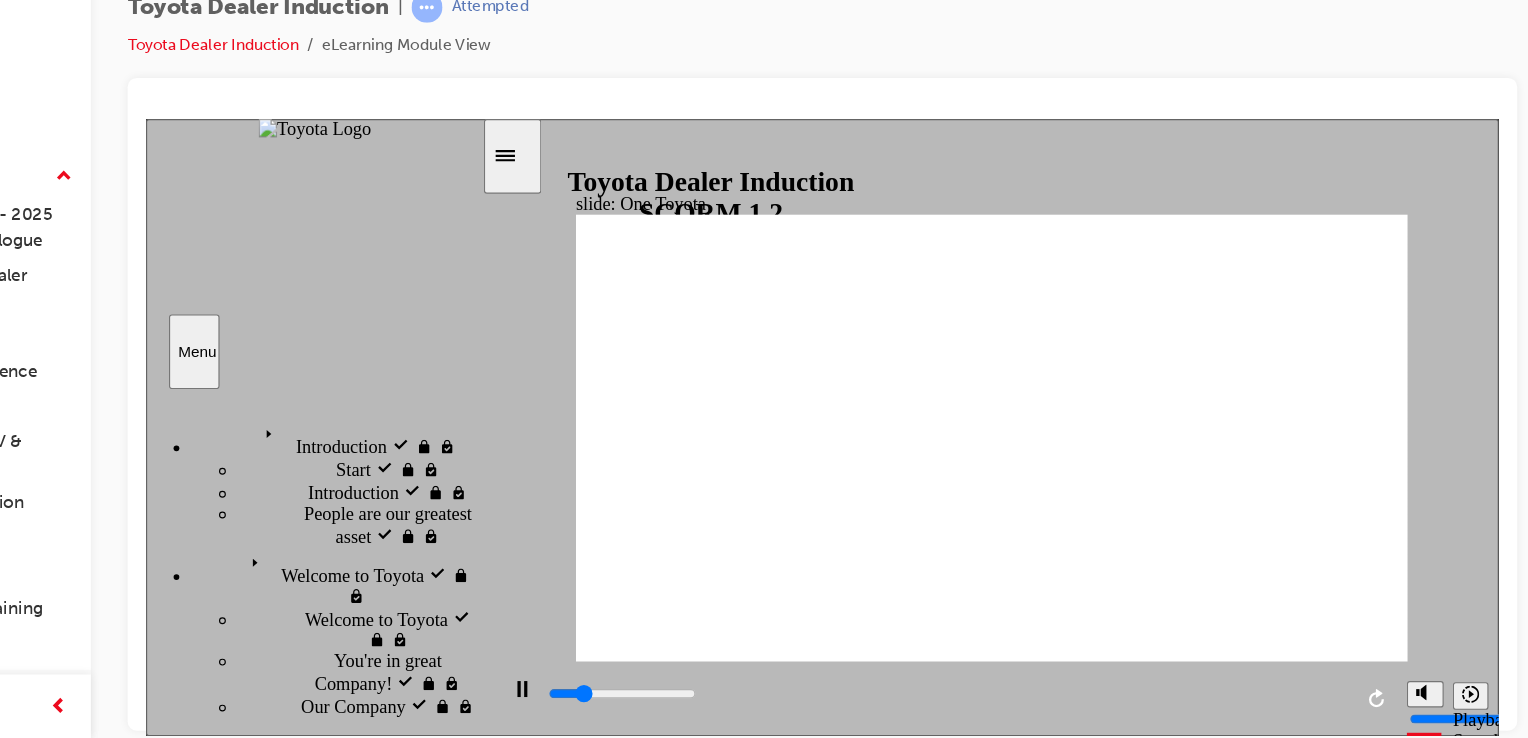 click 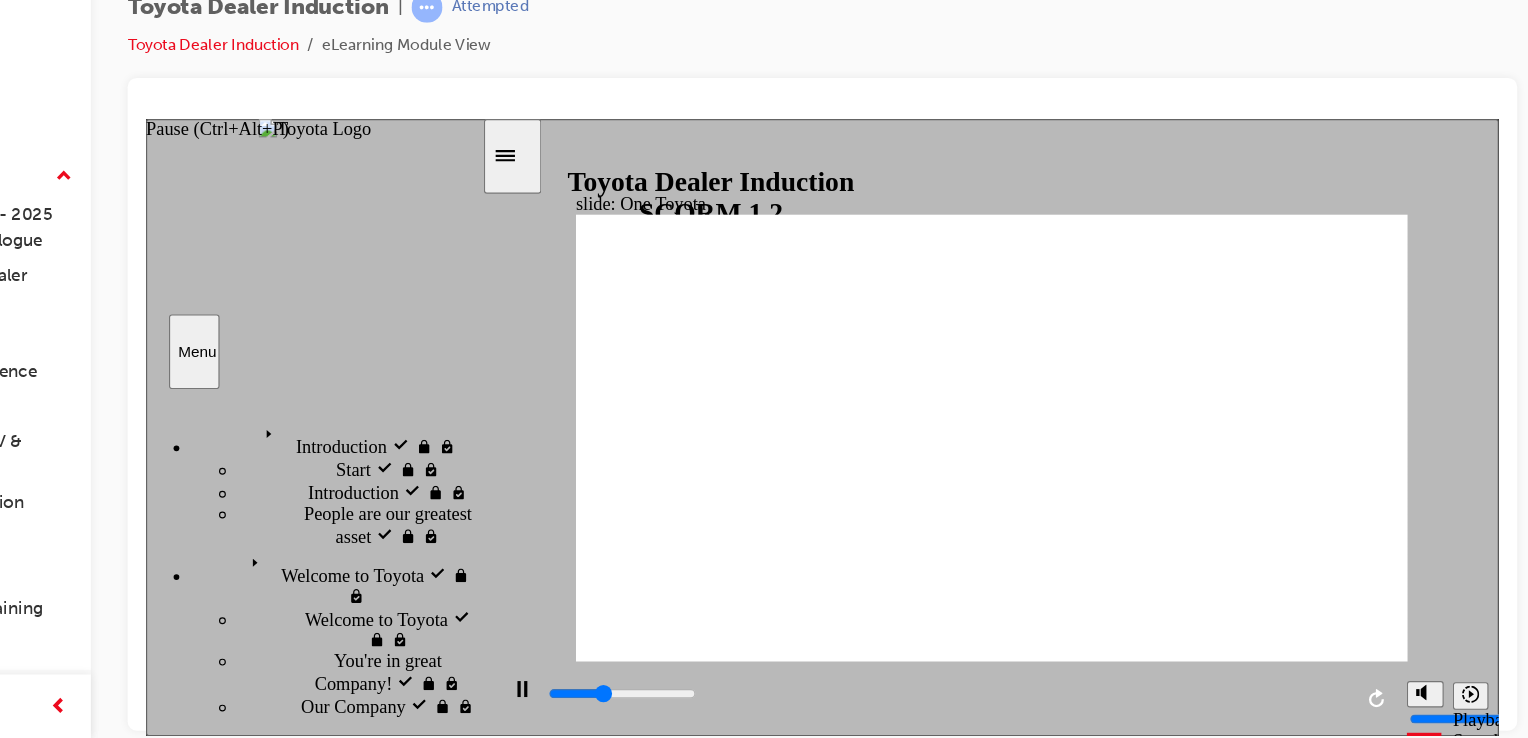 click at bounding box center (472, 624) 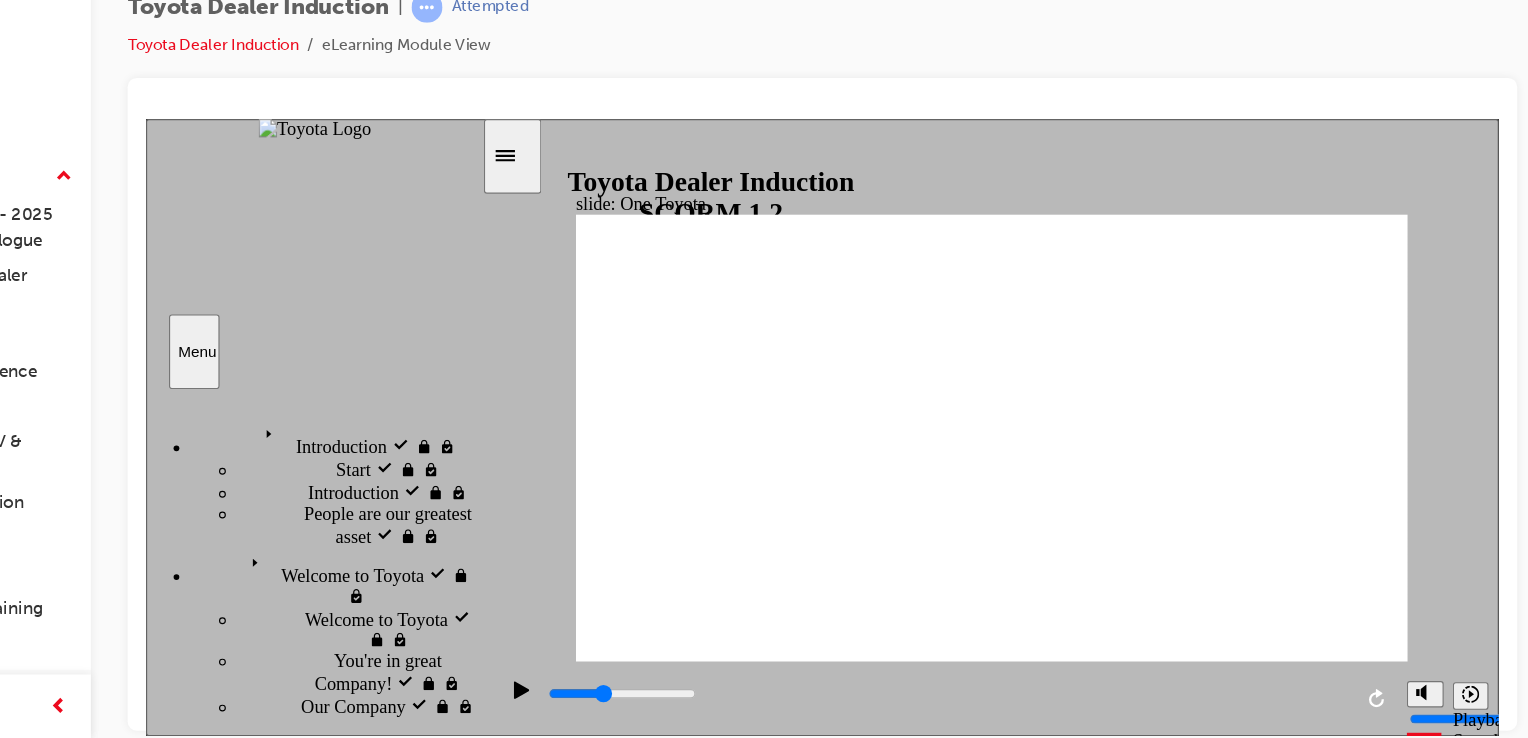 click at bounding box center [466, 623] 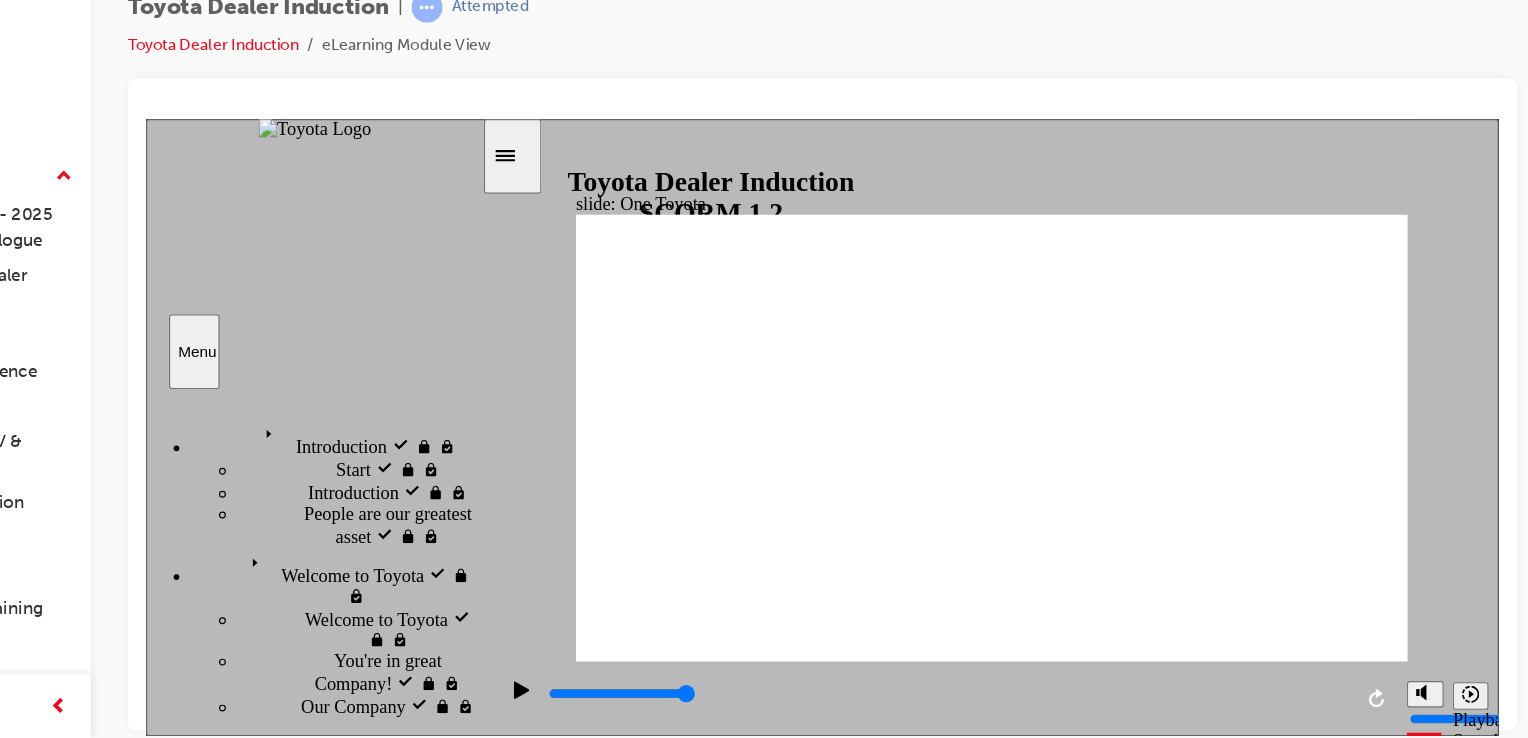 click 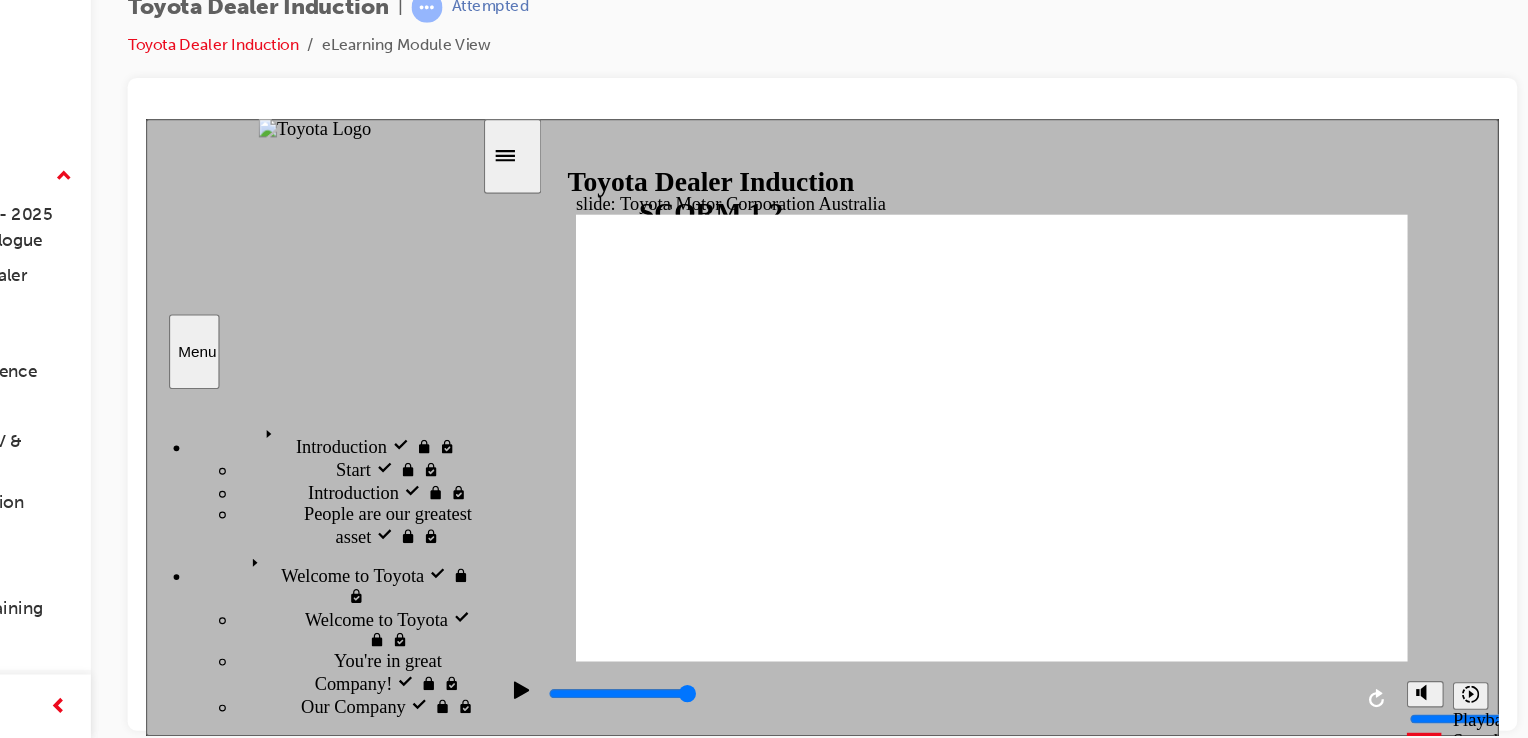 click 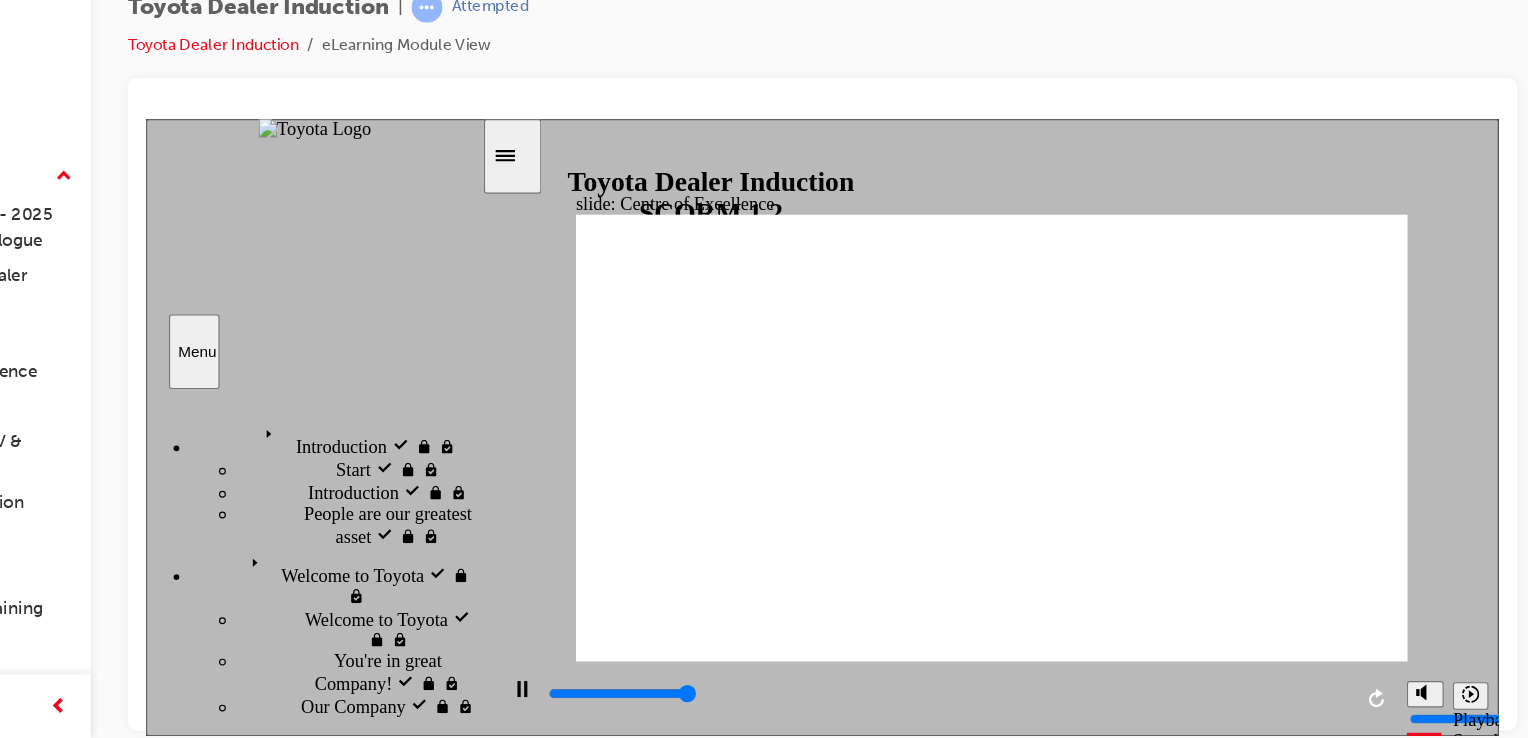 type on "15300" 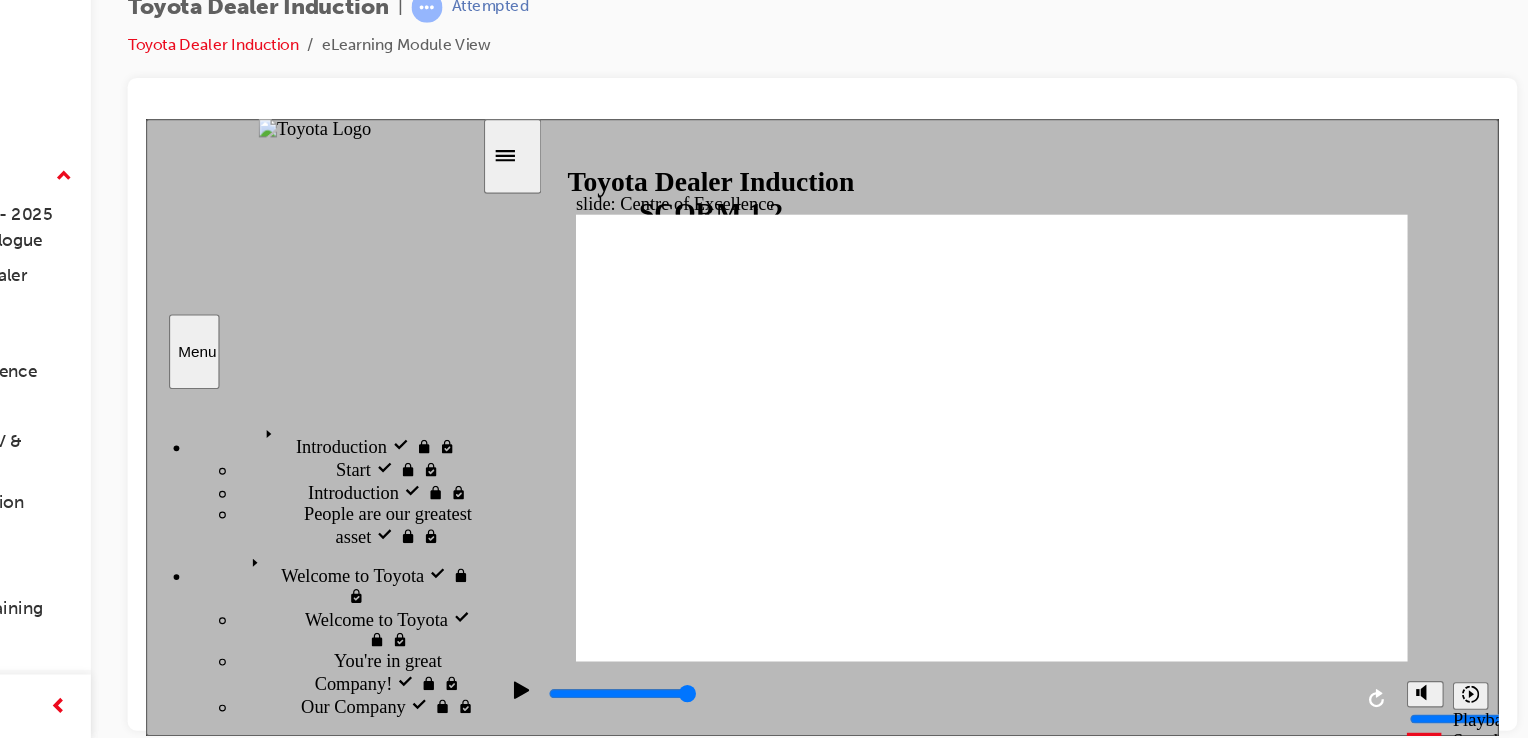 click 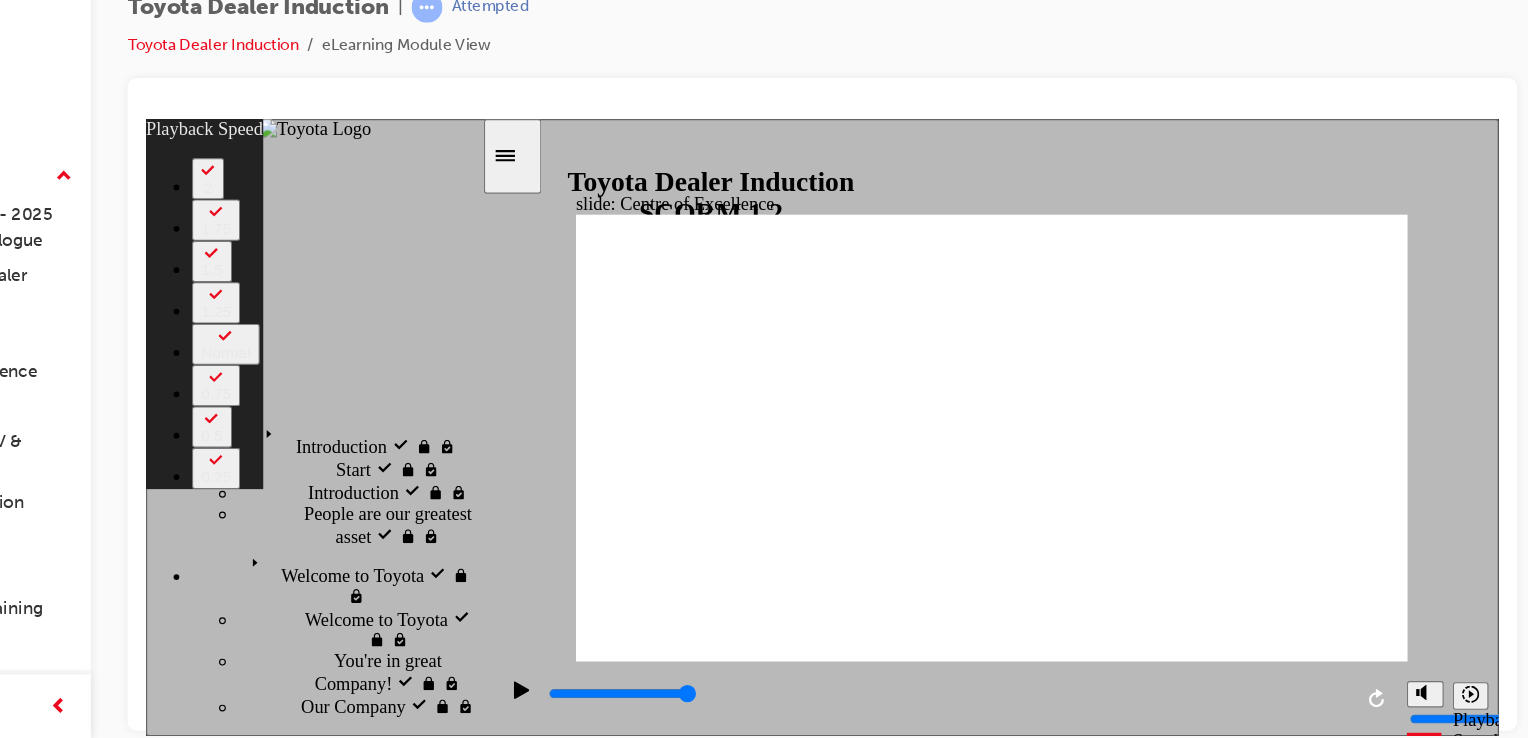 click at bounding box center (881, 3120) 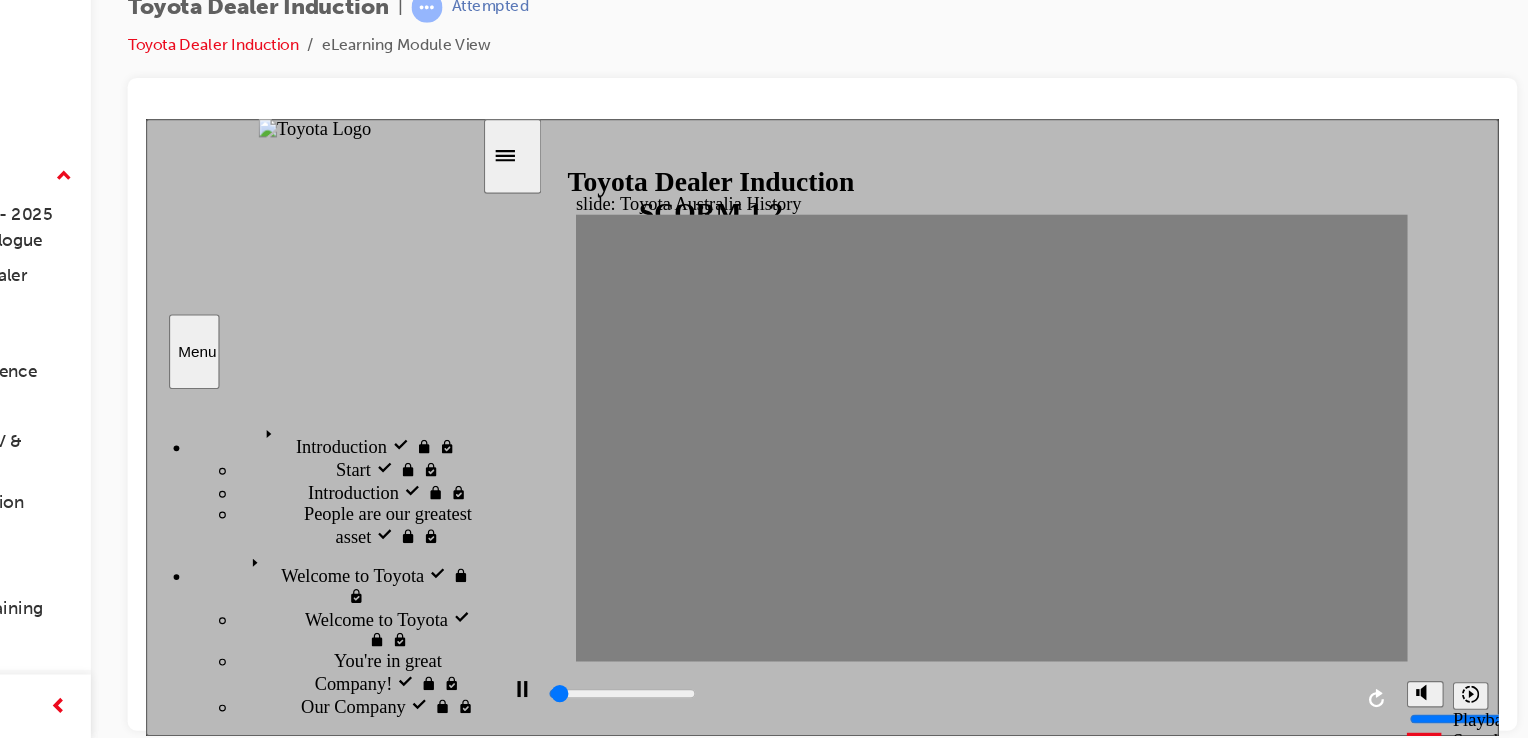 drag, startPoint x: 543, startPoint y: 405, endPoint x: 588, endPoint y: 402, distance: 45.099888 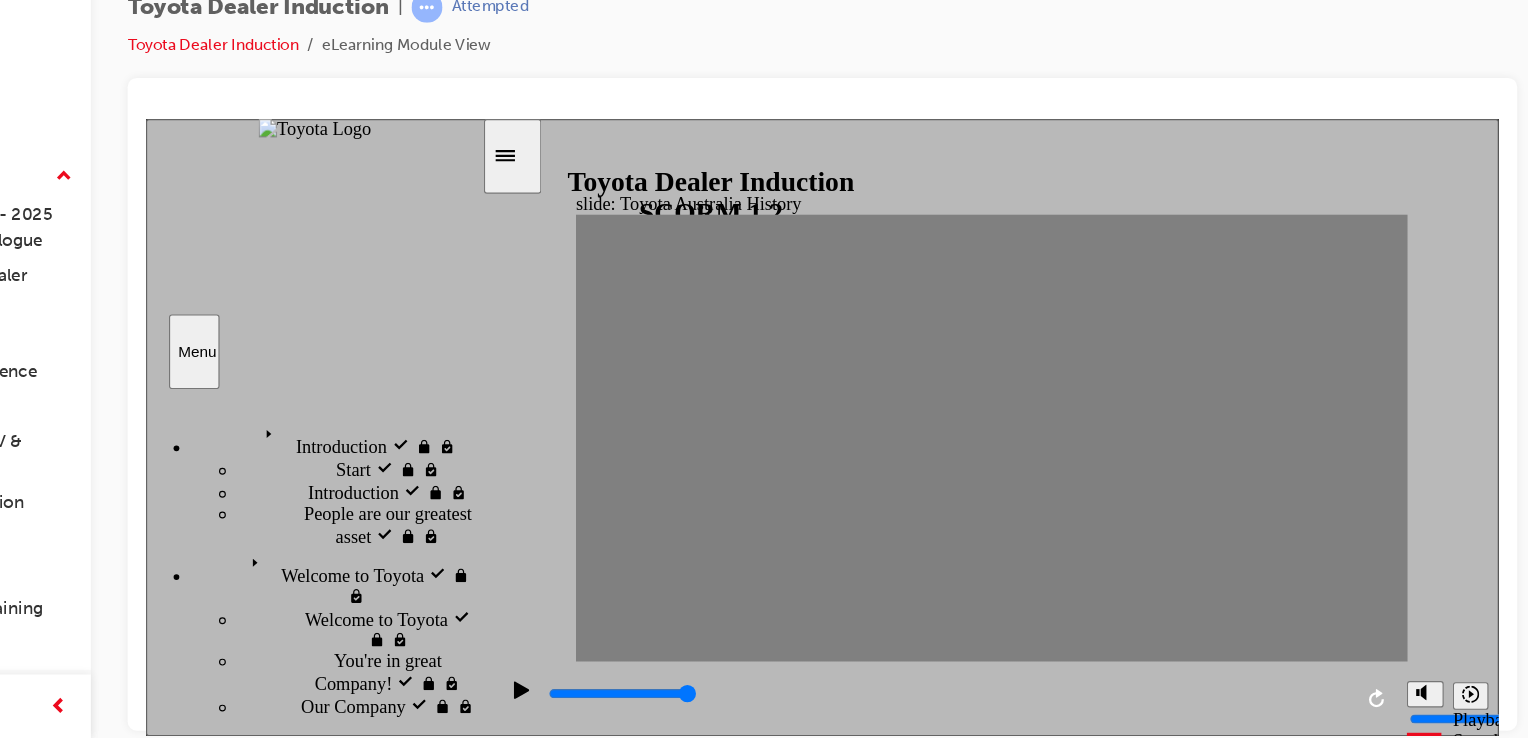 drag, startPoint x: 616, startPoint y: 397, endPoint x: 627, endPoint y: 390, distance: 13.038404 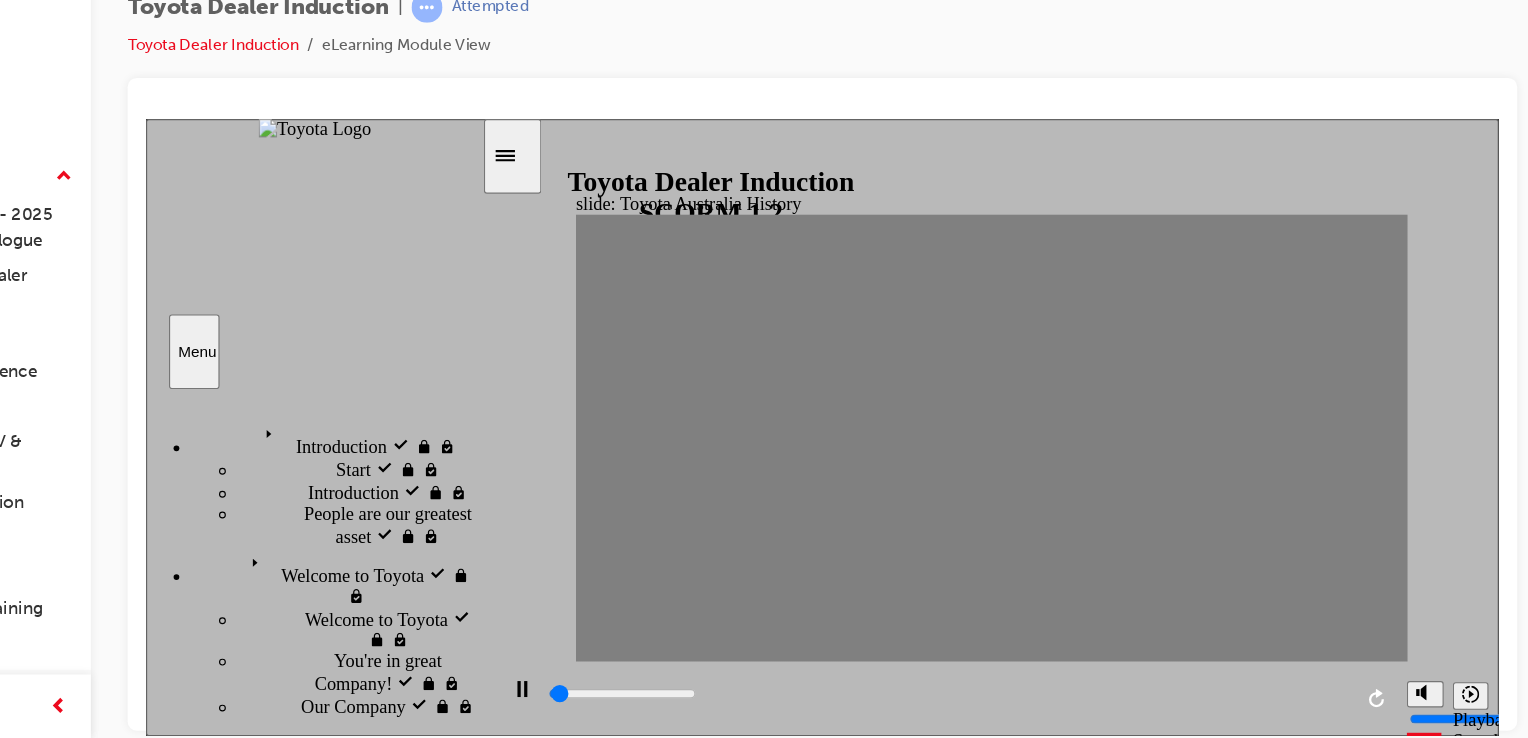 click at bounding box center (875, 1944) 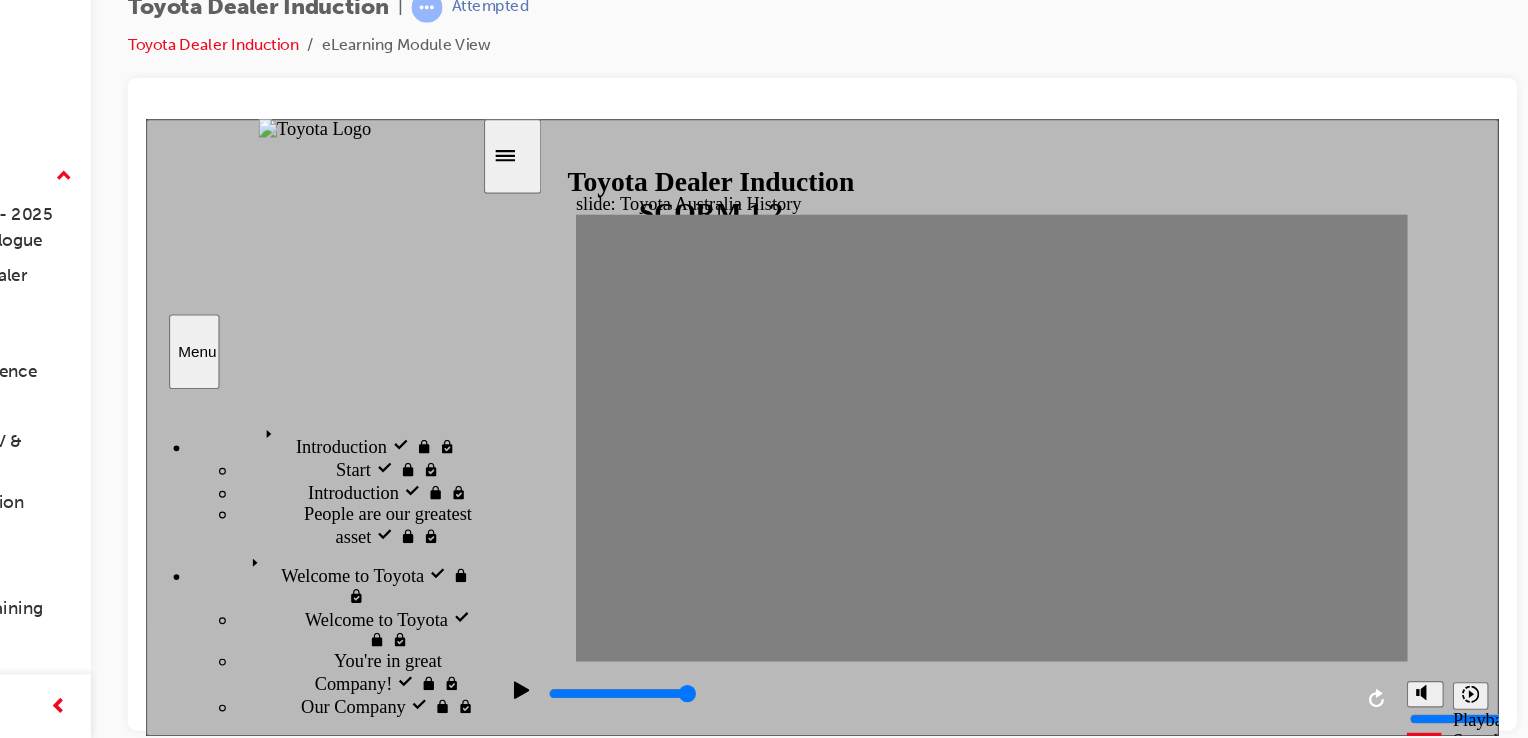 drag, startPoint x: 649, startPoint y: 399, endPoint x: 665, endPoint y: 405, distance: 17.088007 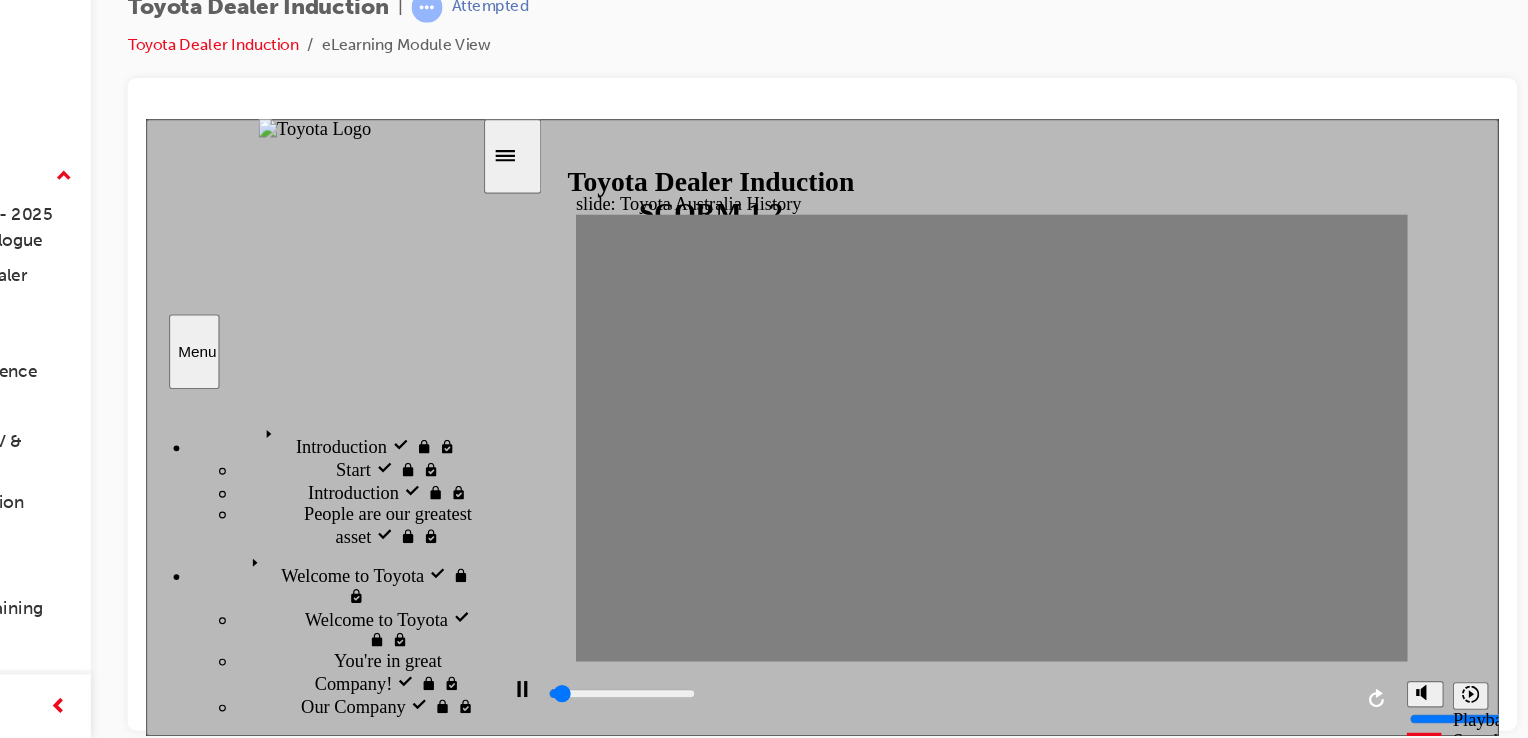 drag, startPoint x: 647, startPoint y: 402, endPoint x: 680, endPoint y: 406, distance: 33.24154 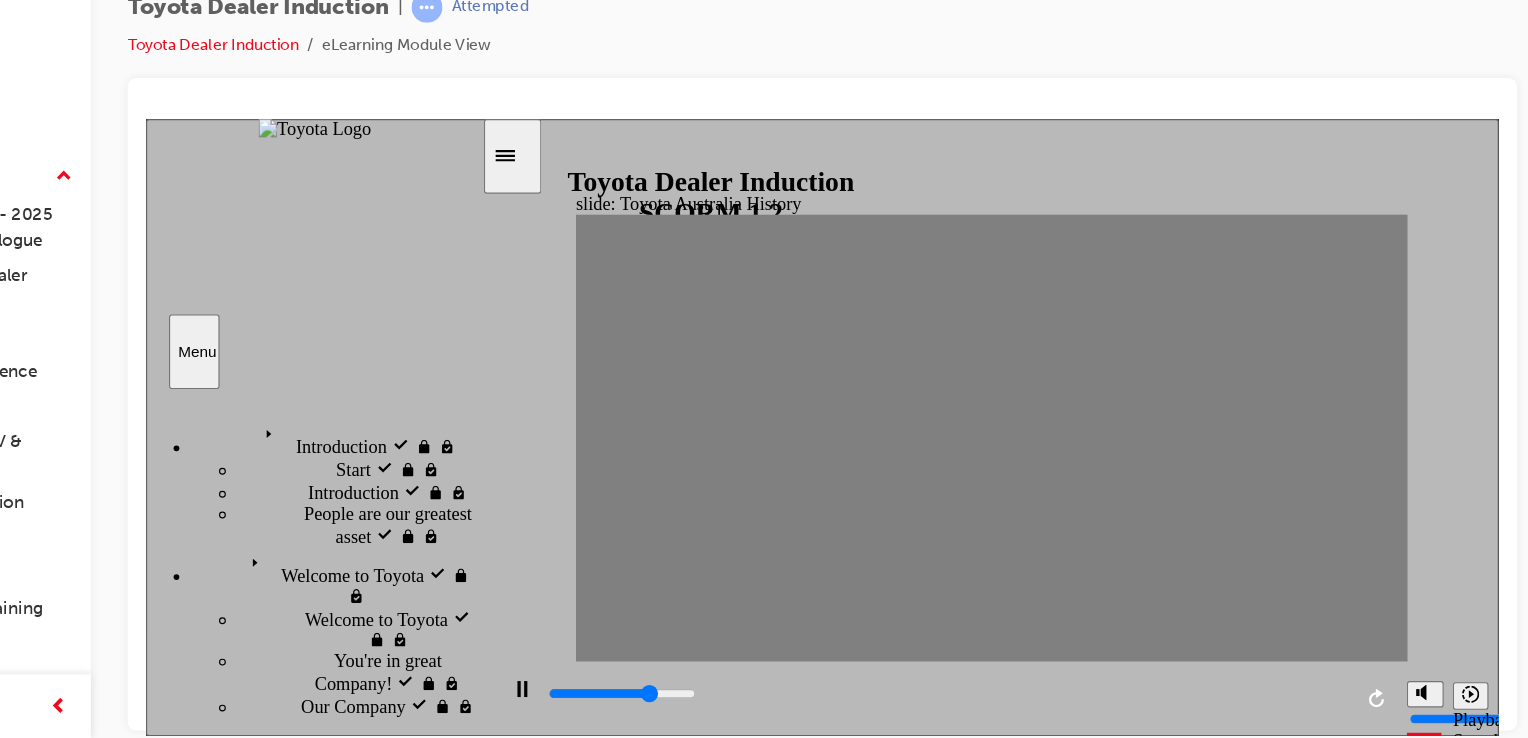 type on "0" 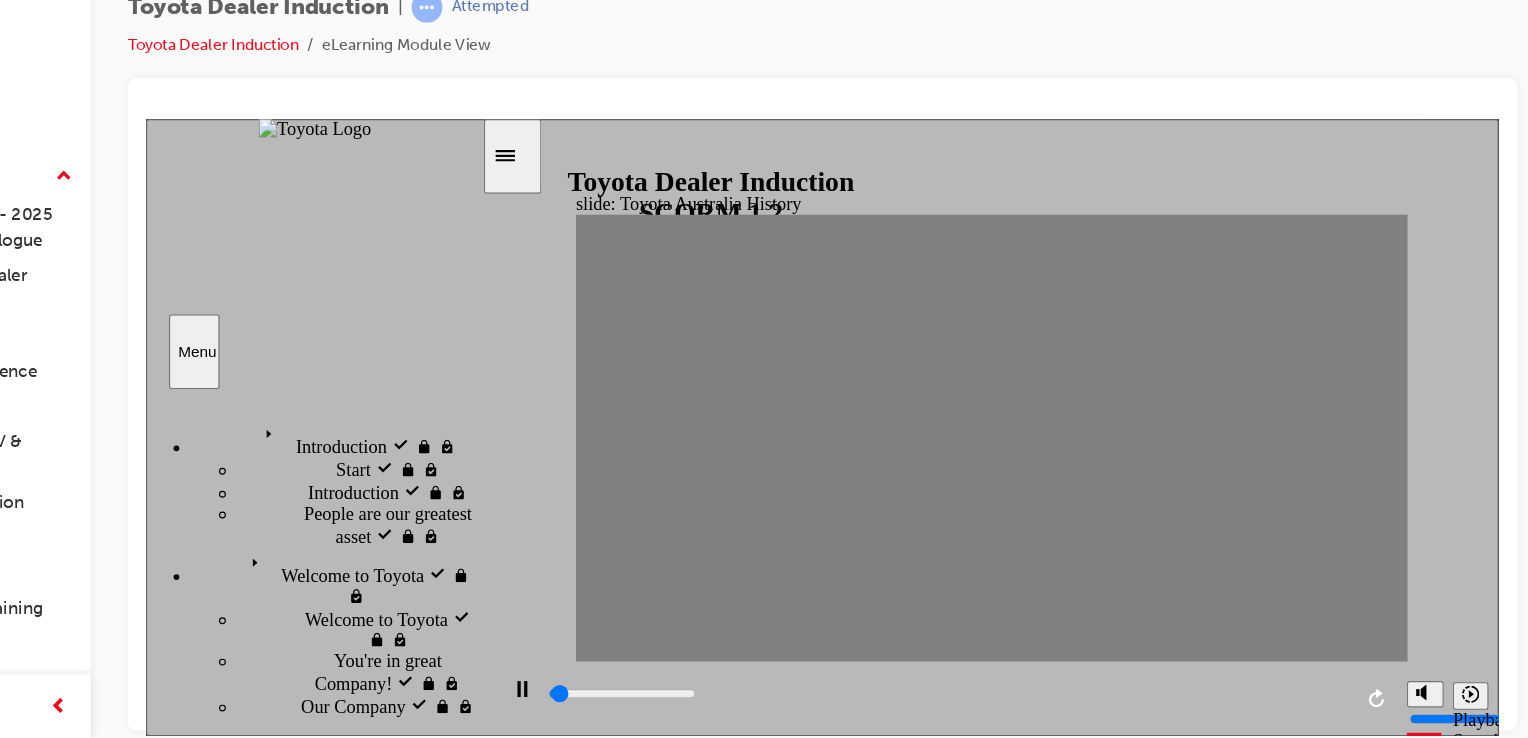 type on "0" 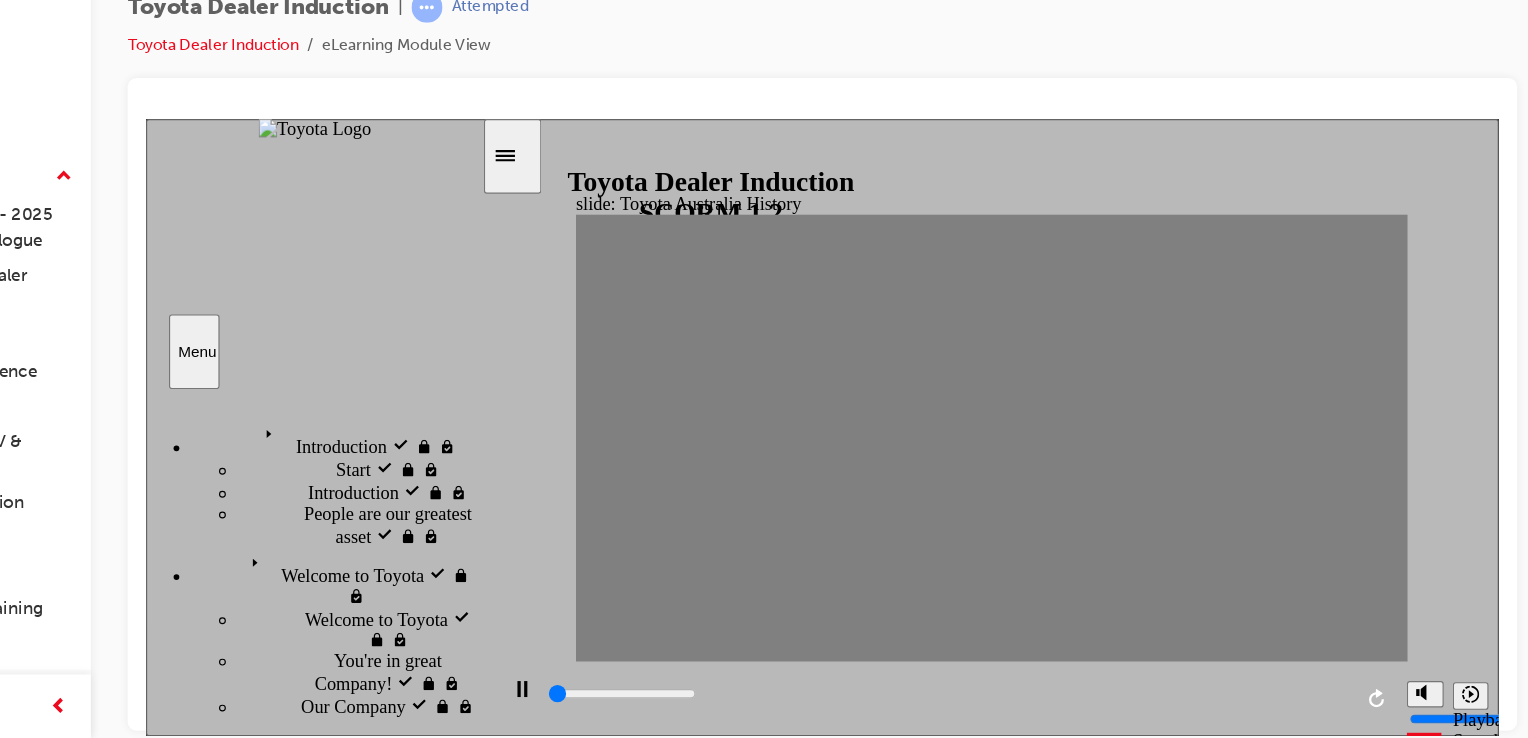 type on "0" 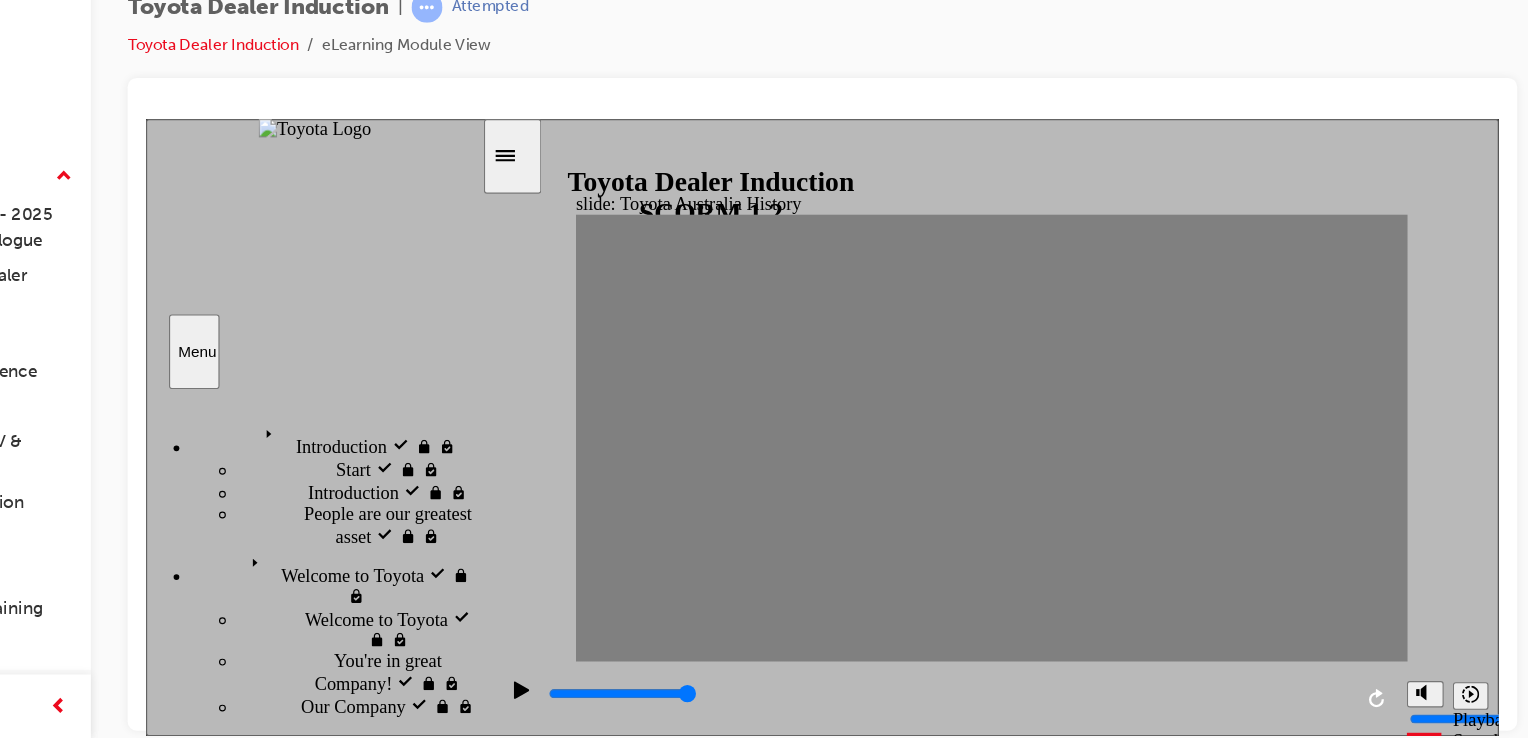 type on "0" 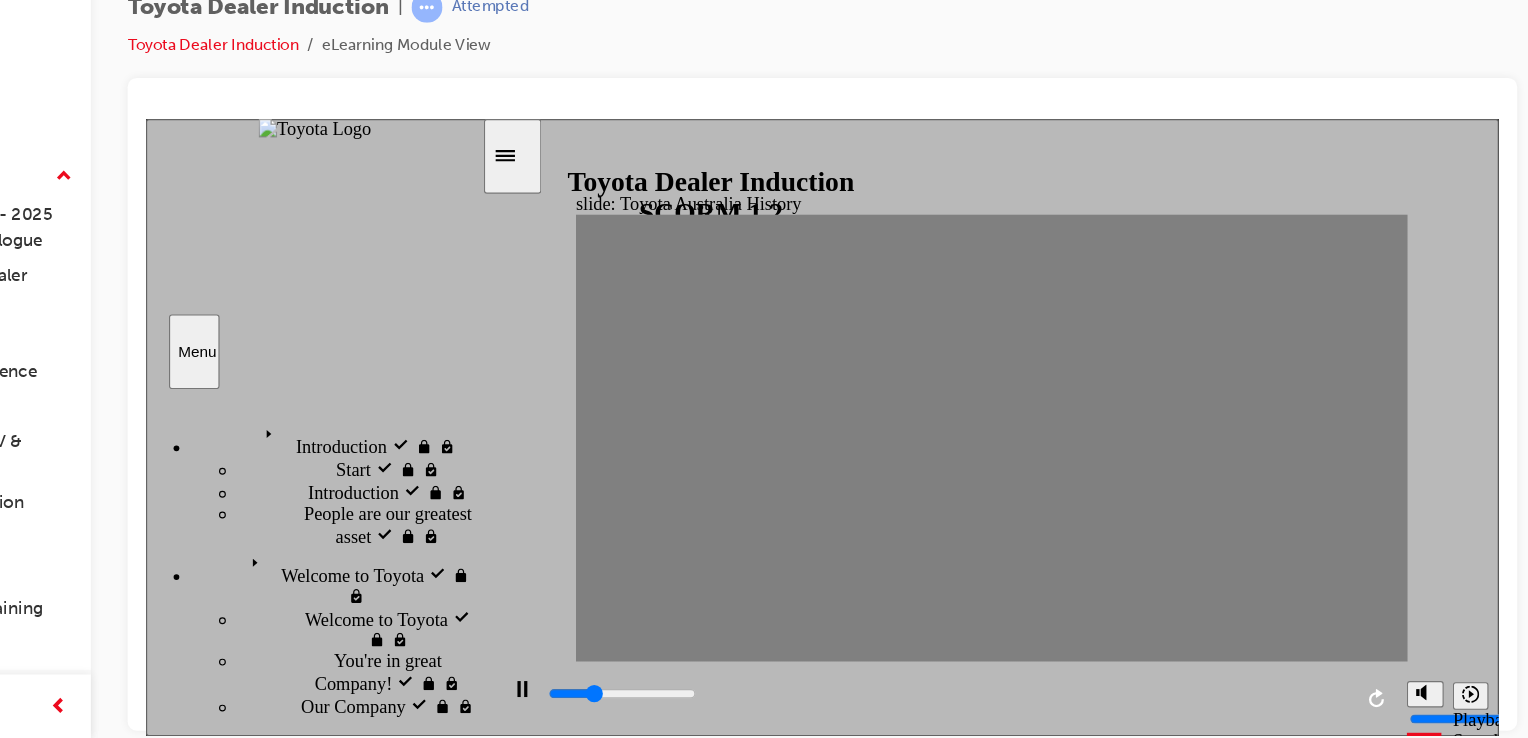 type on "0" 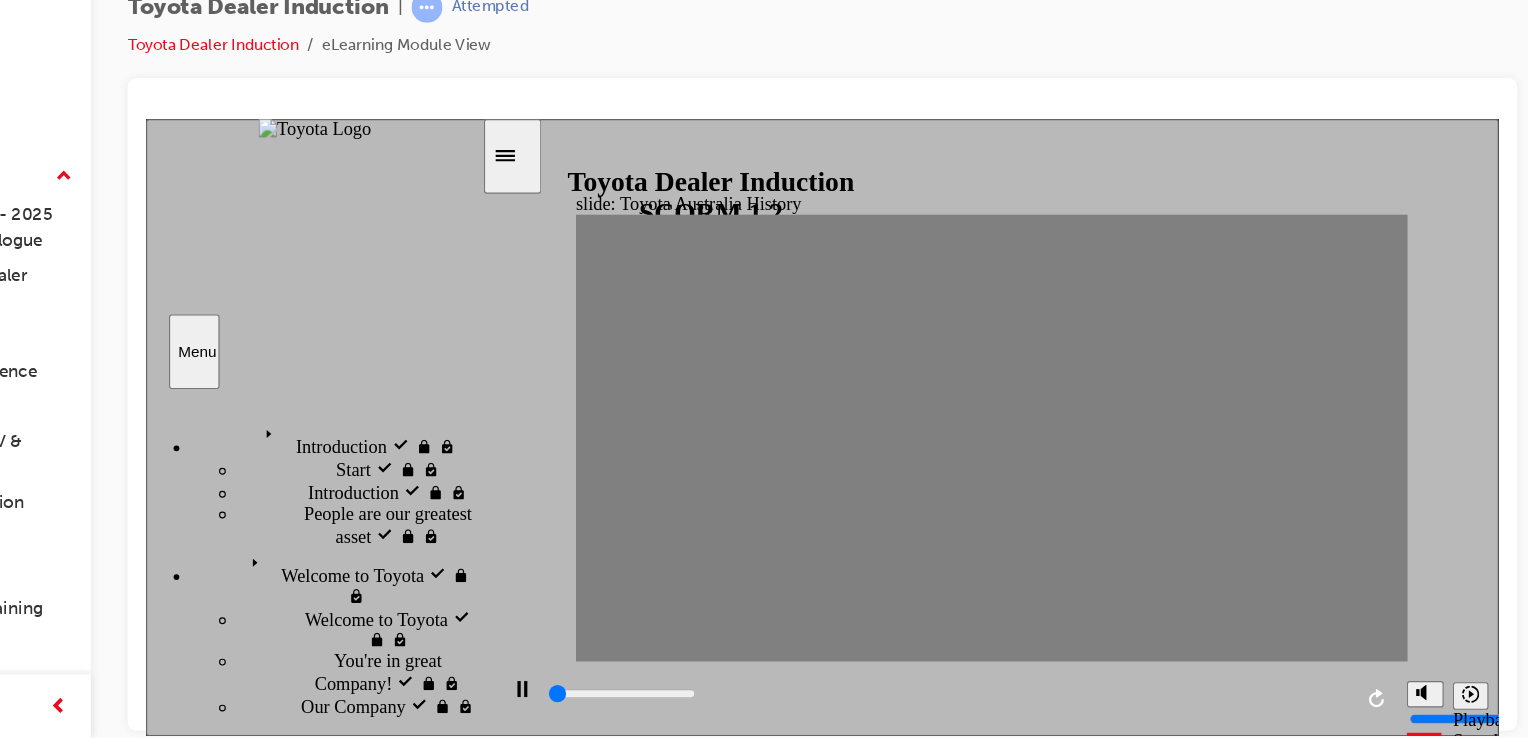type on "0" 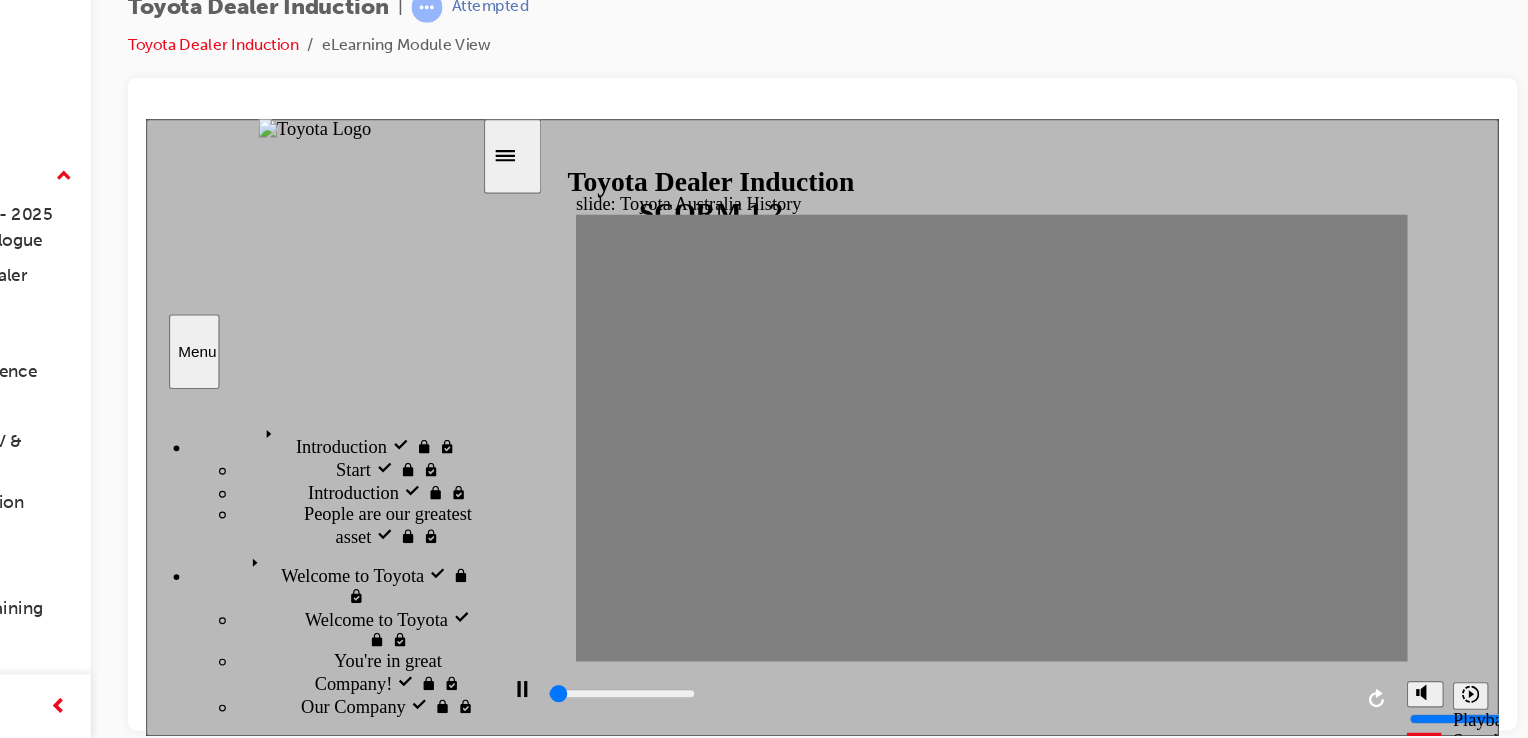 type on "0" 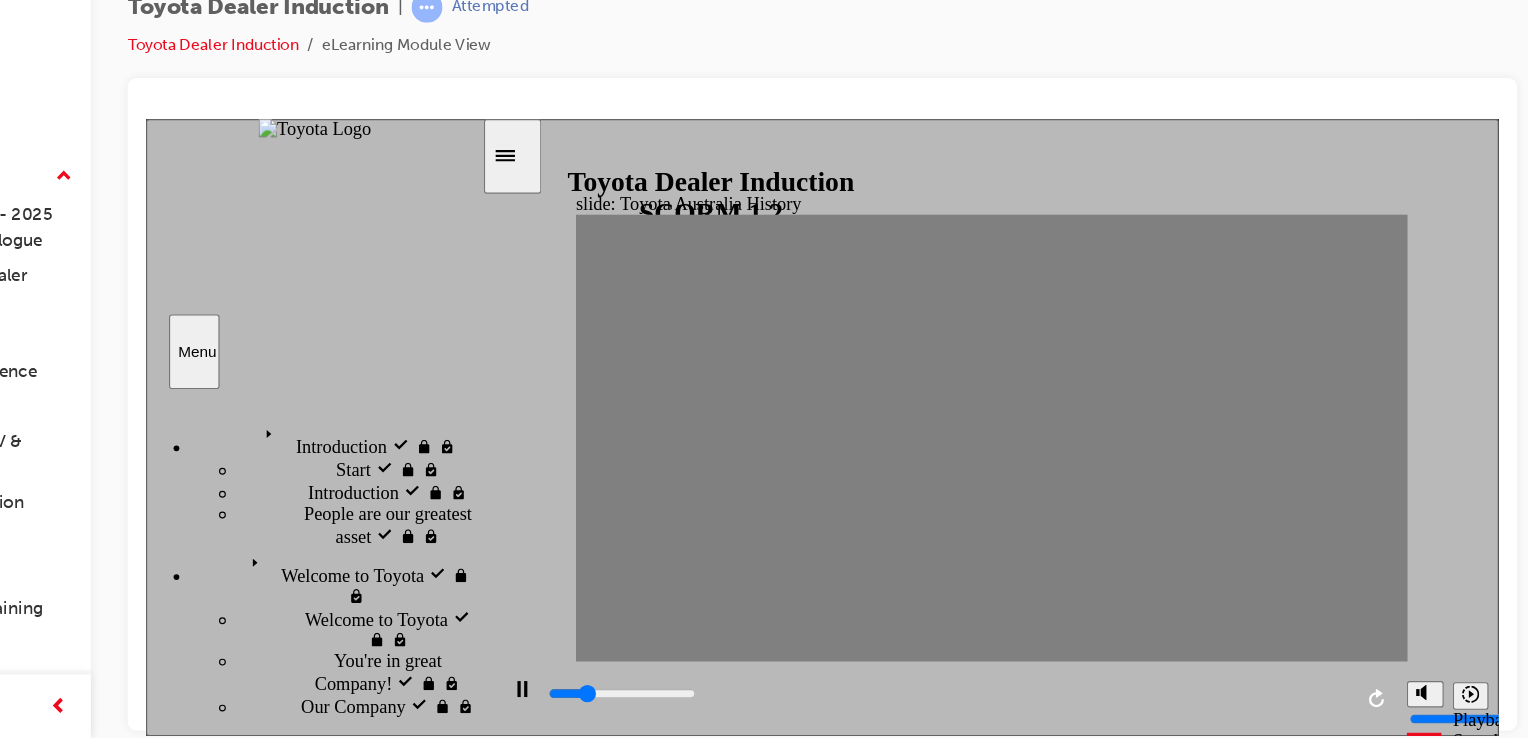 drag, startPoint x: 675, startPoint y: 399, endPoint x: 730, endPoint y: 399, distance: 55 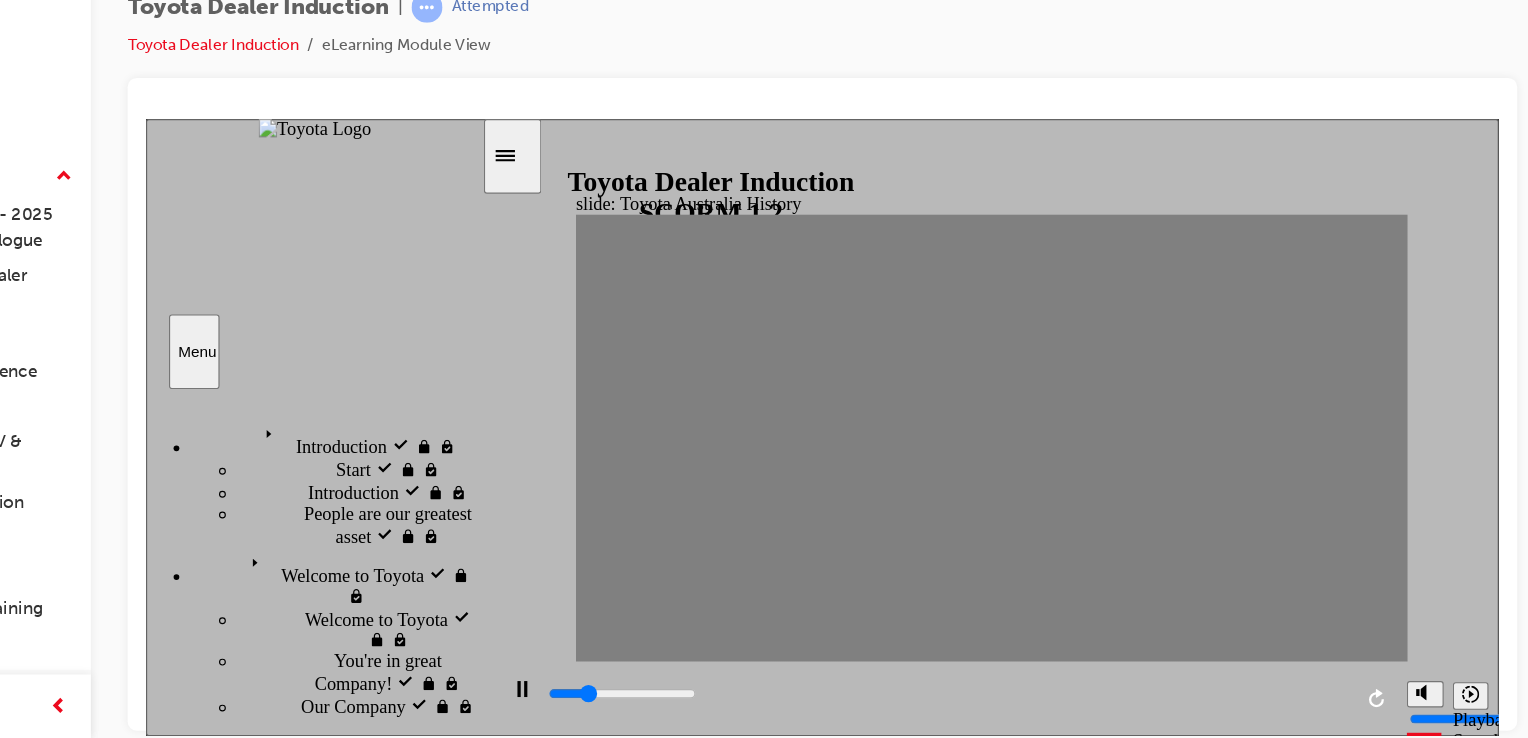 click at bounding box center [875, 1928] 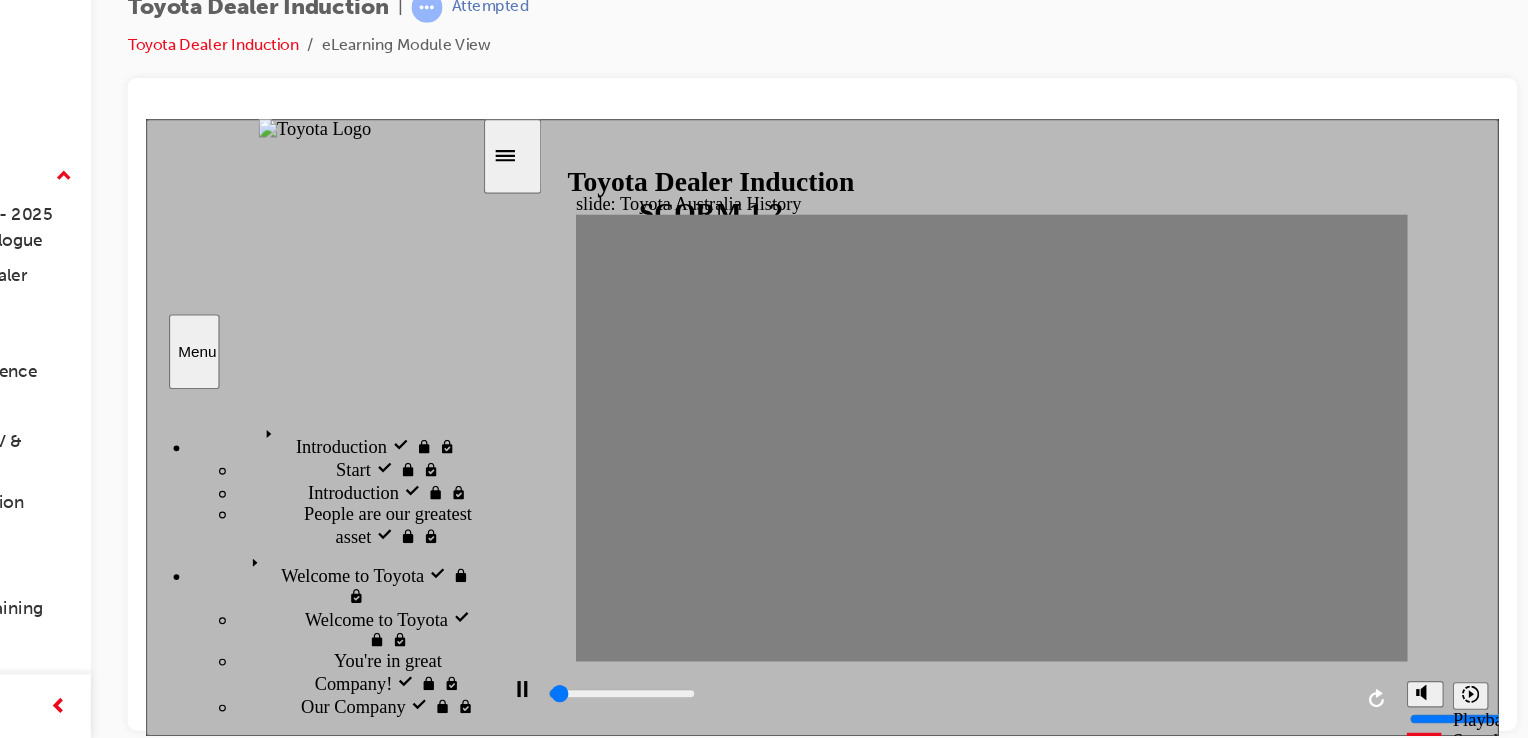 drag, startPoint x: 730, startPoint y: 399, endPoint x: 771, endPoint y: 398, distance: 41.01219 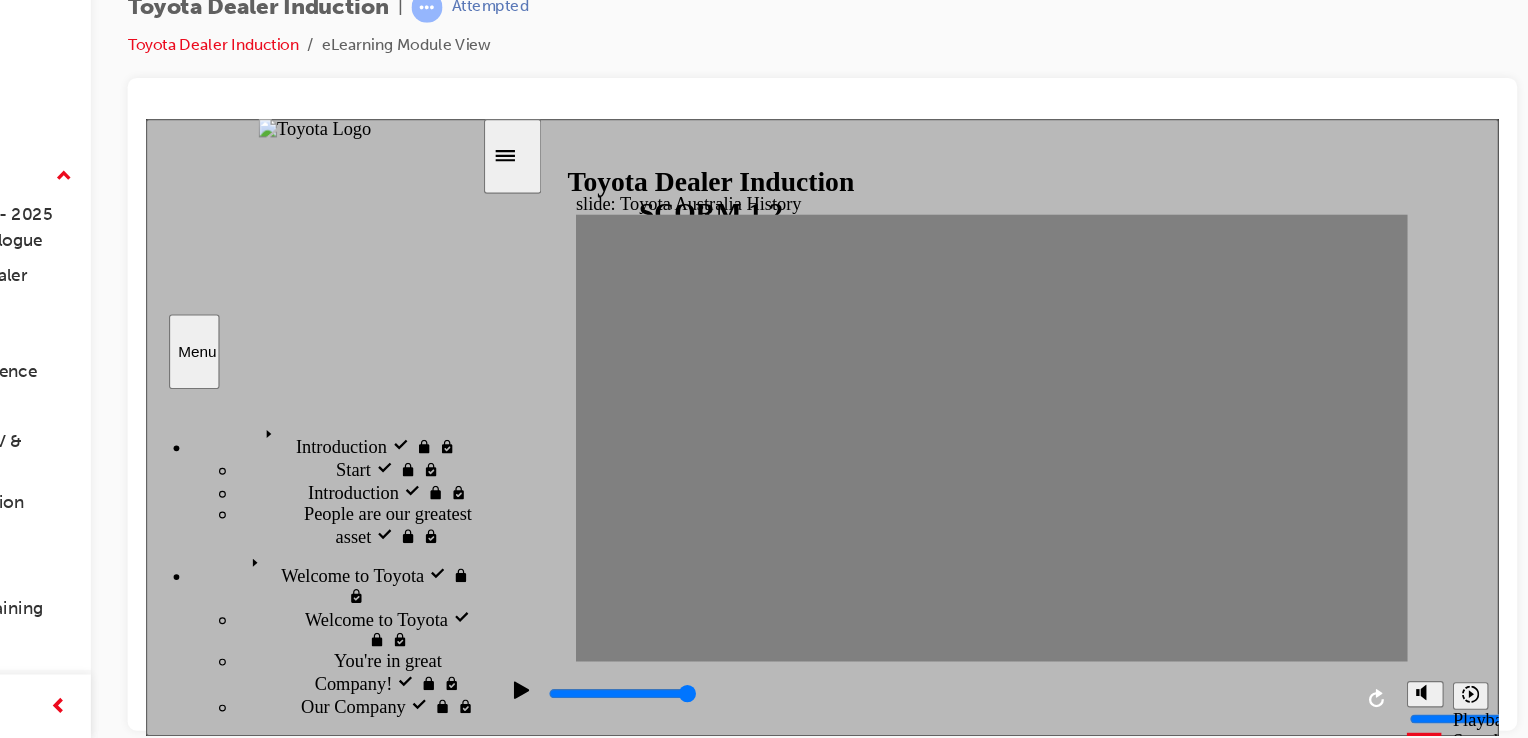 click 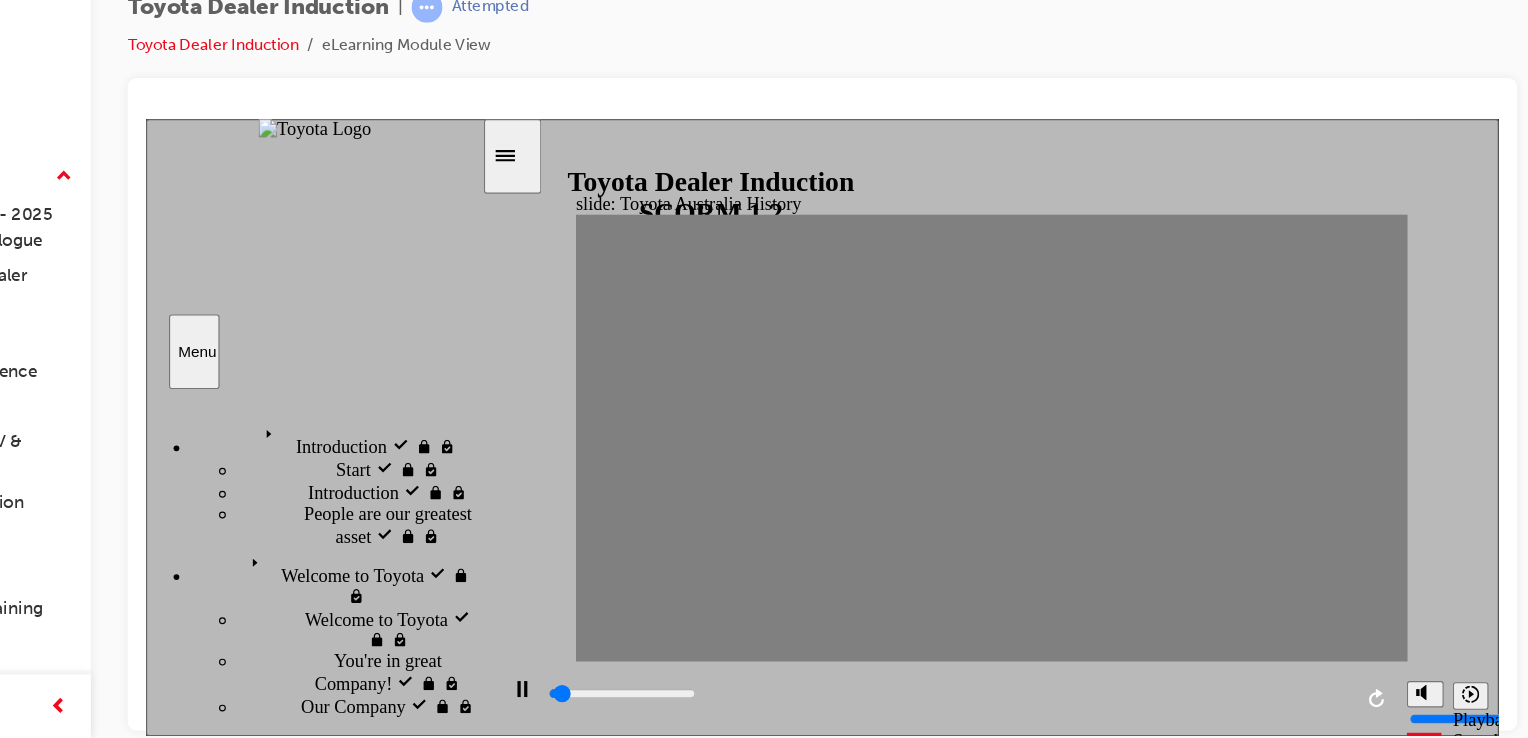 drag, startPoint x: 782, startPoint y: 407, endPoint x: 794, endPoint y: 398, distance: 15 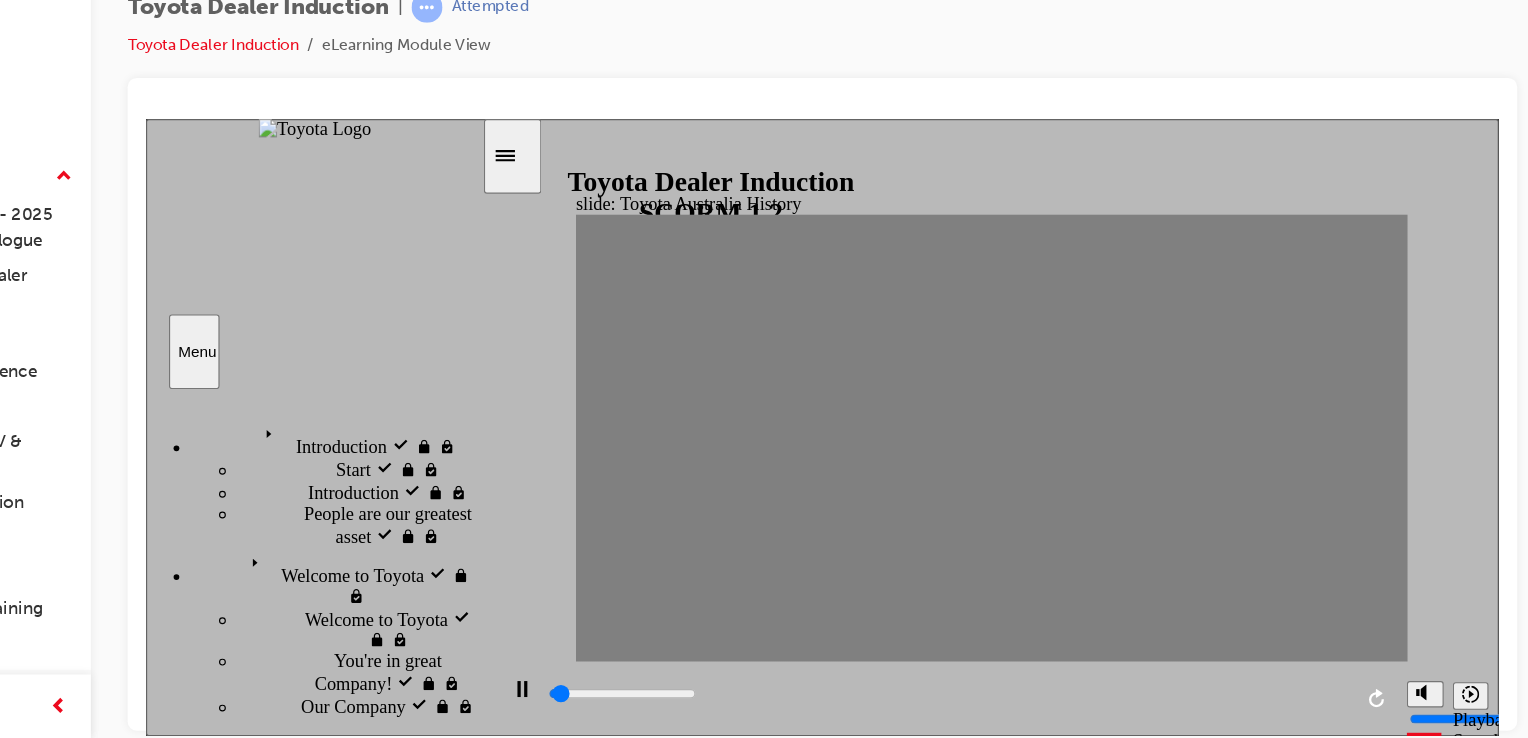 drag, startPoint x: 811, startPoint y: 396, endPoint x: 843, endPoint y: 400, distance: 32.24903 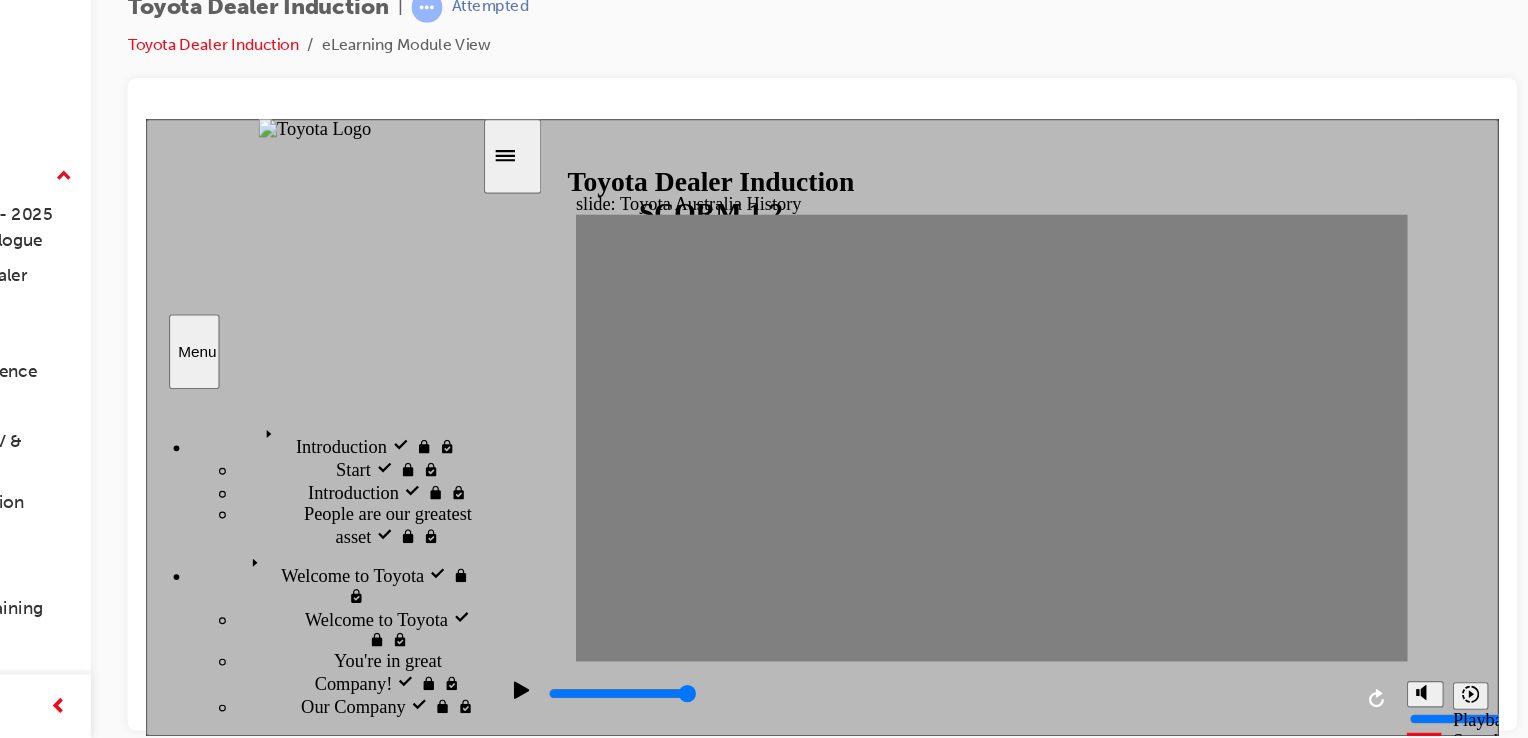 drag, startPoint x: 846, startPoint y: 403, endPoint x: 889, endPoint y: 396, distance: 43.56604 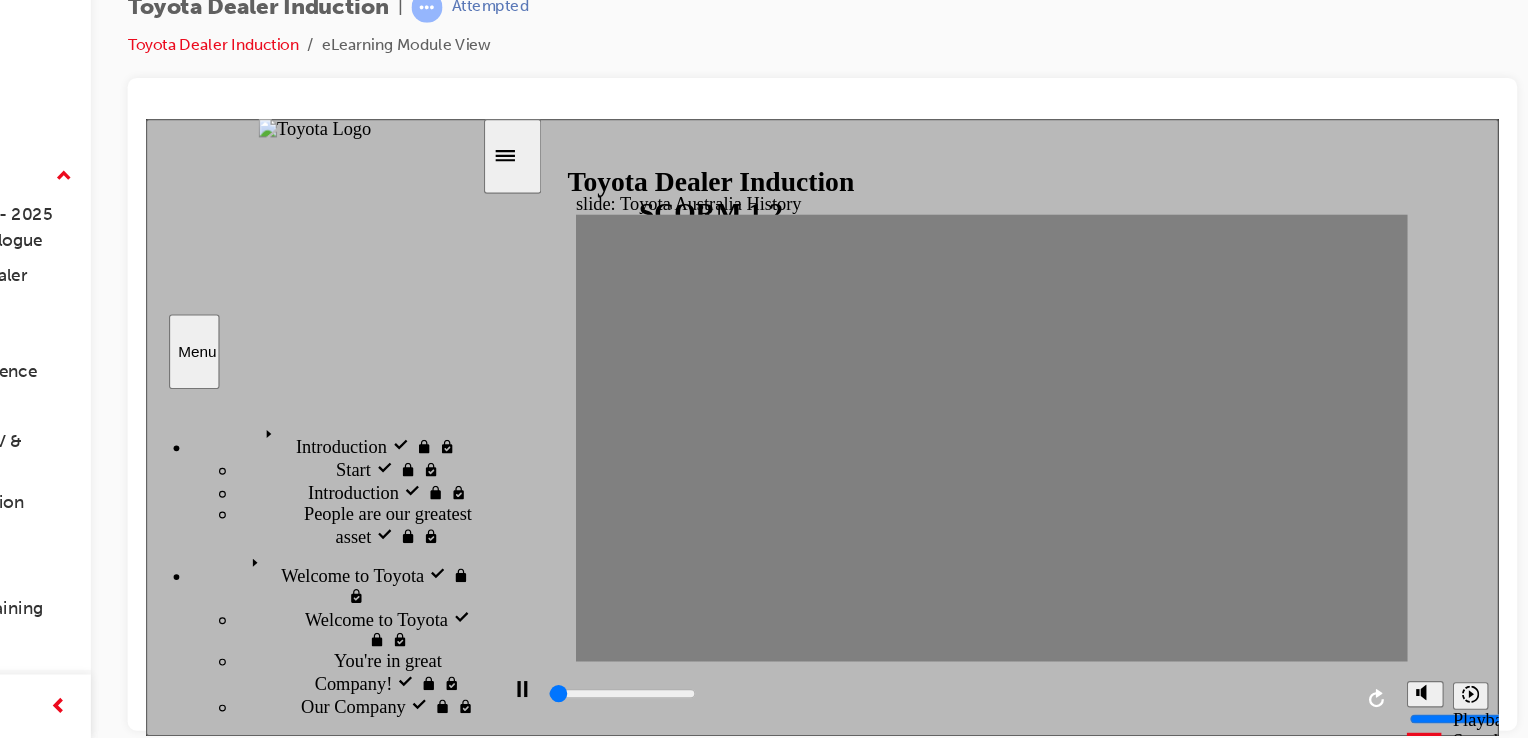 drag, startPoint x: 872, startPoint y: 393, endPoint x: 916, endPoint y: 405, distance: 45.607018 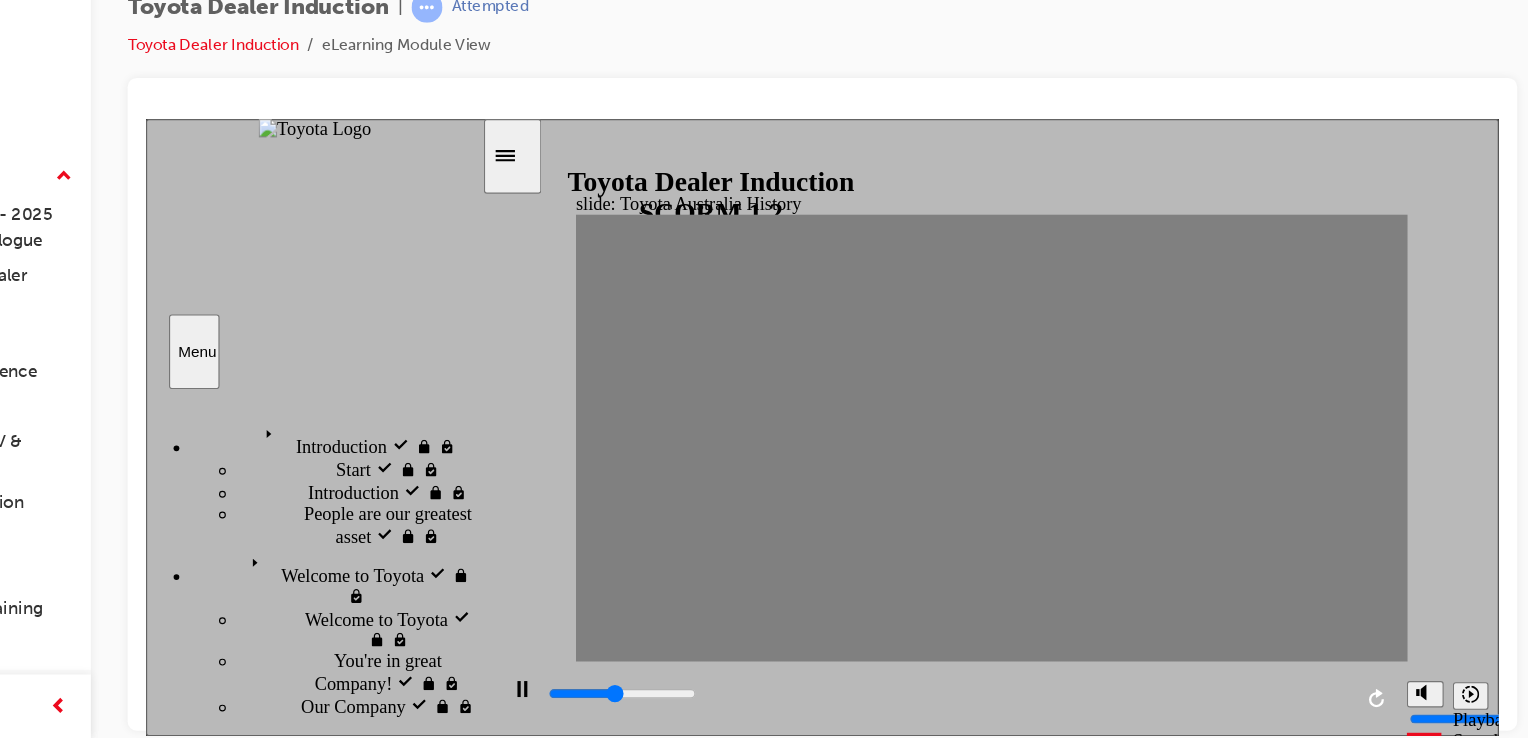 click 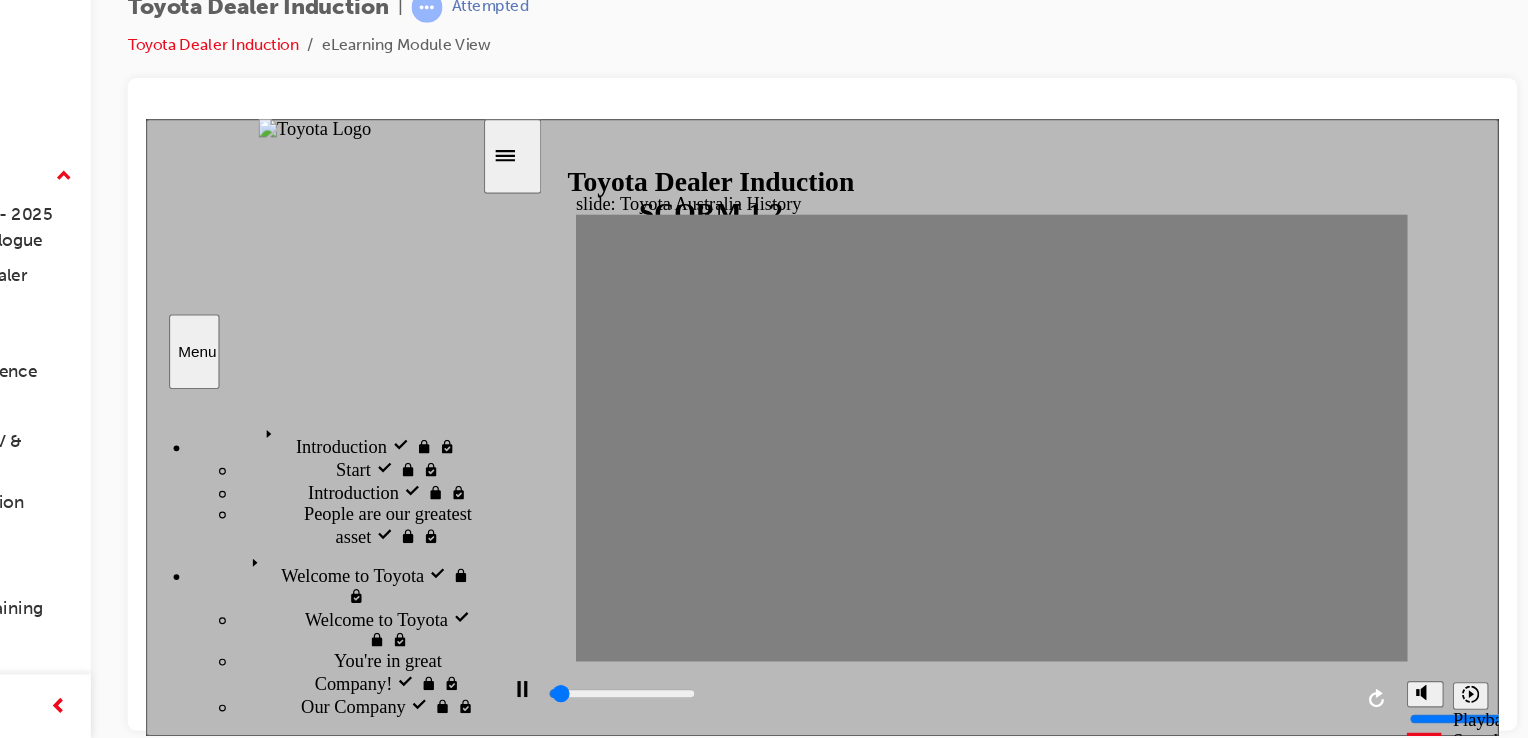 drag, startPoint x: 913, startPoint y: 400, endPoint x: 950, endPoint y: 410, distance: 38.327538 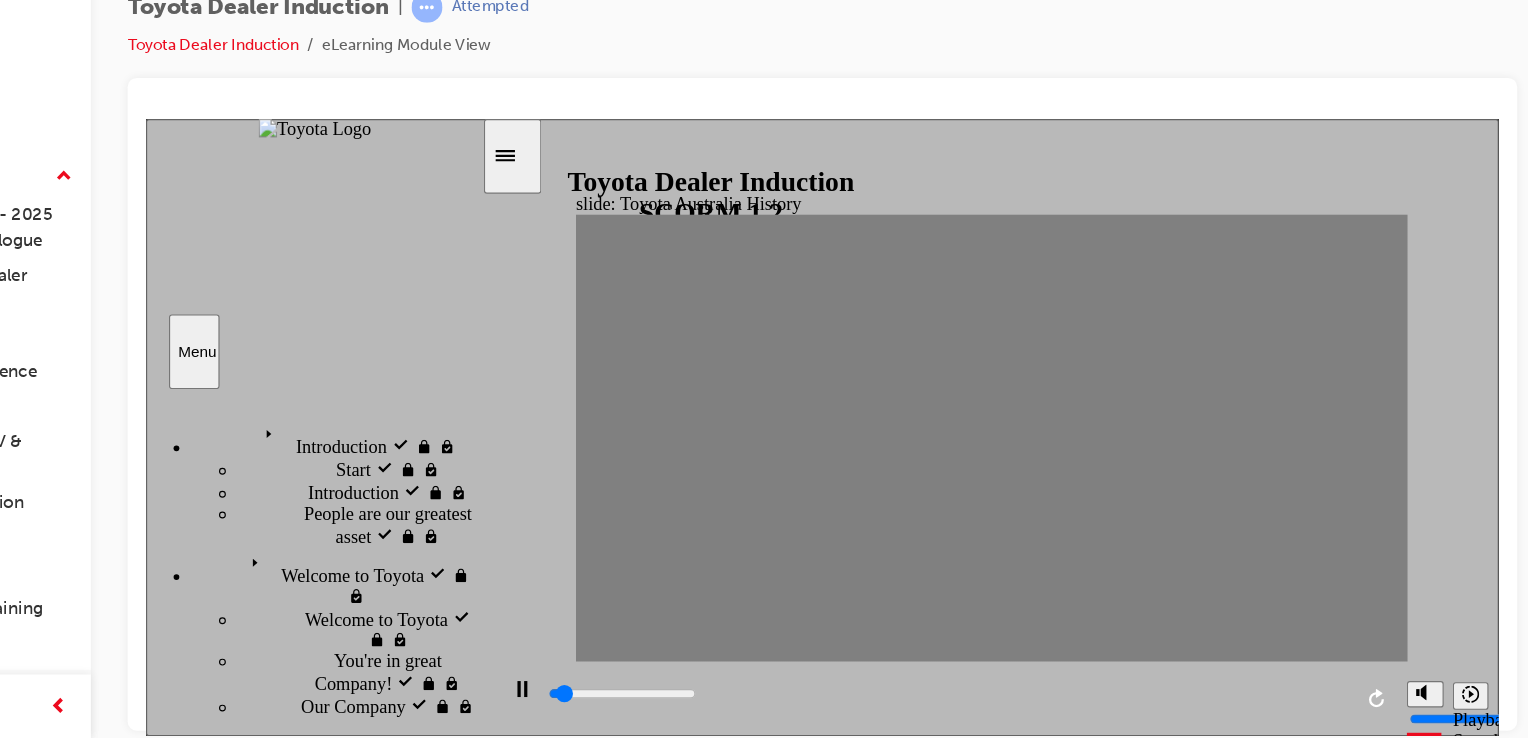 drag, startPoint x: 951, startPoint y: 400, endPoint x: 977, endPoint y: 401, distance: 26.019224 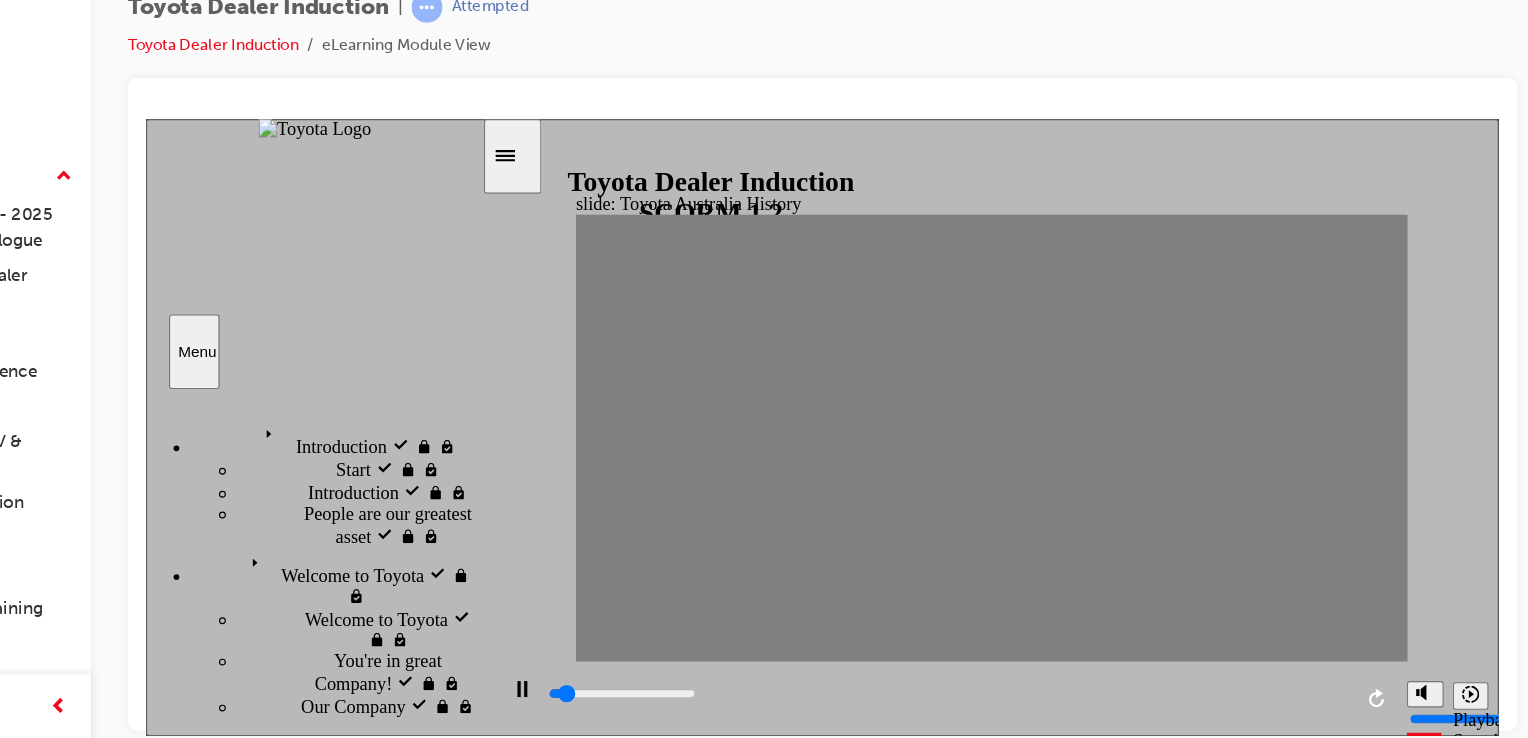 drag, startPoint x: 968, startPoint y: 394, endPoint x: 1017, endPoint y: 408, distance: 50.96077 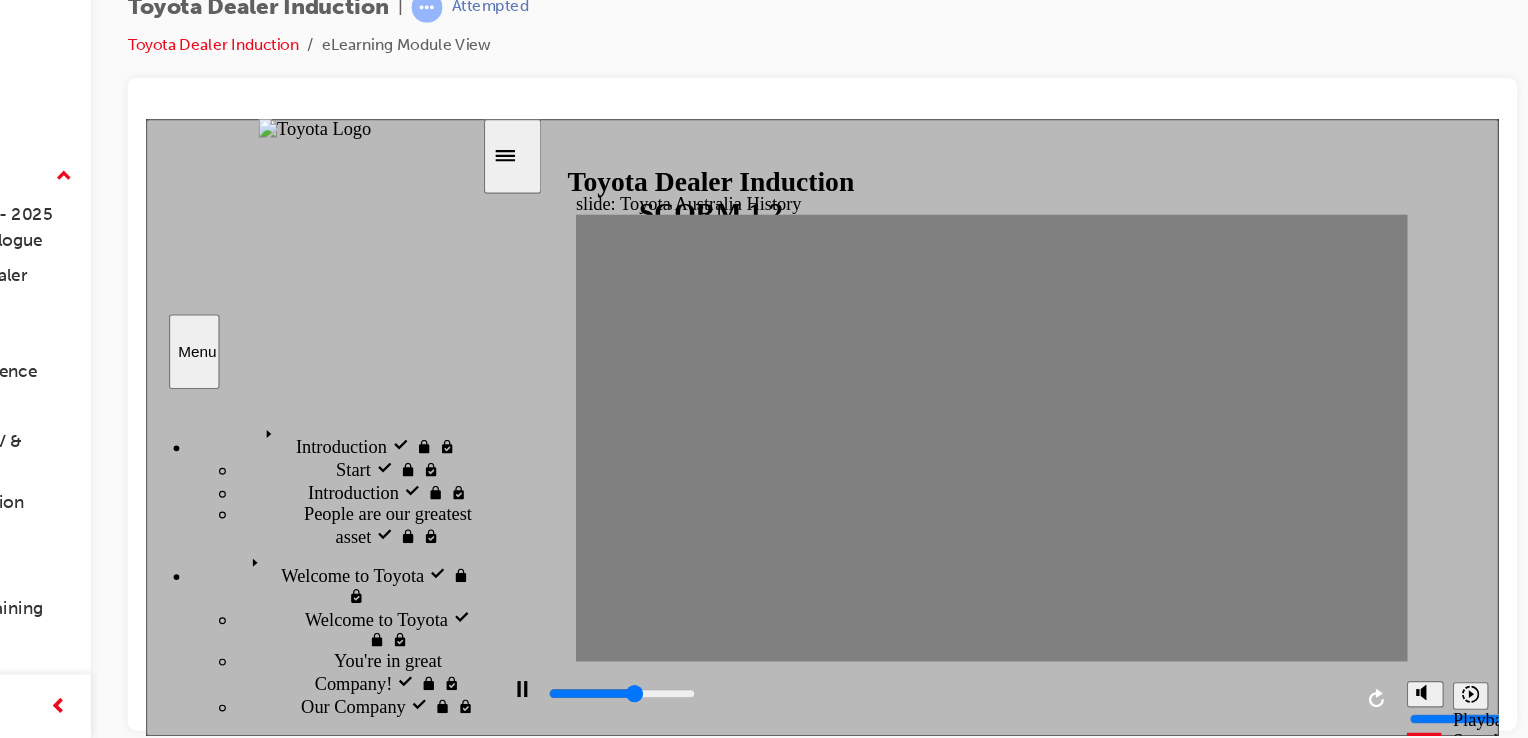 click 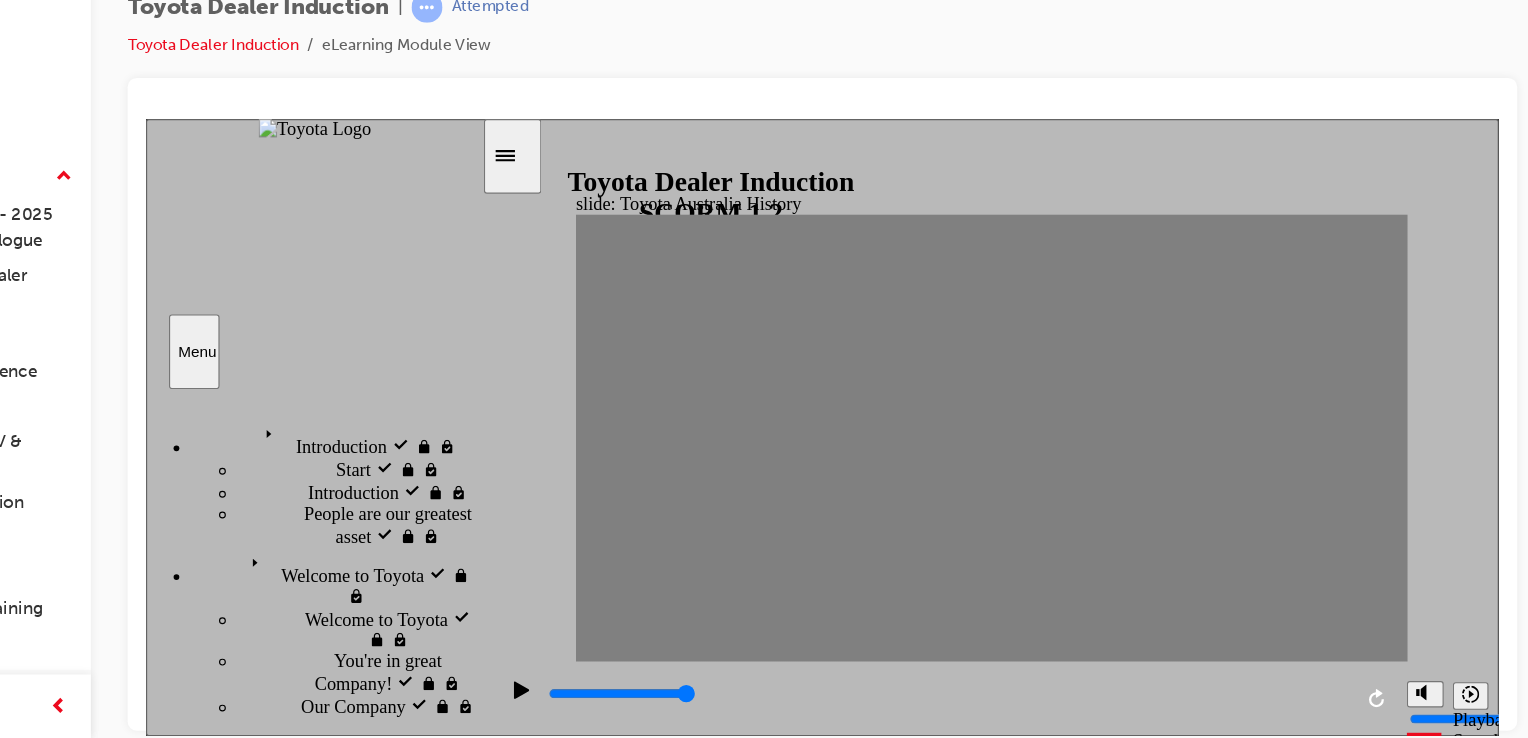 drag, startPoint x: 1015, startPoint y: 396, endPoint x: 1046, endPoint y: 407, distance: 32.89377 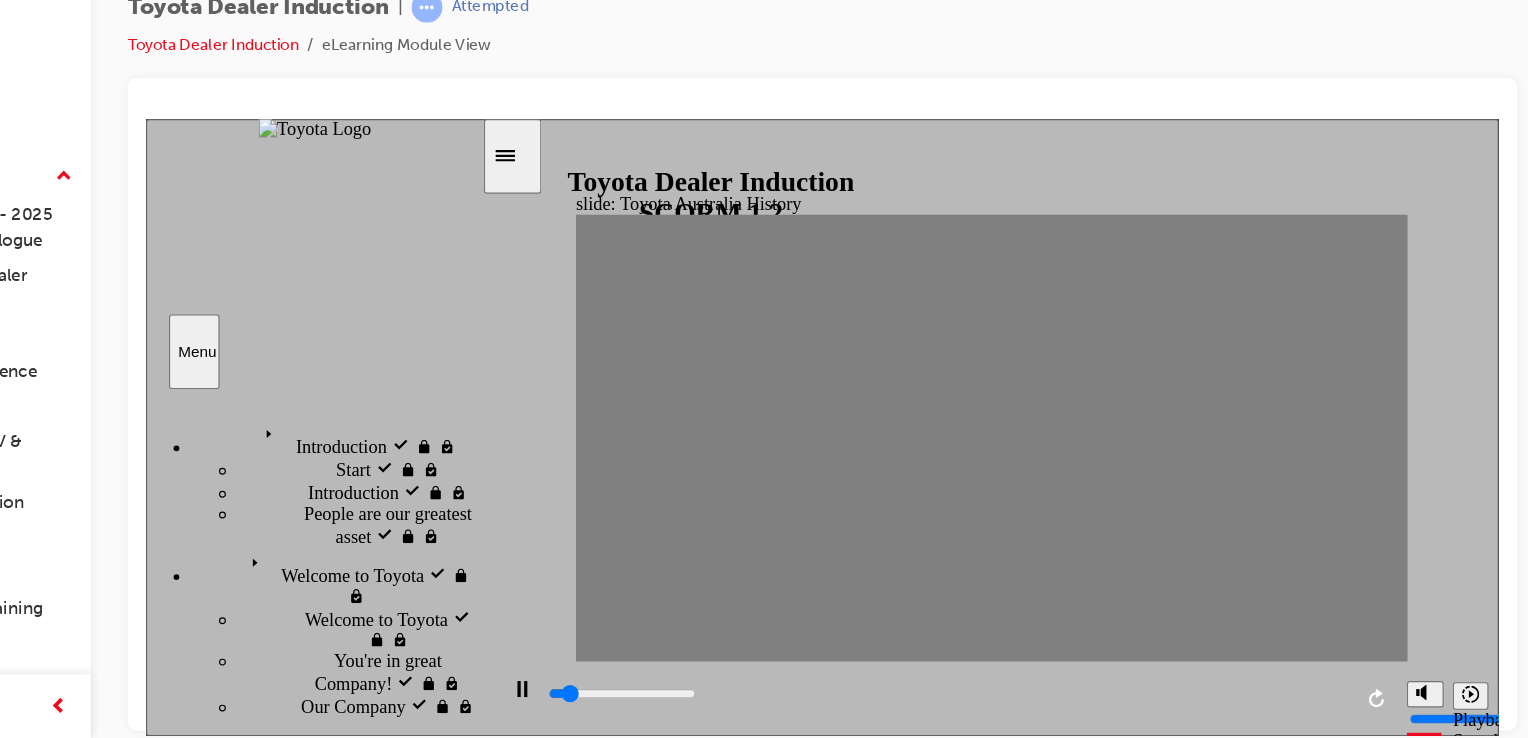 drag, startPoint x: 1009, startPoint y: 403, endPoint x: 1084, endPoint y: 407, distance: 75.10659 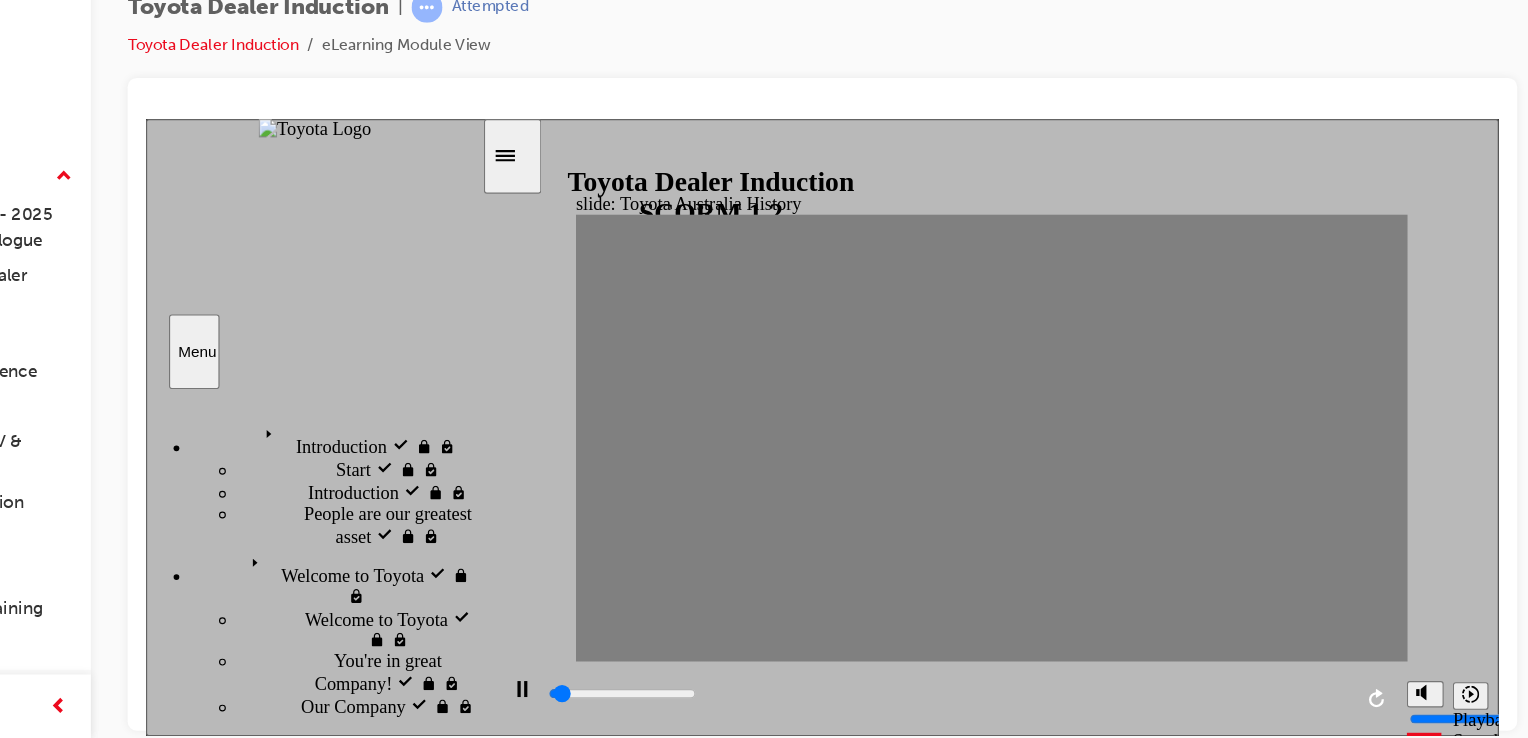 type on "0" 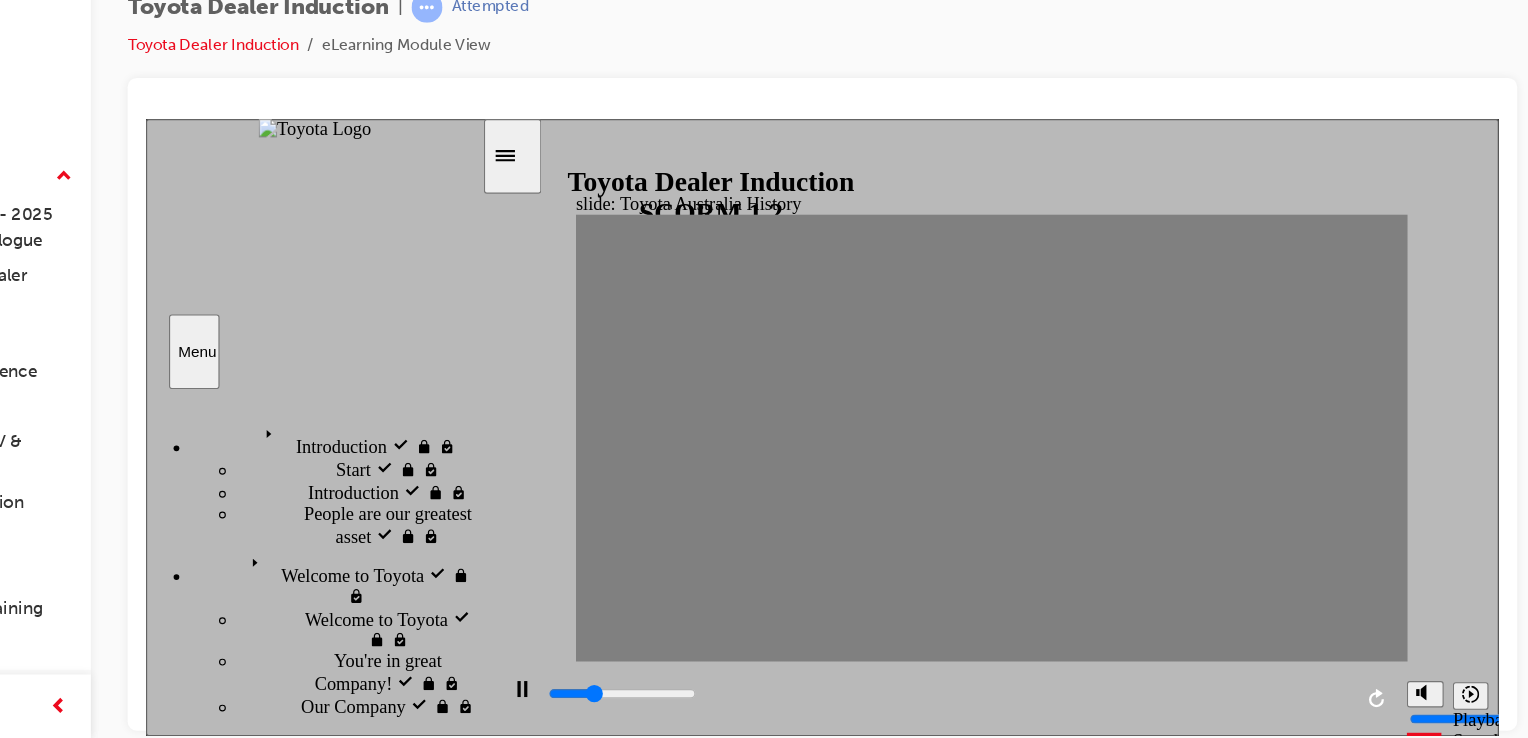 type on "0" 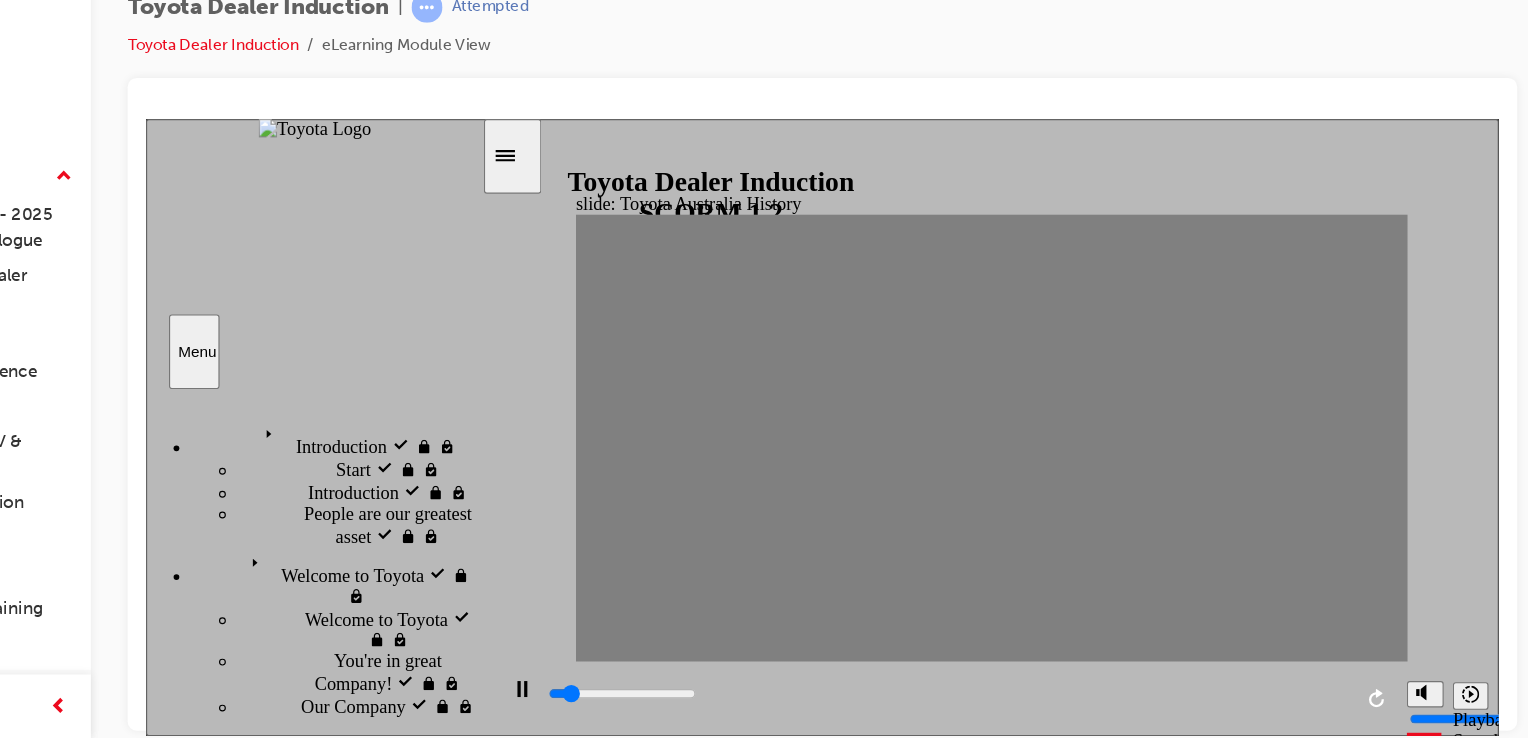 drag, startPoint x: 1137, startPoint y: 405, endPoint x: 1216, endPoint y: 400, distance: 79.15807 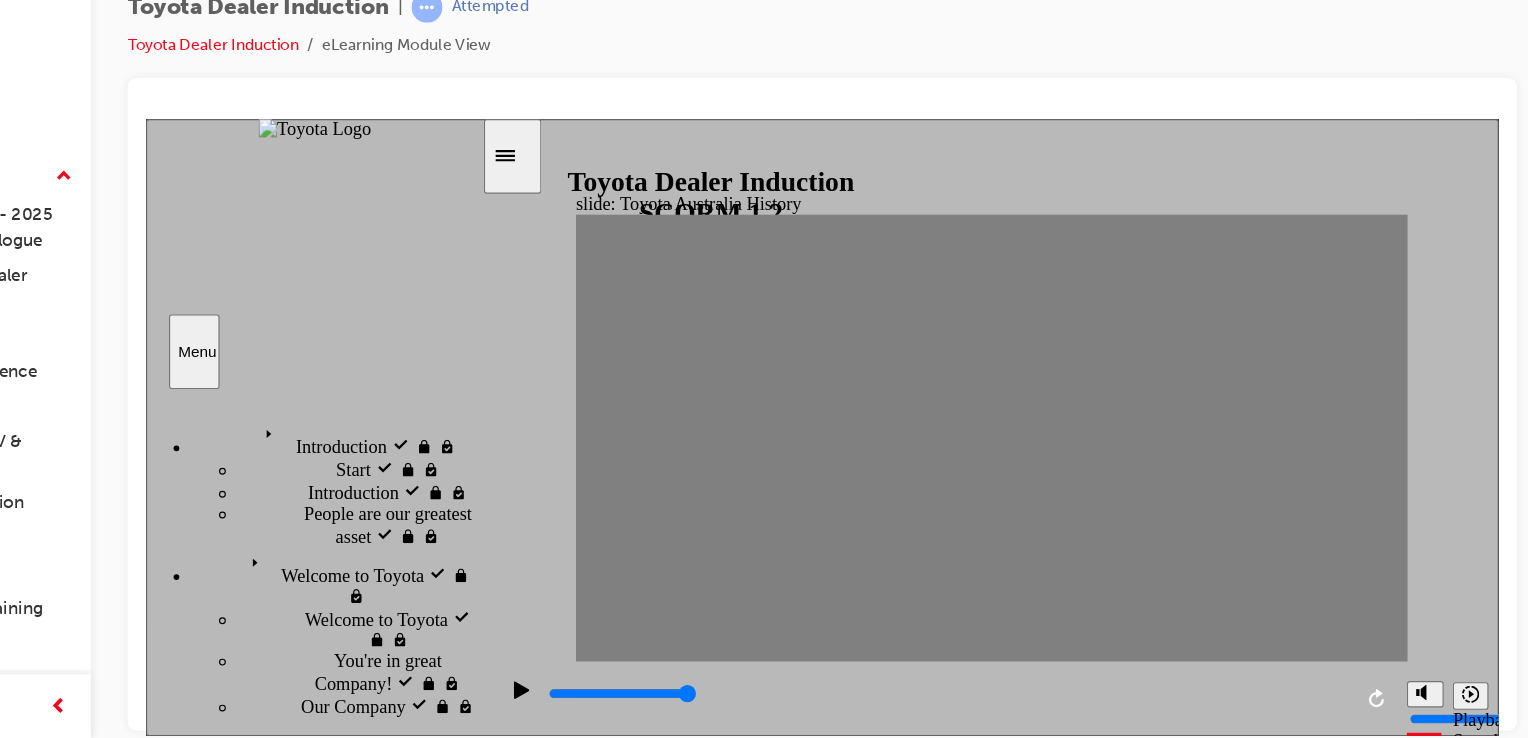 click 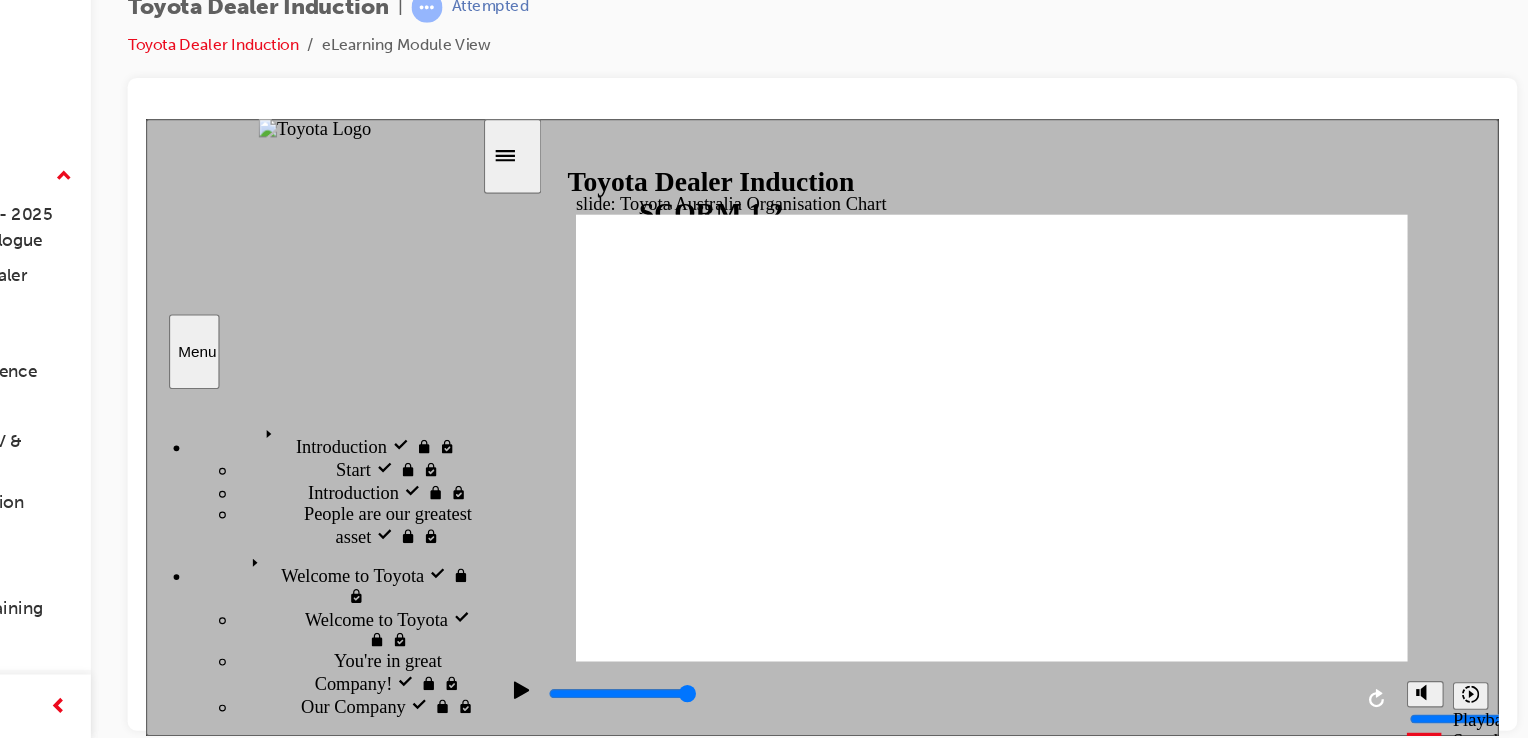 click 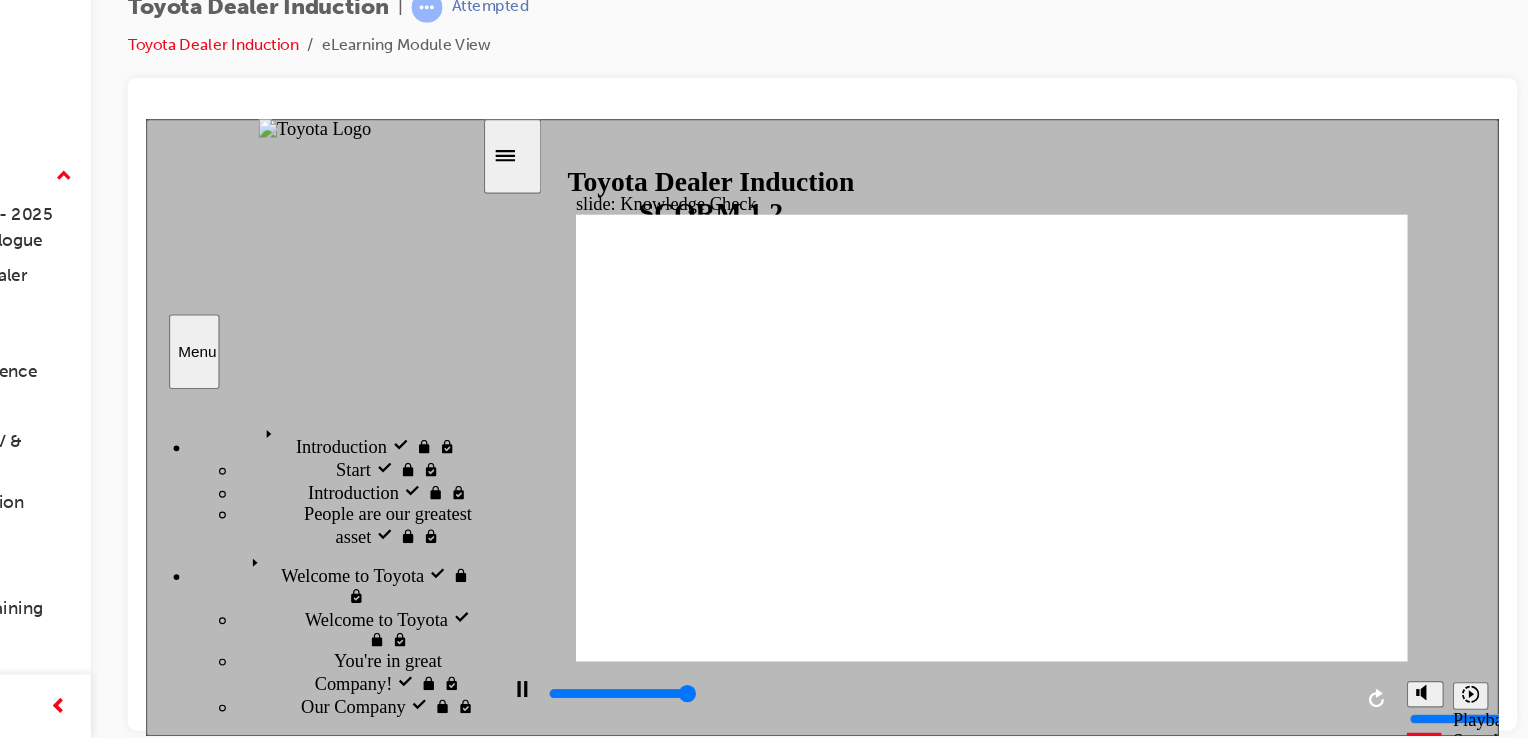 type on "5000" 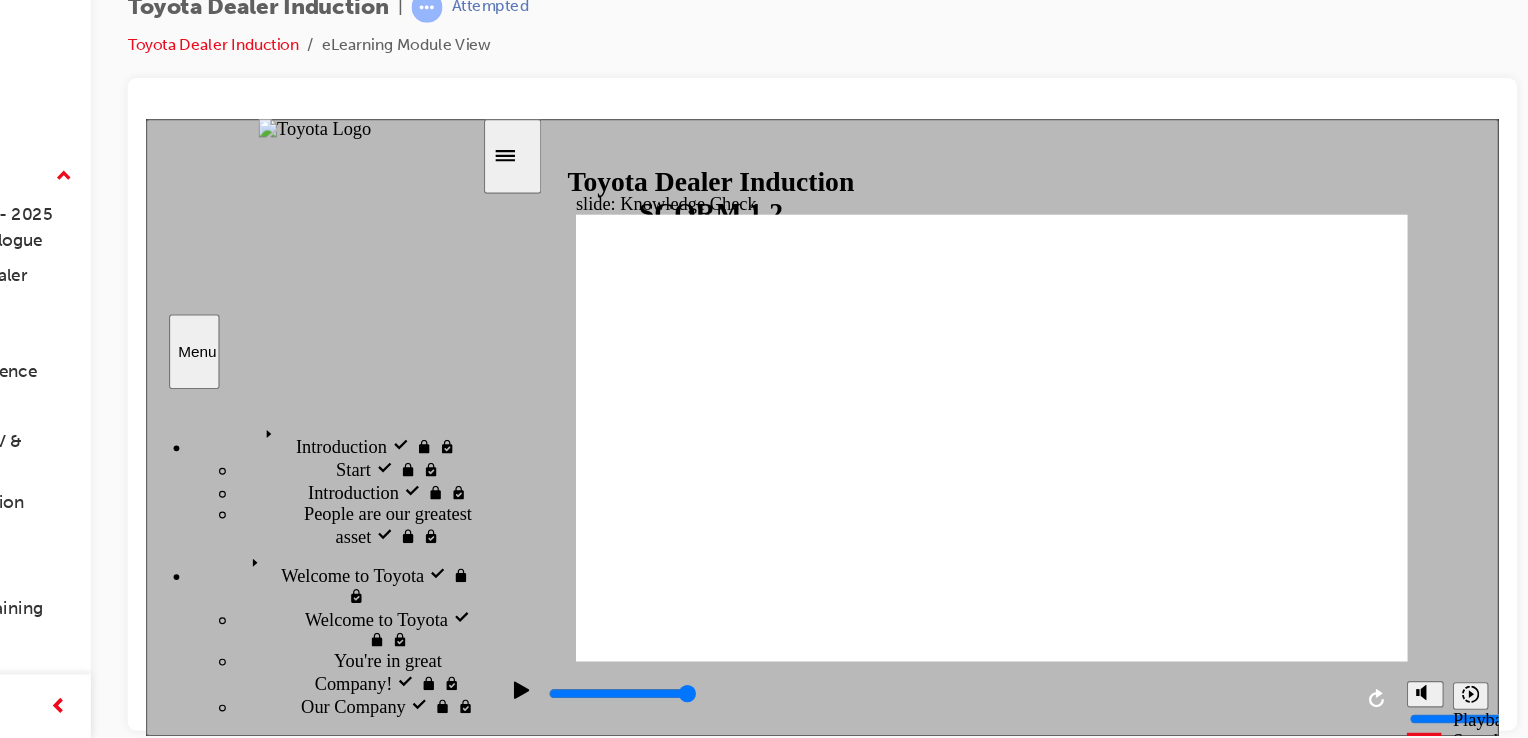radio on "true" 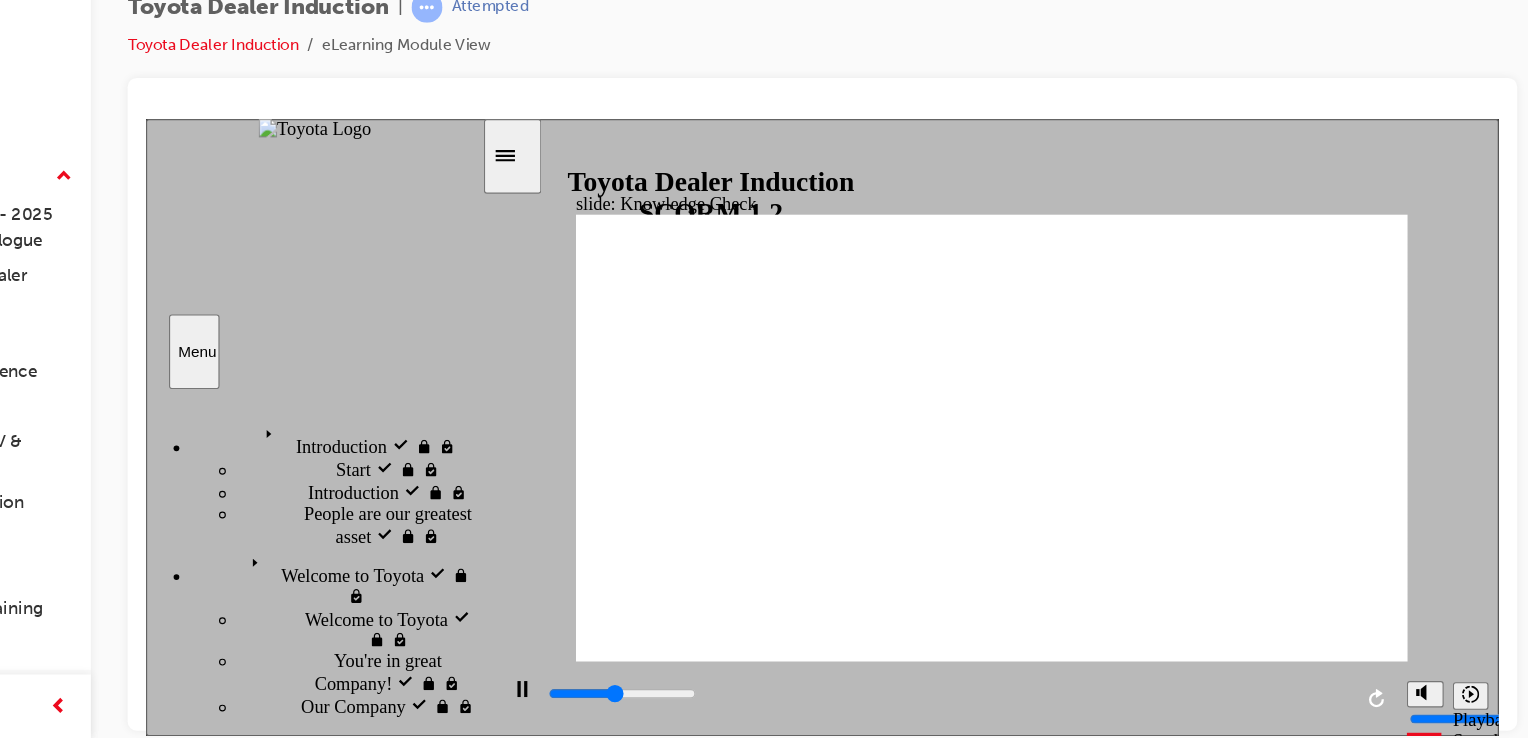 click on "BACK BACK" at bounding box center [581, 2140] 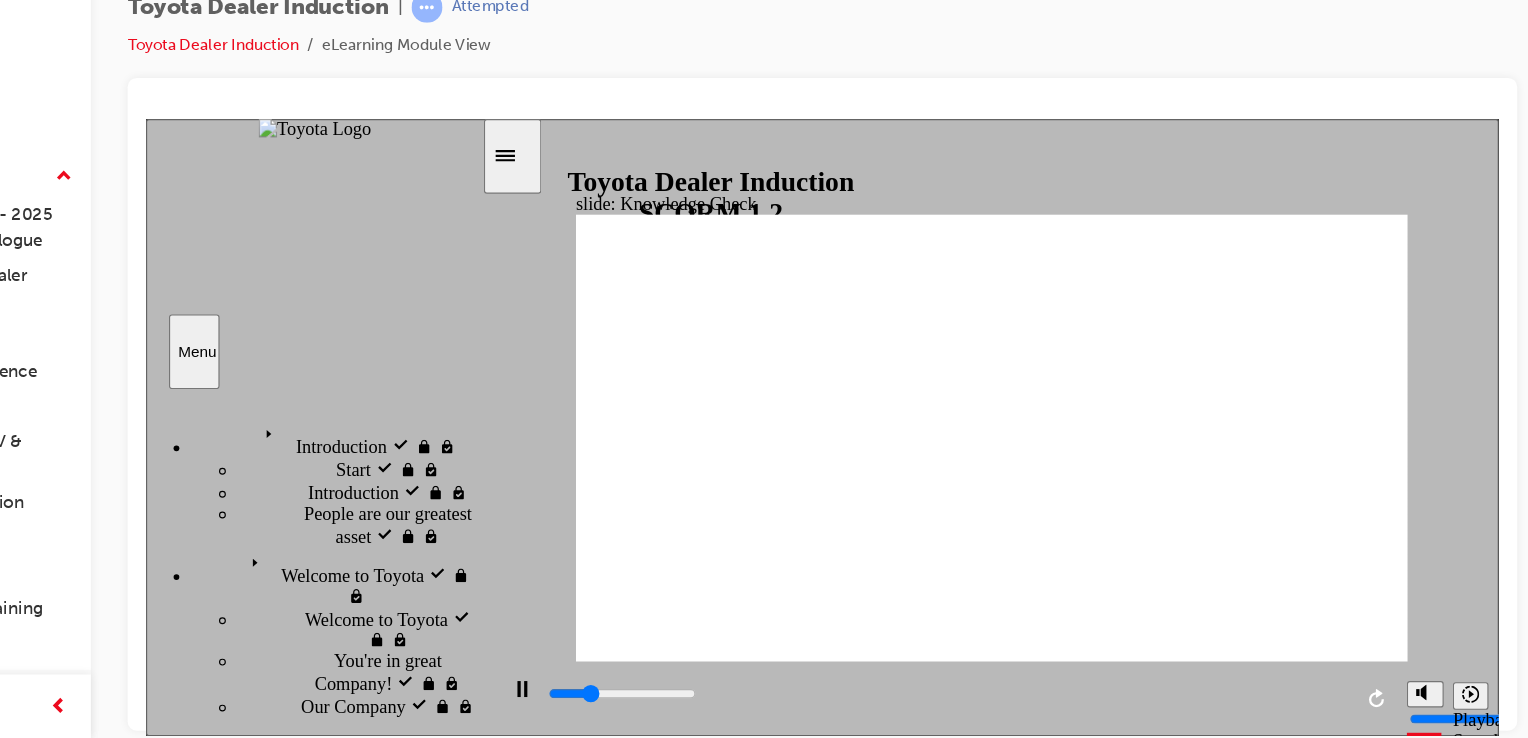 type on "1400" 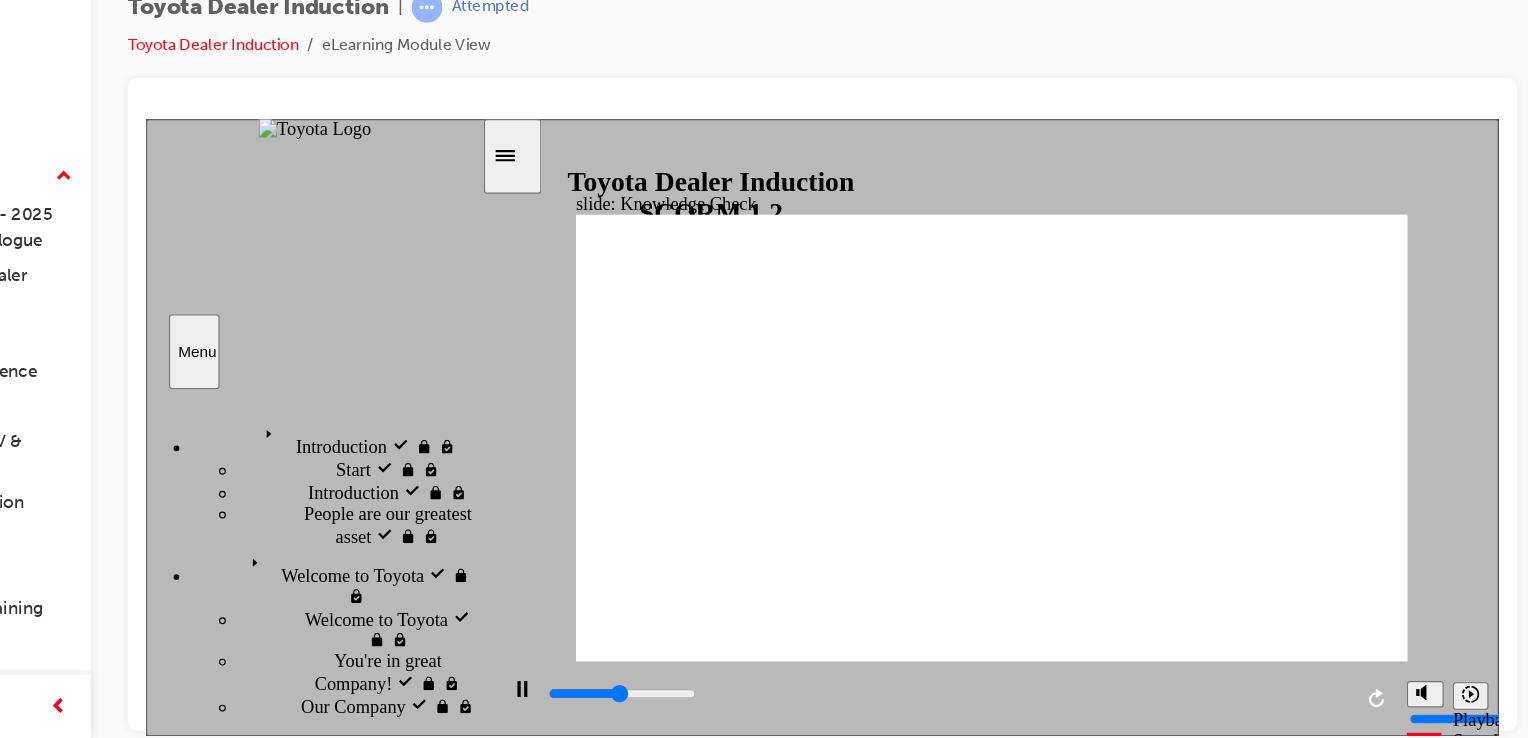 click 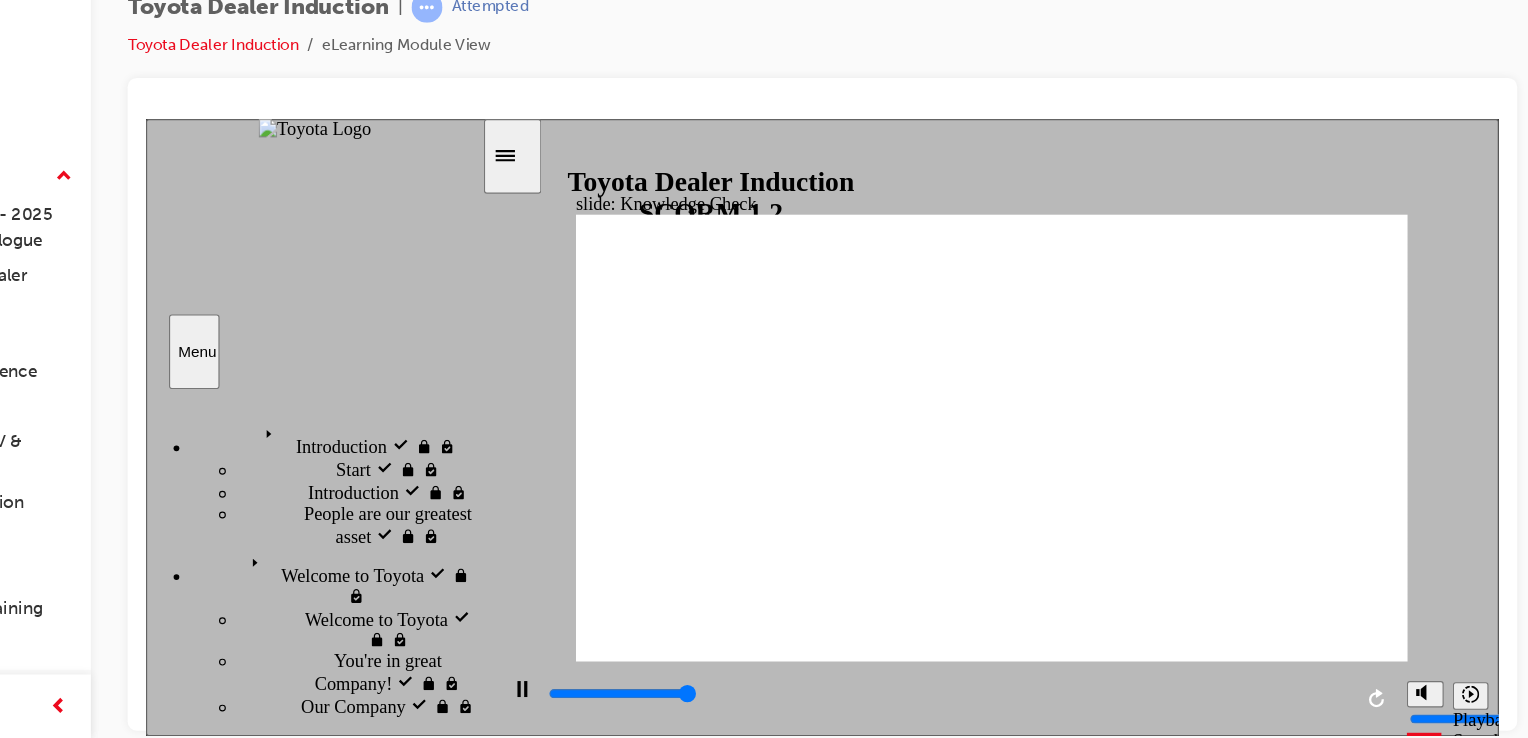 type on "5000" 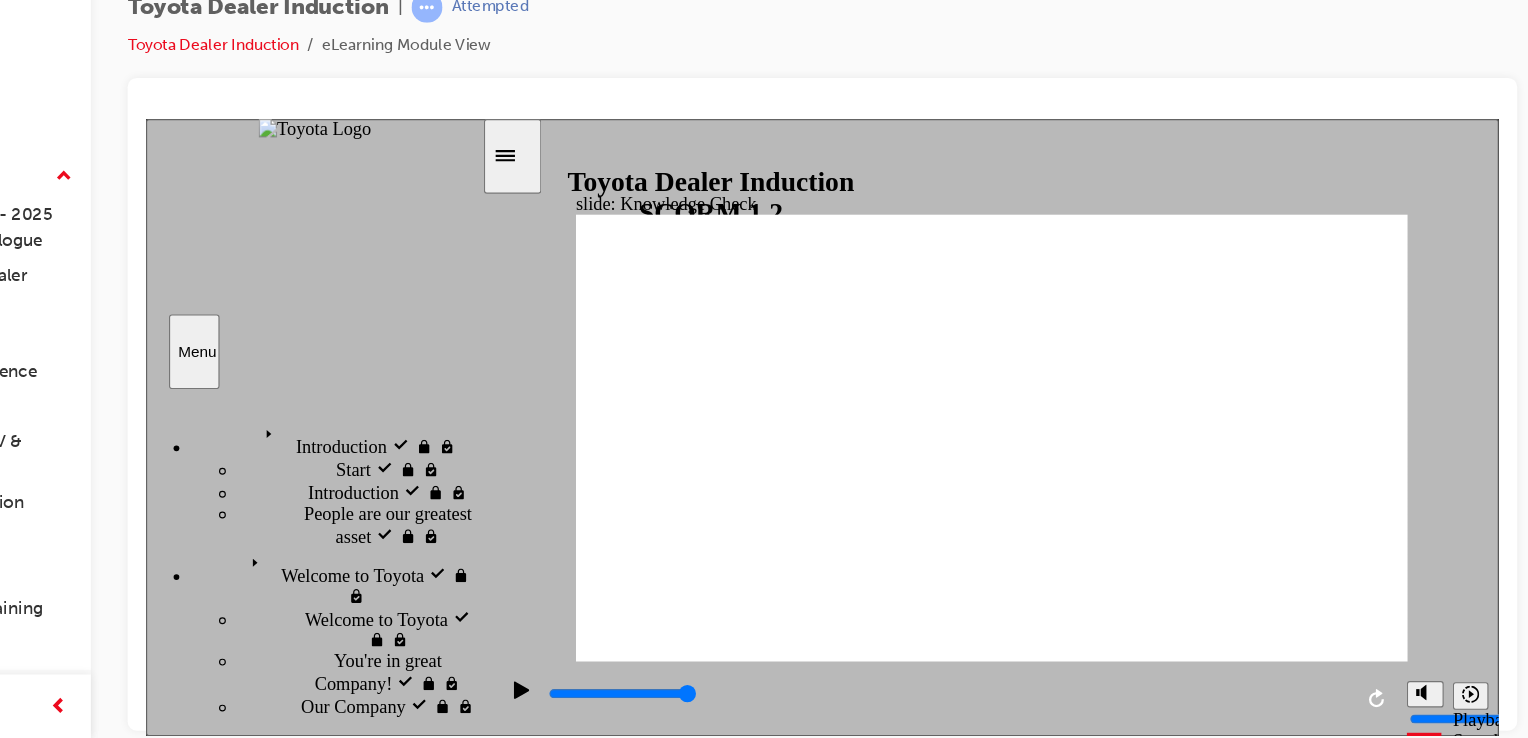 radio on "true" 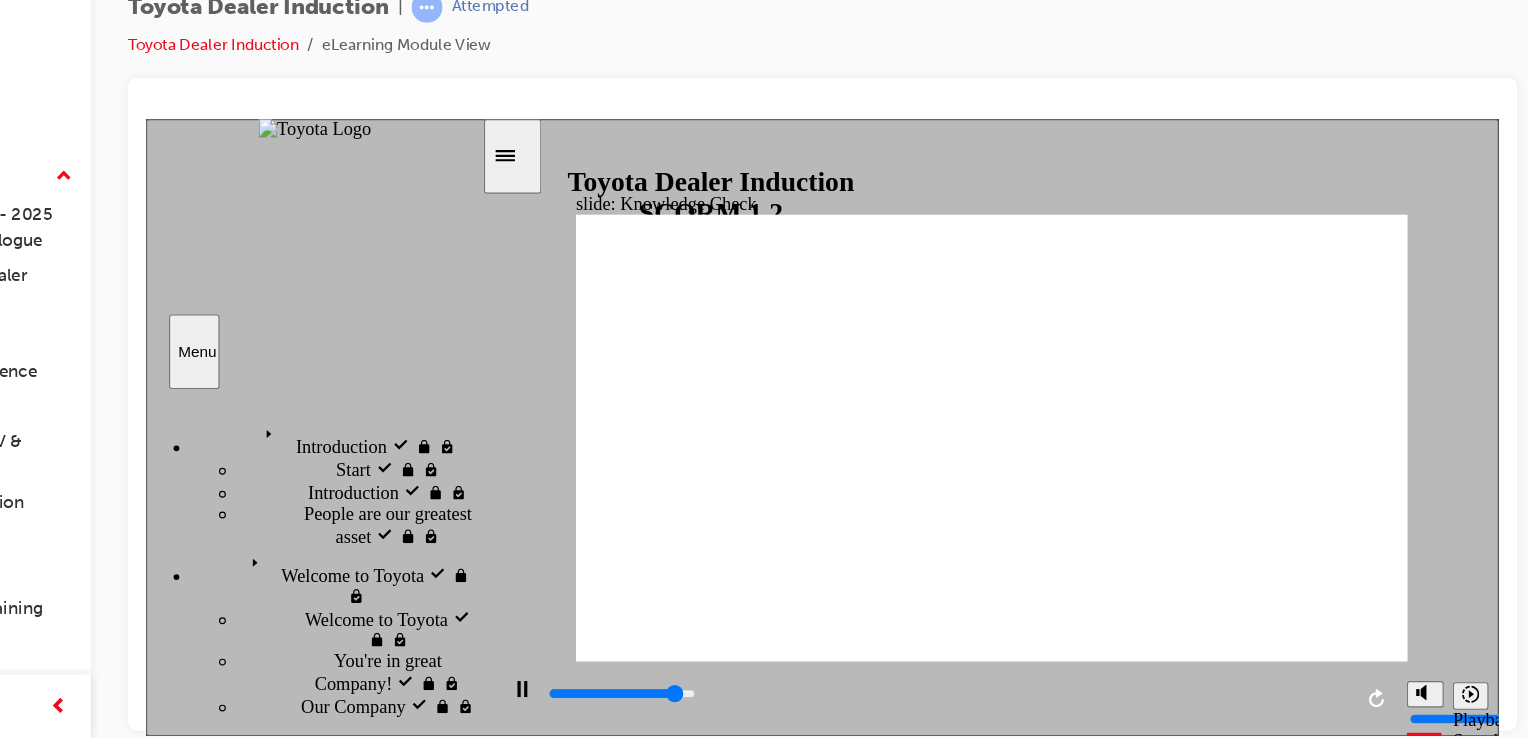 type on "4500" 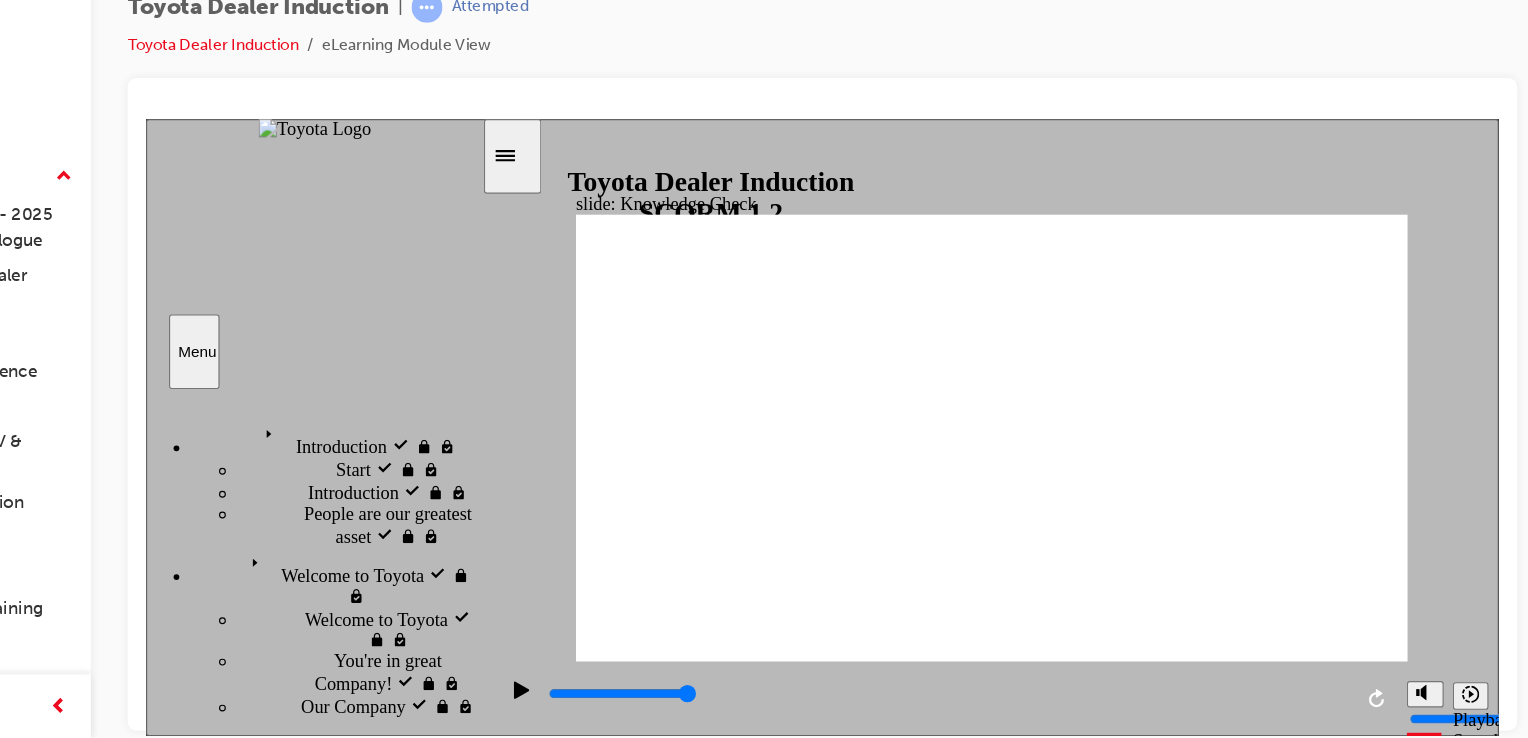 click 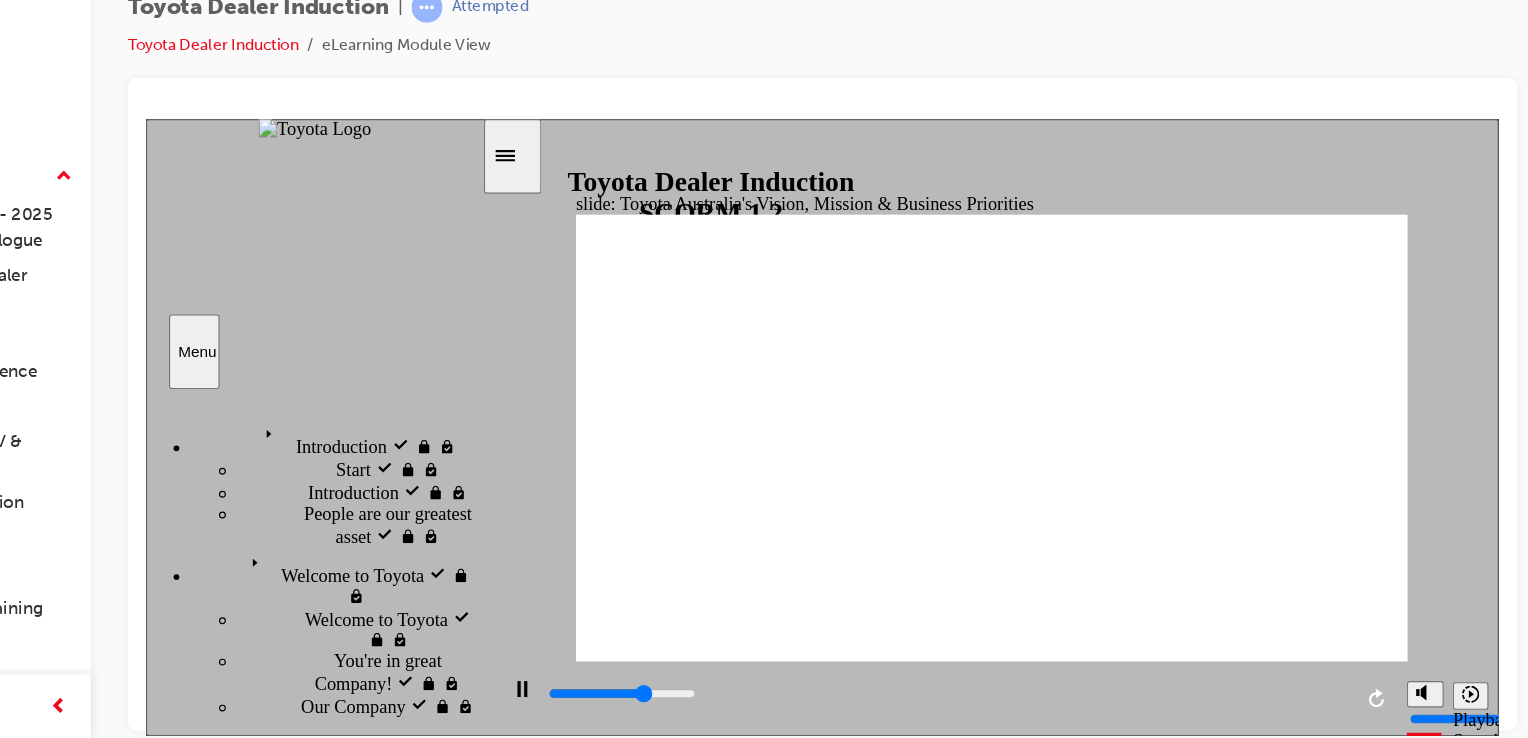 click 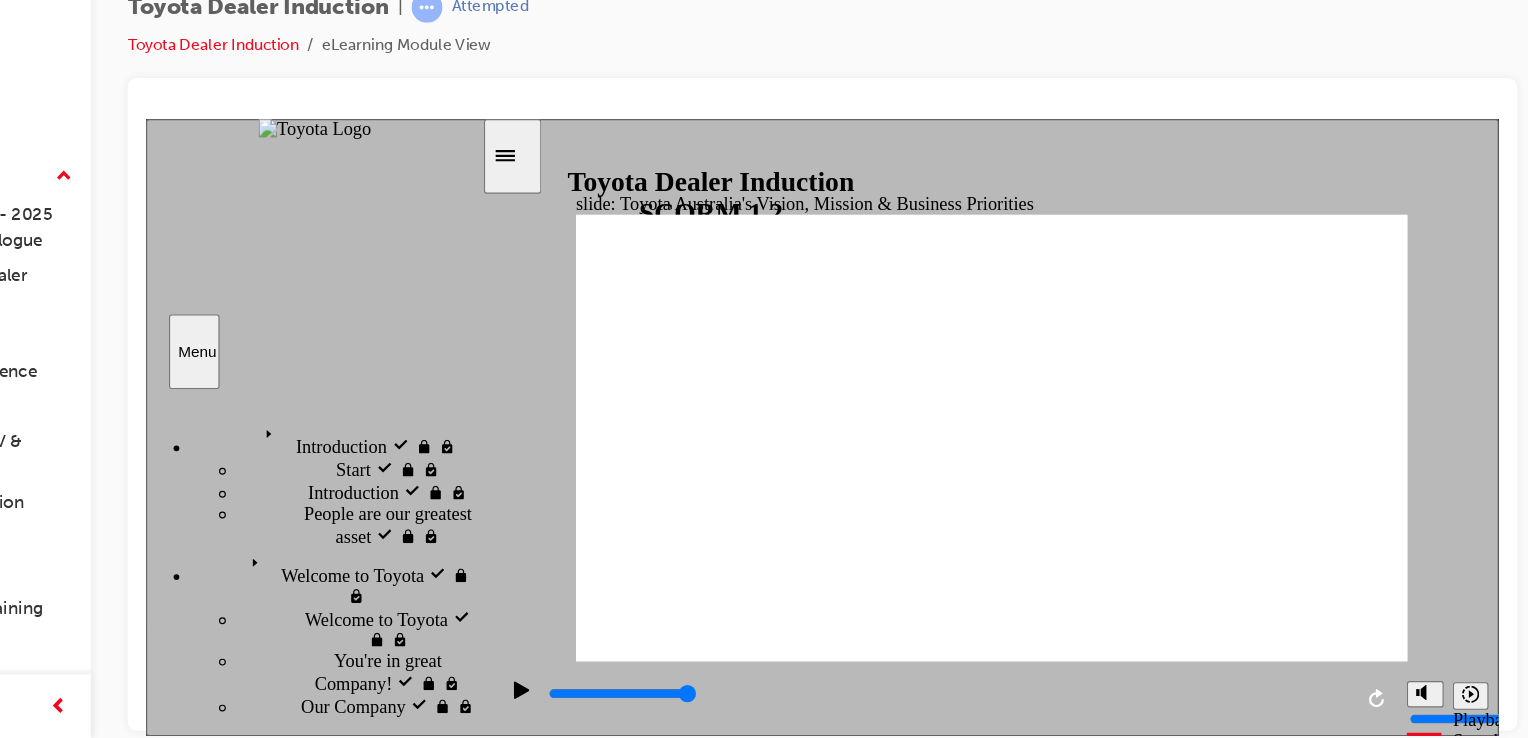 click 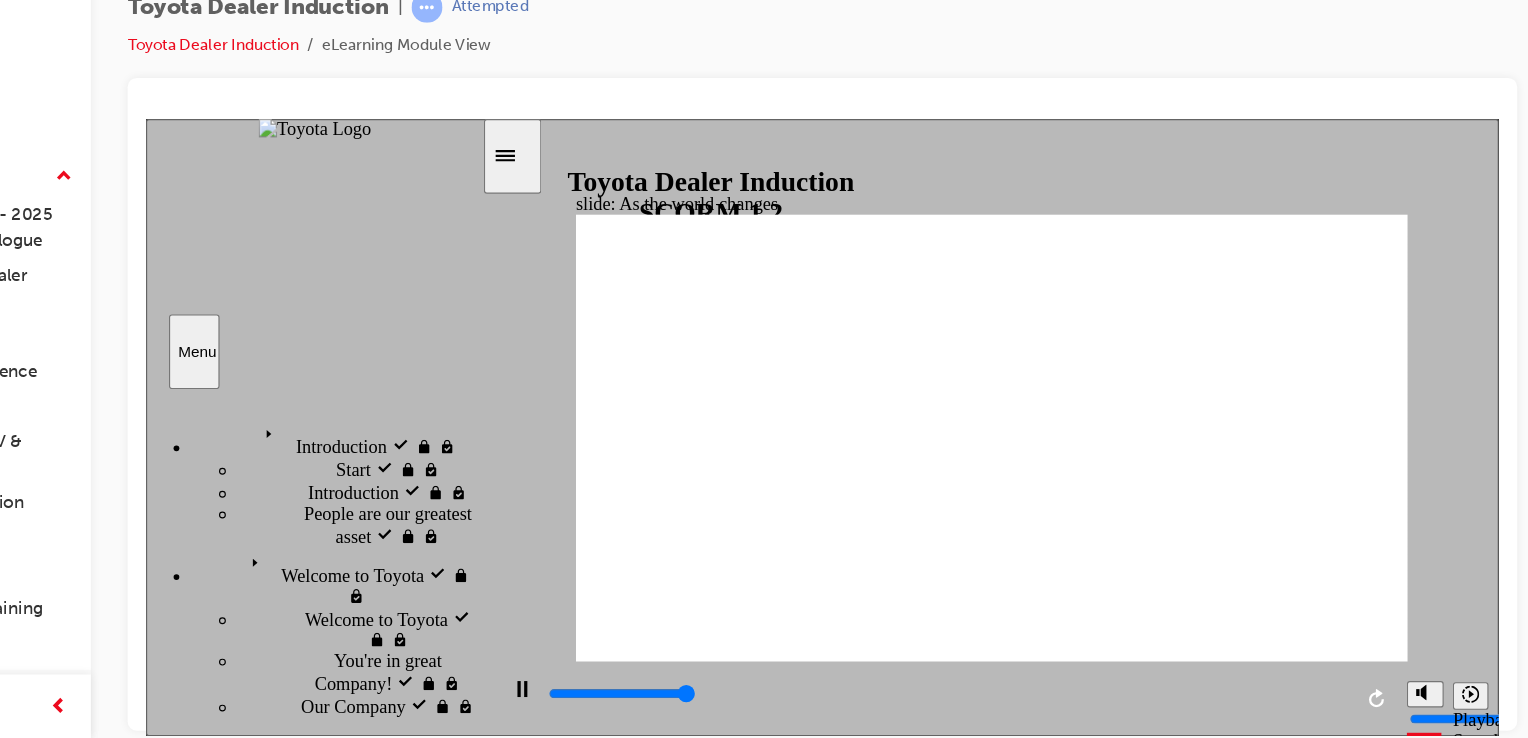 type on "9200" 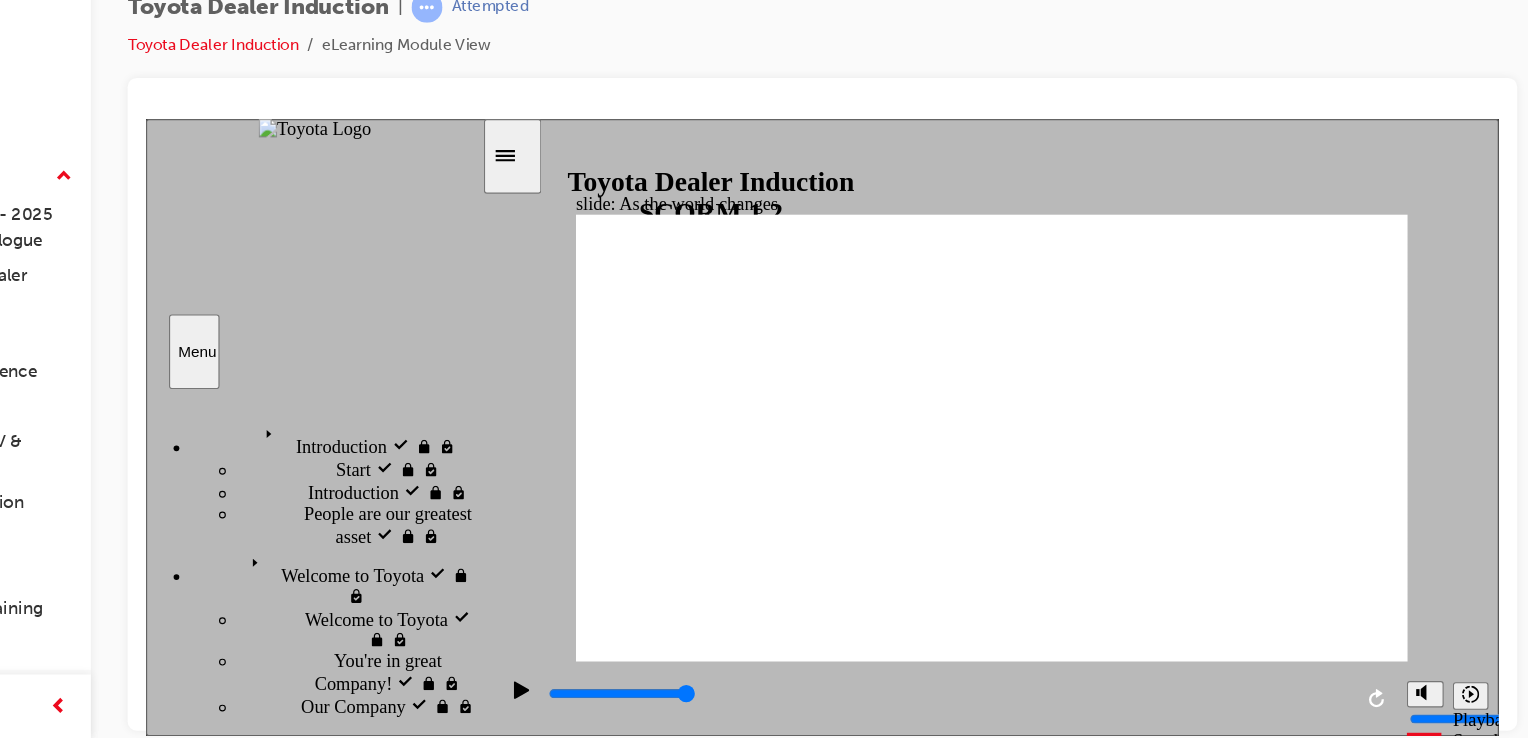 click 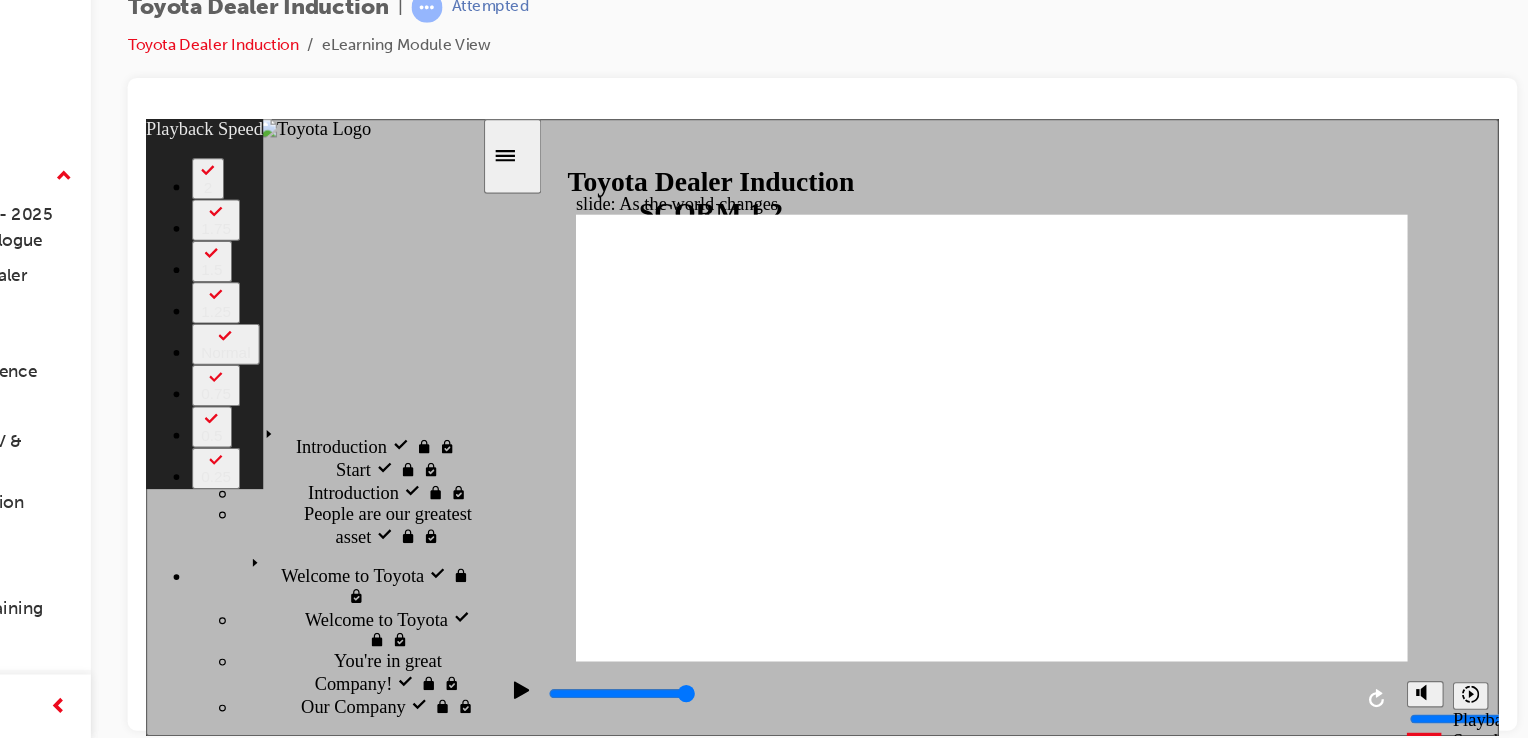 click at bounding box center (669, 2061) 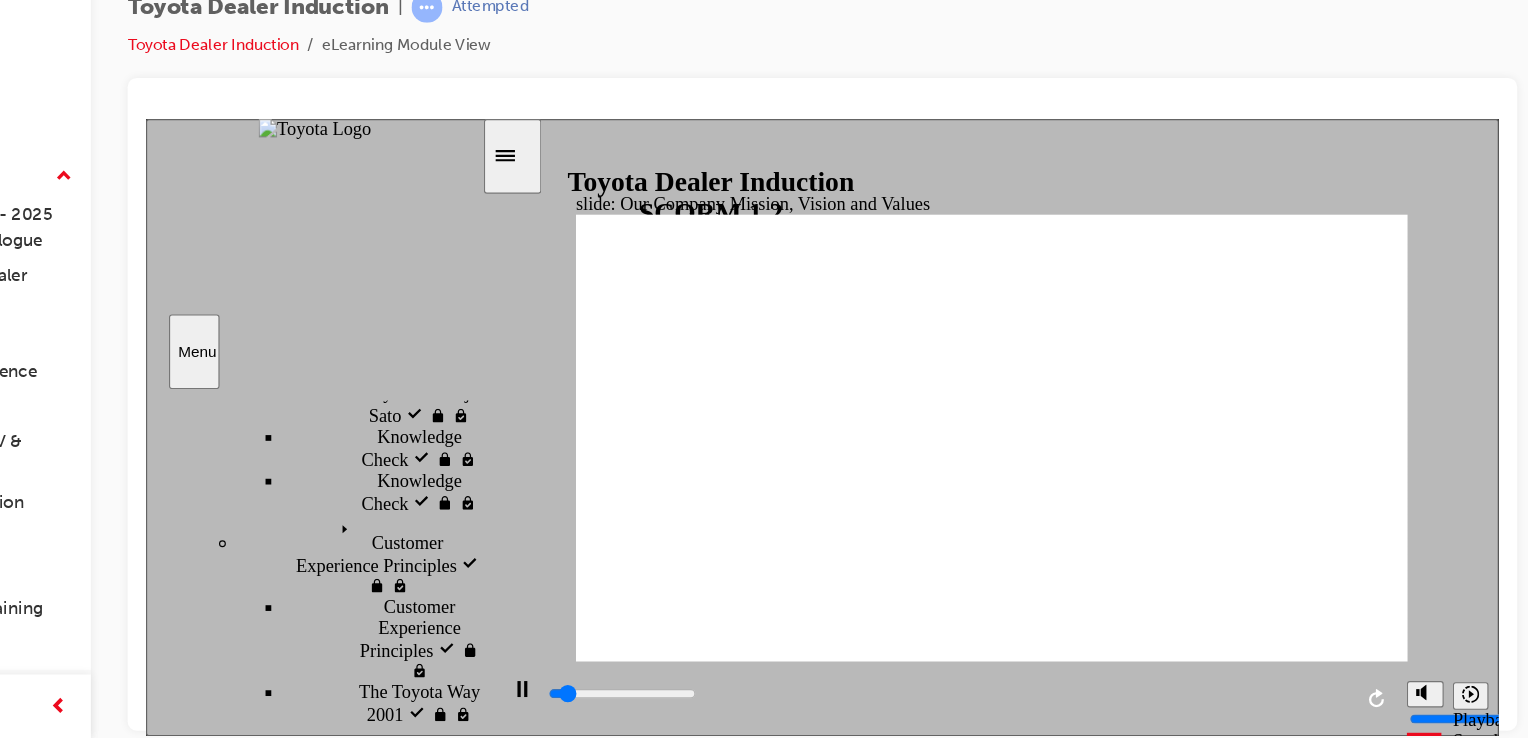 scroll, scrollTop: 768, scrollLeft: 0, axis: vertical 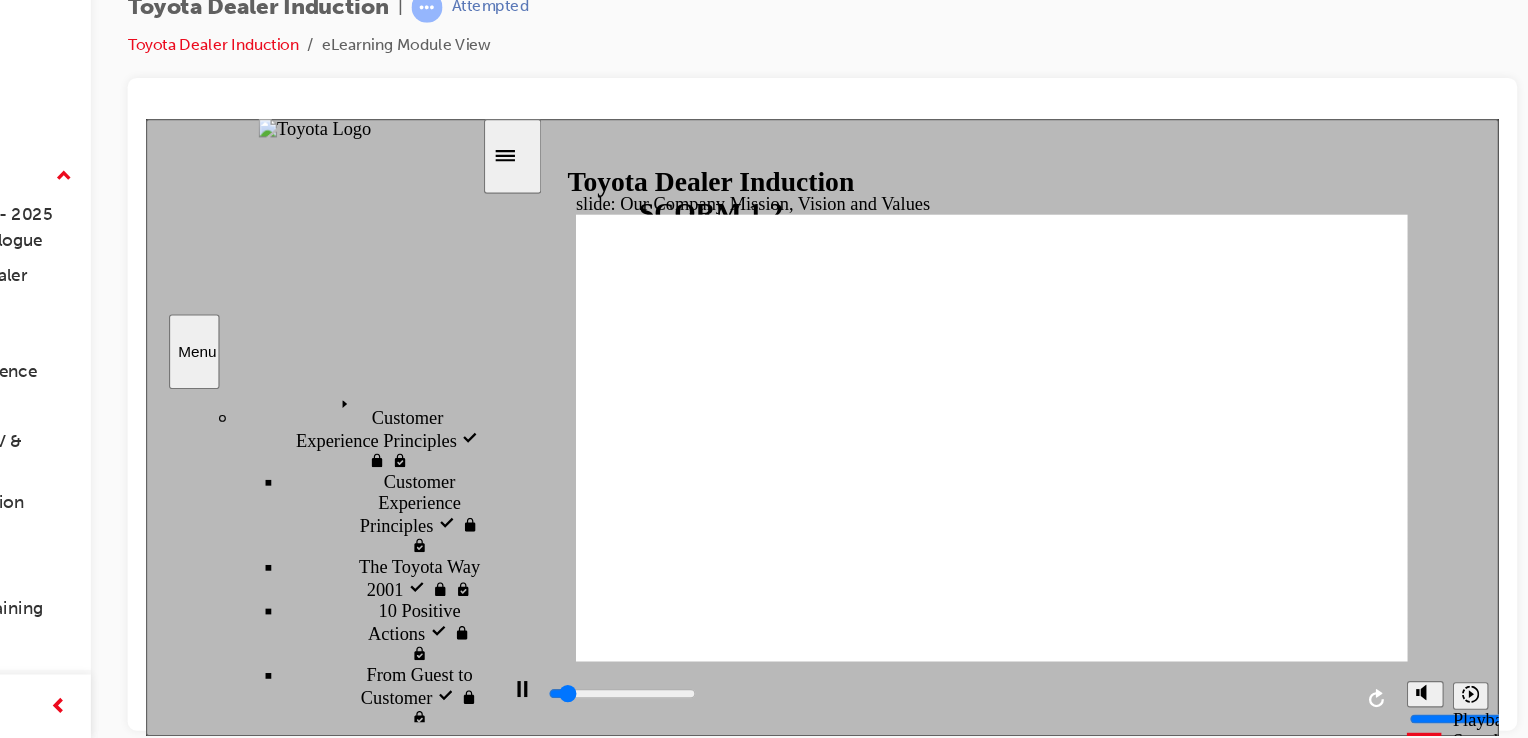 drag, startPoint x: 432, startPoint y: 382, endPoint x: 400, endPoint y: 474, distance: 97.406364 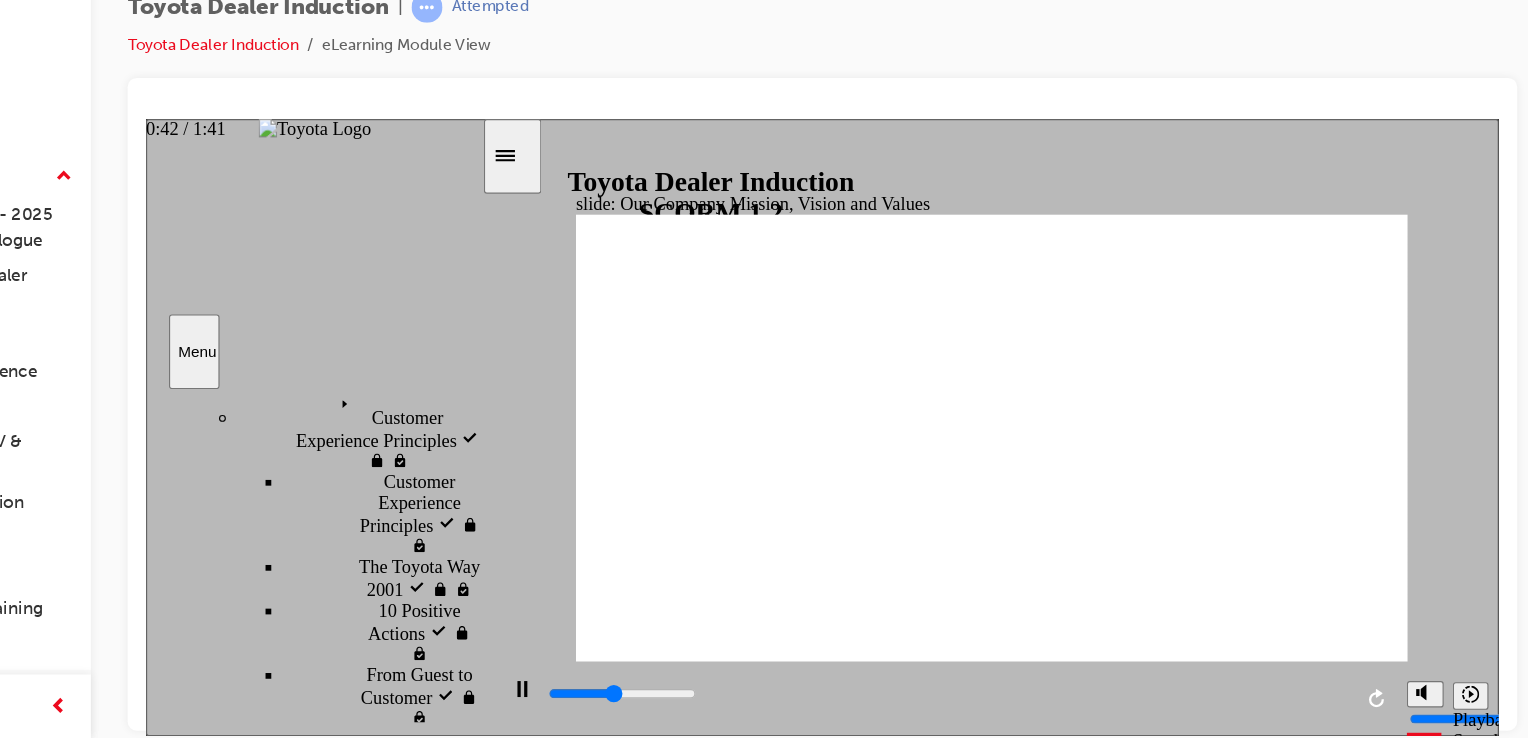 drag, startPoint x: 789, startPoint y: 613, endPoint x: 730, endPoint y: 561, distance: 78.64477 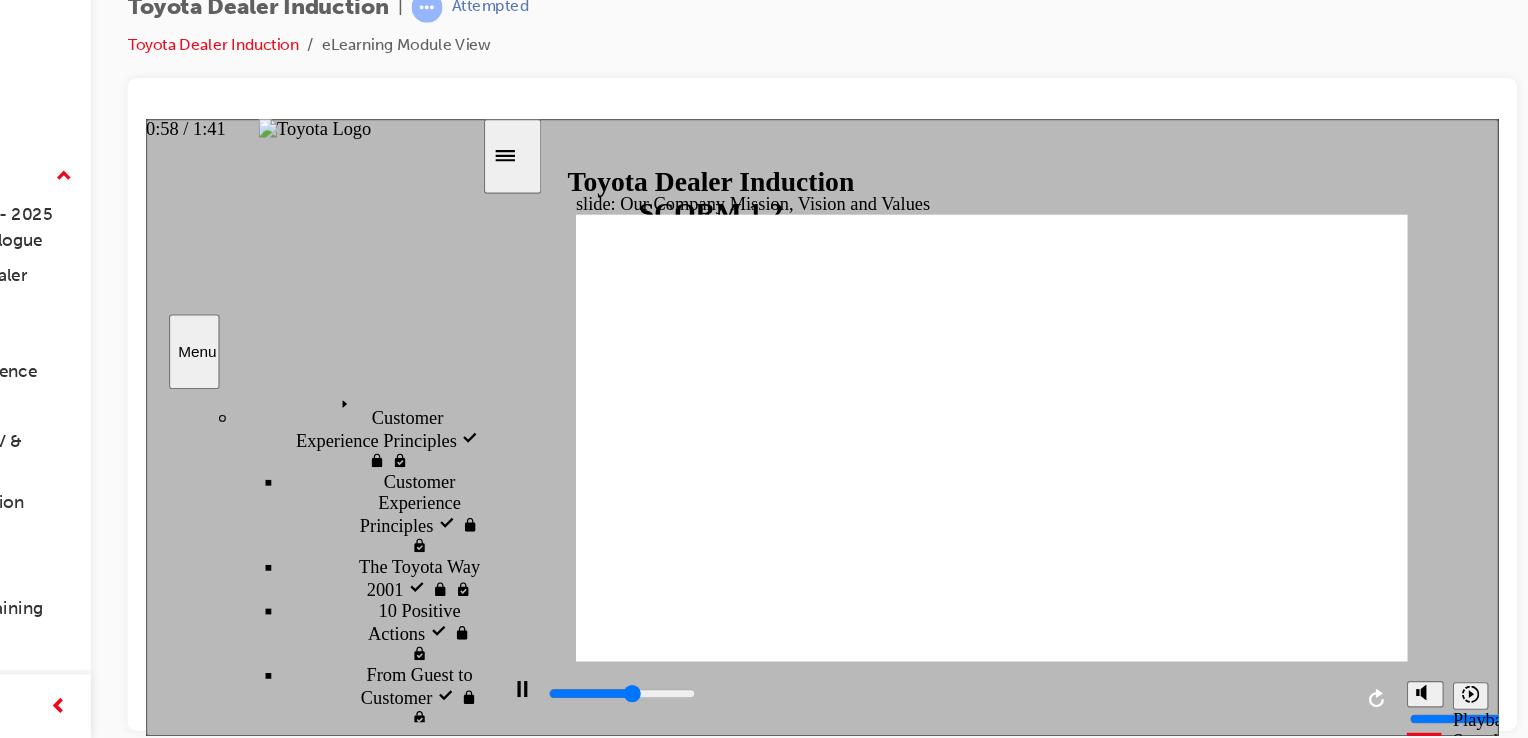 click at bounding box center [842, 623] 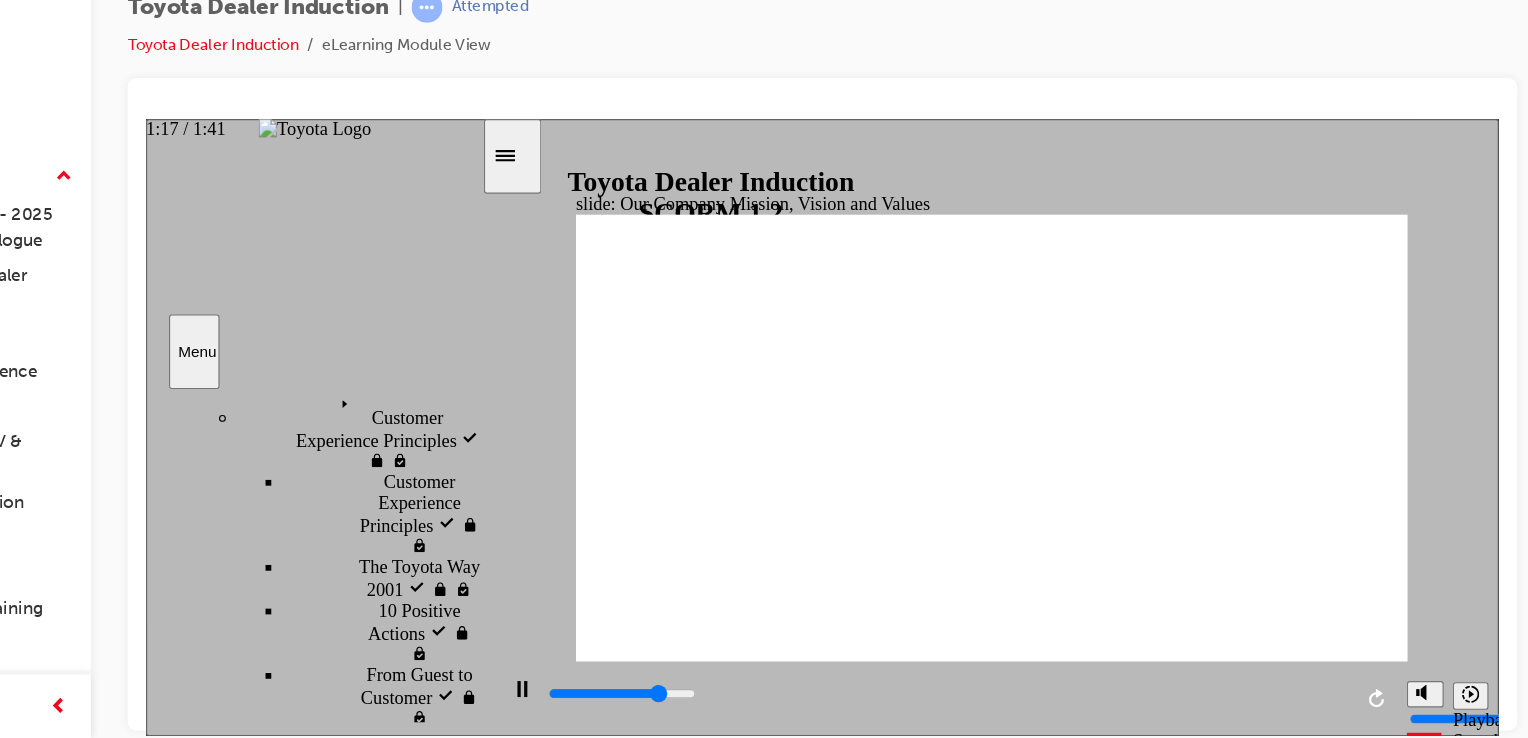 drag, startPoint x: 1027, startPoint y: 613, endPoint x: 968, endPoint y: 501, distance: 126.58989 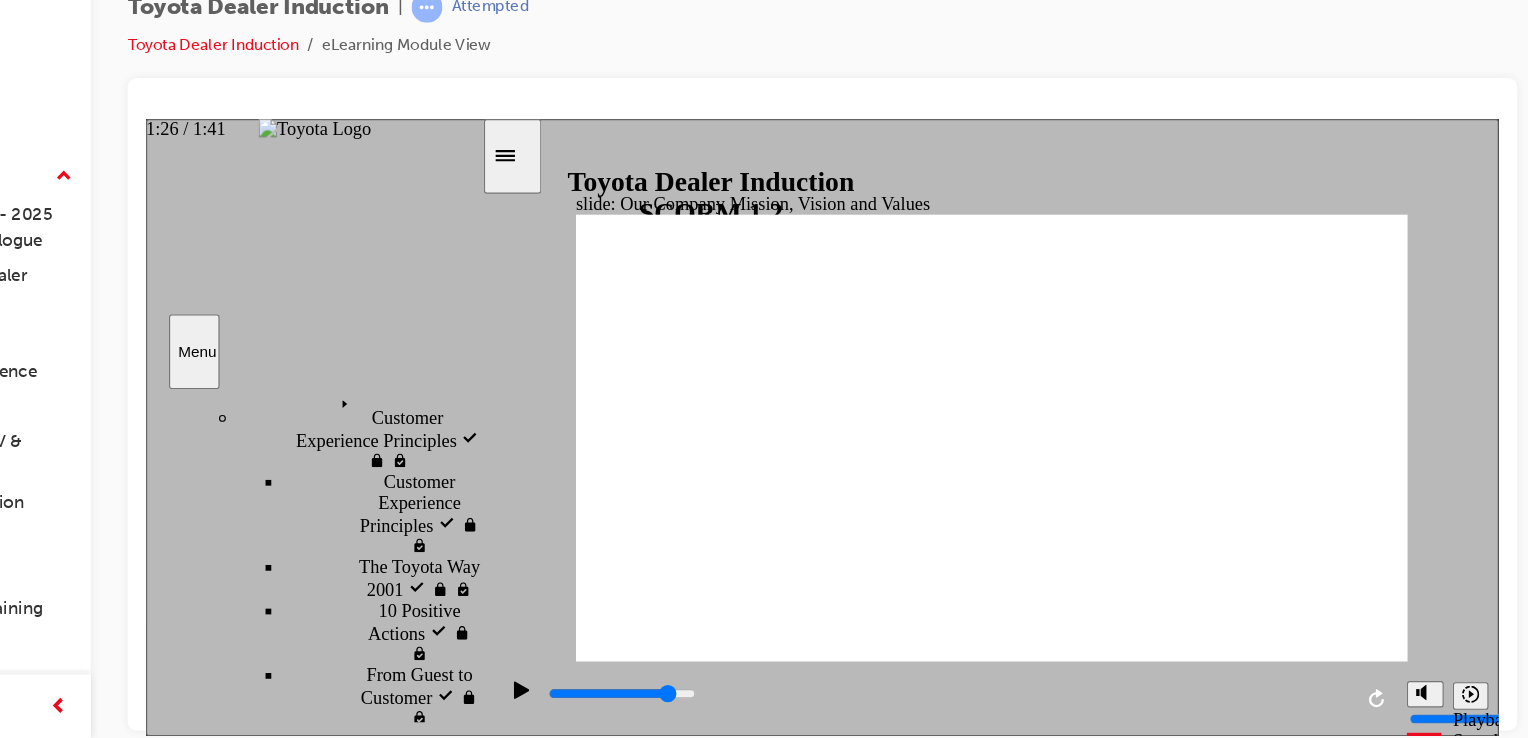 click at bounding box center [842, 619] 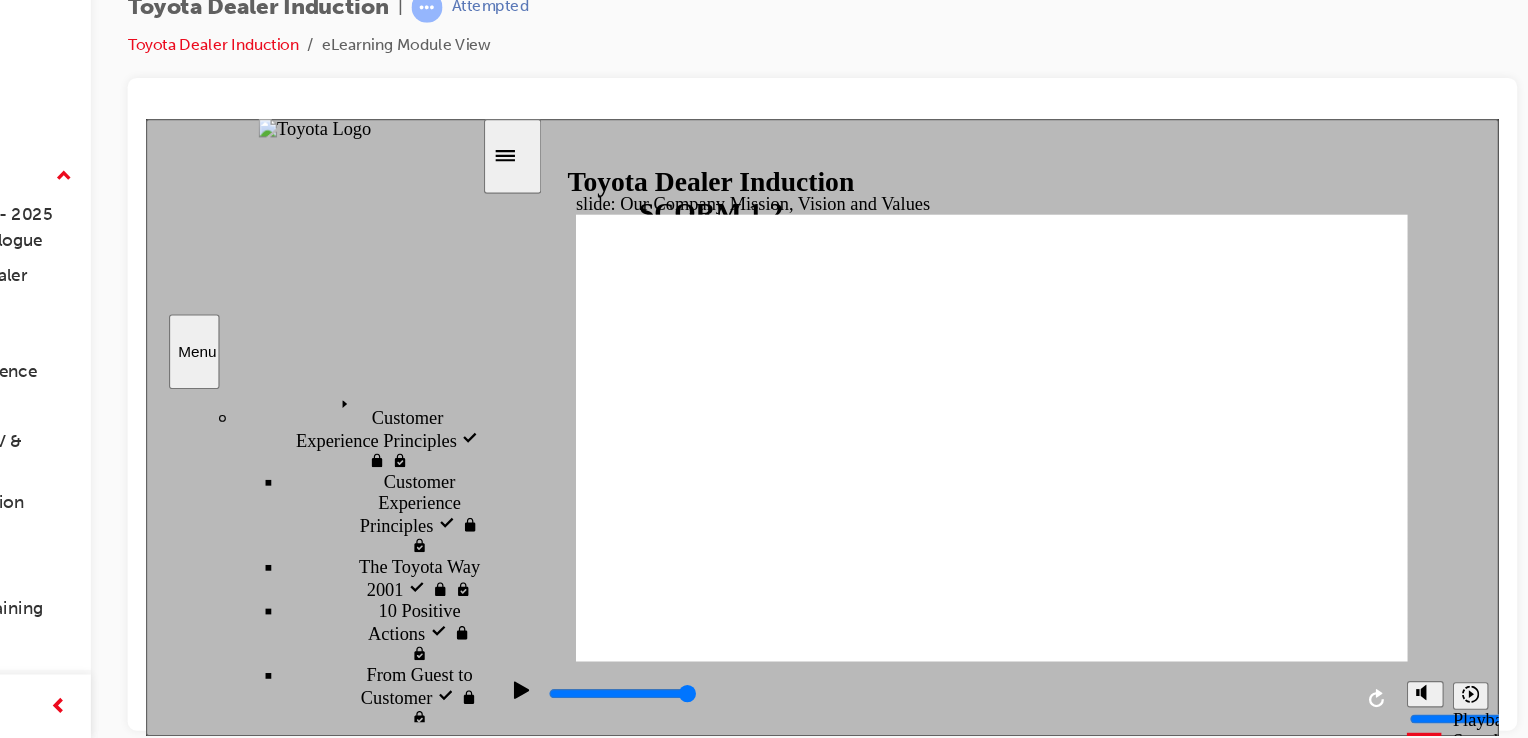 click 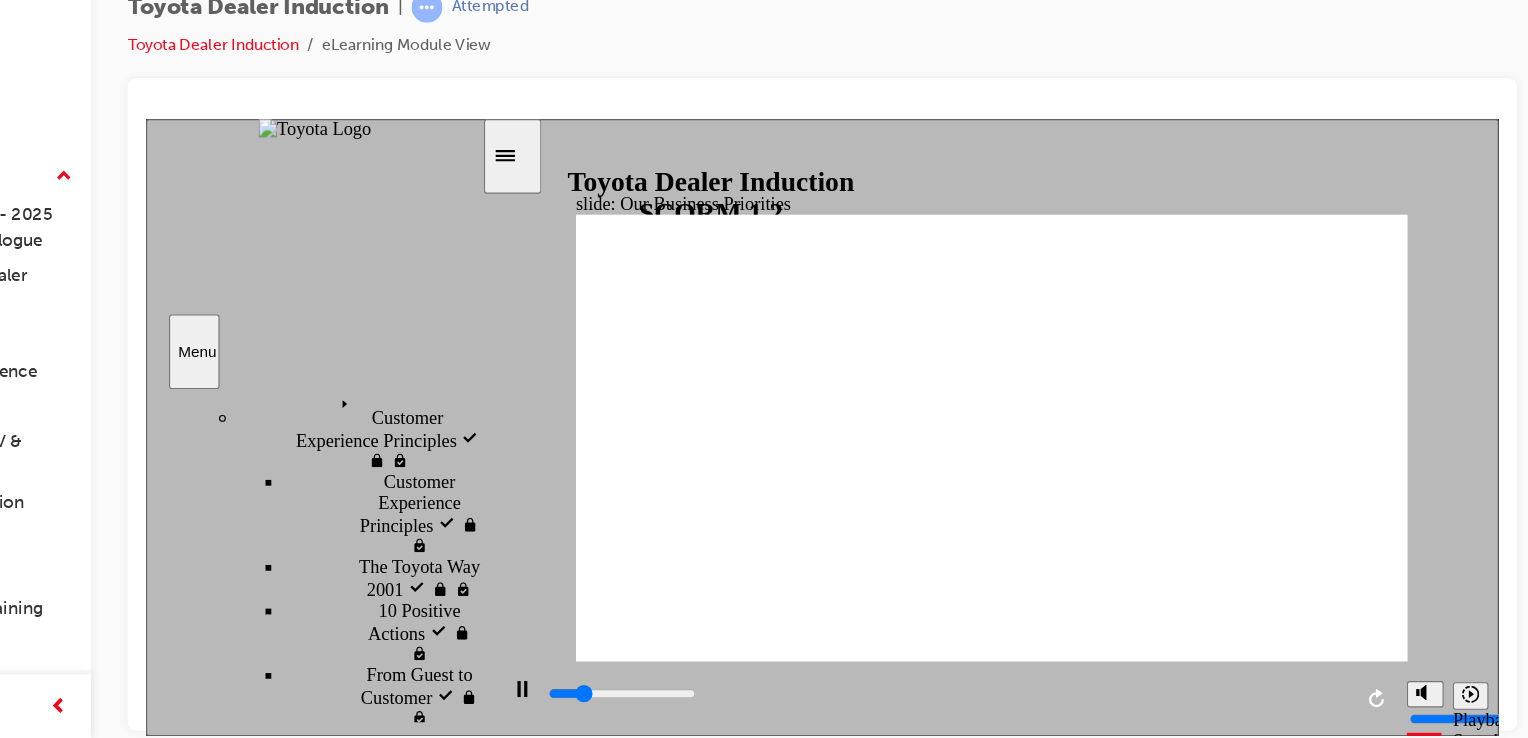 drag, startPoint x: 790, startPoint y: 334, endPoint x: 812, endPoint y: 396, distance: 65.78754 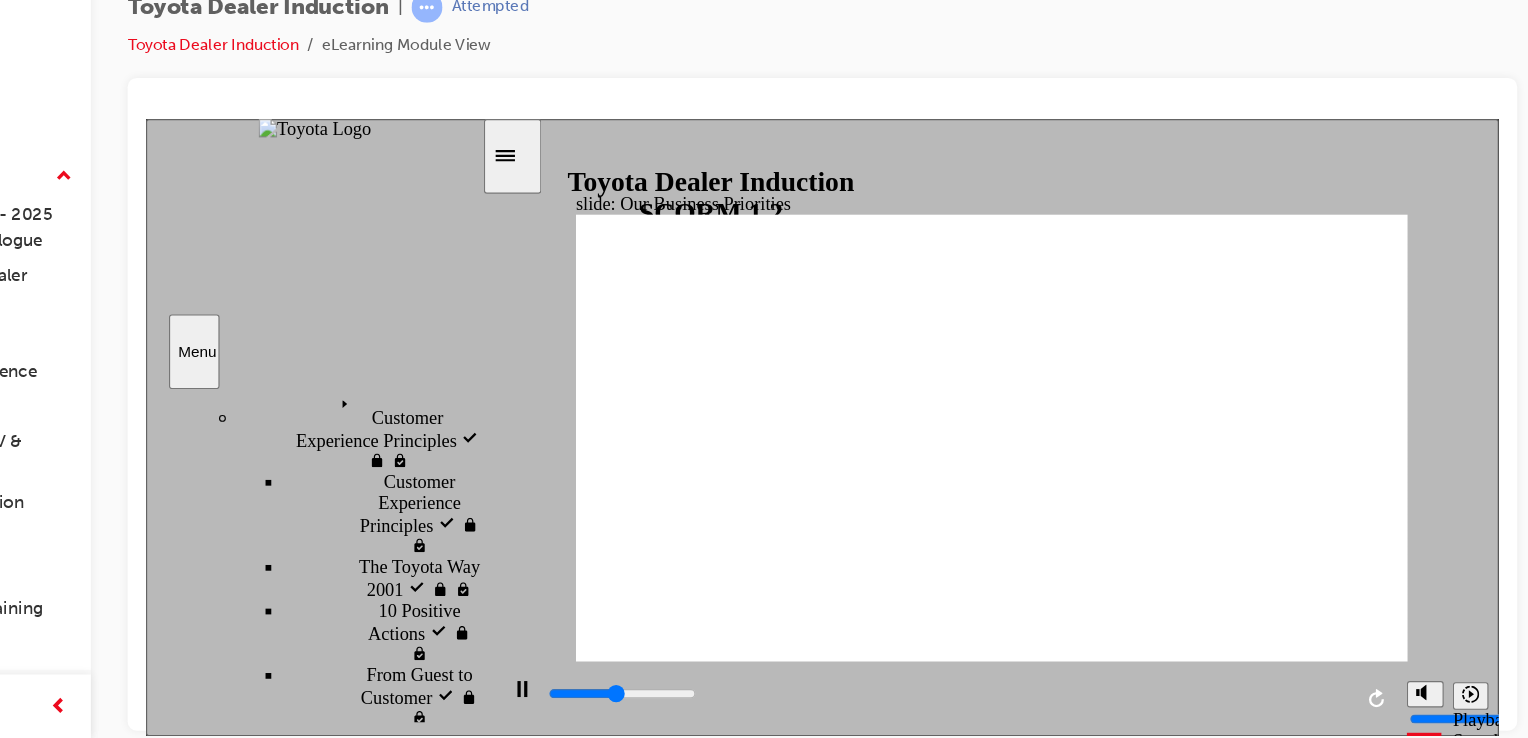 click 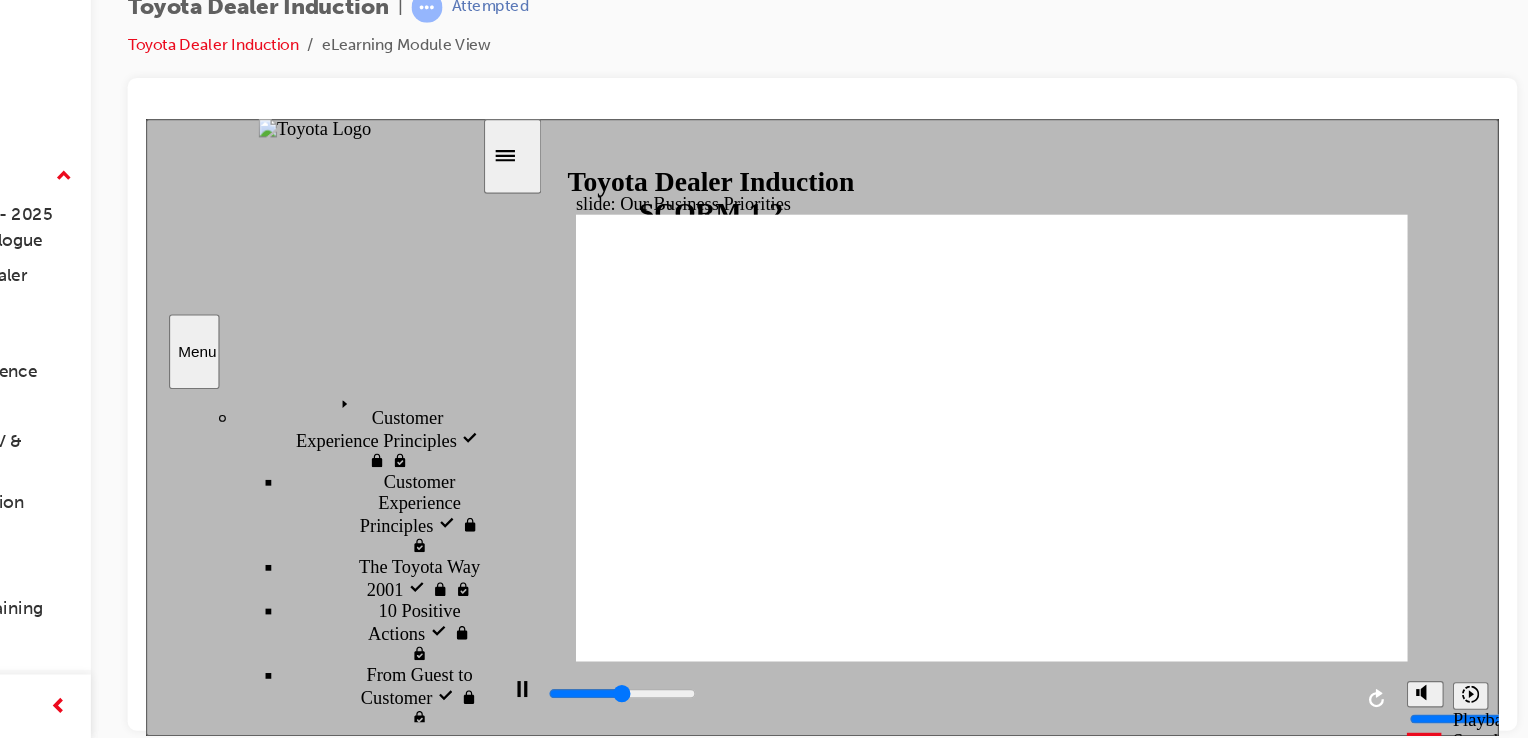 click 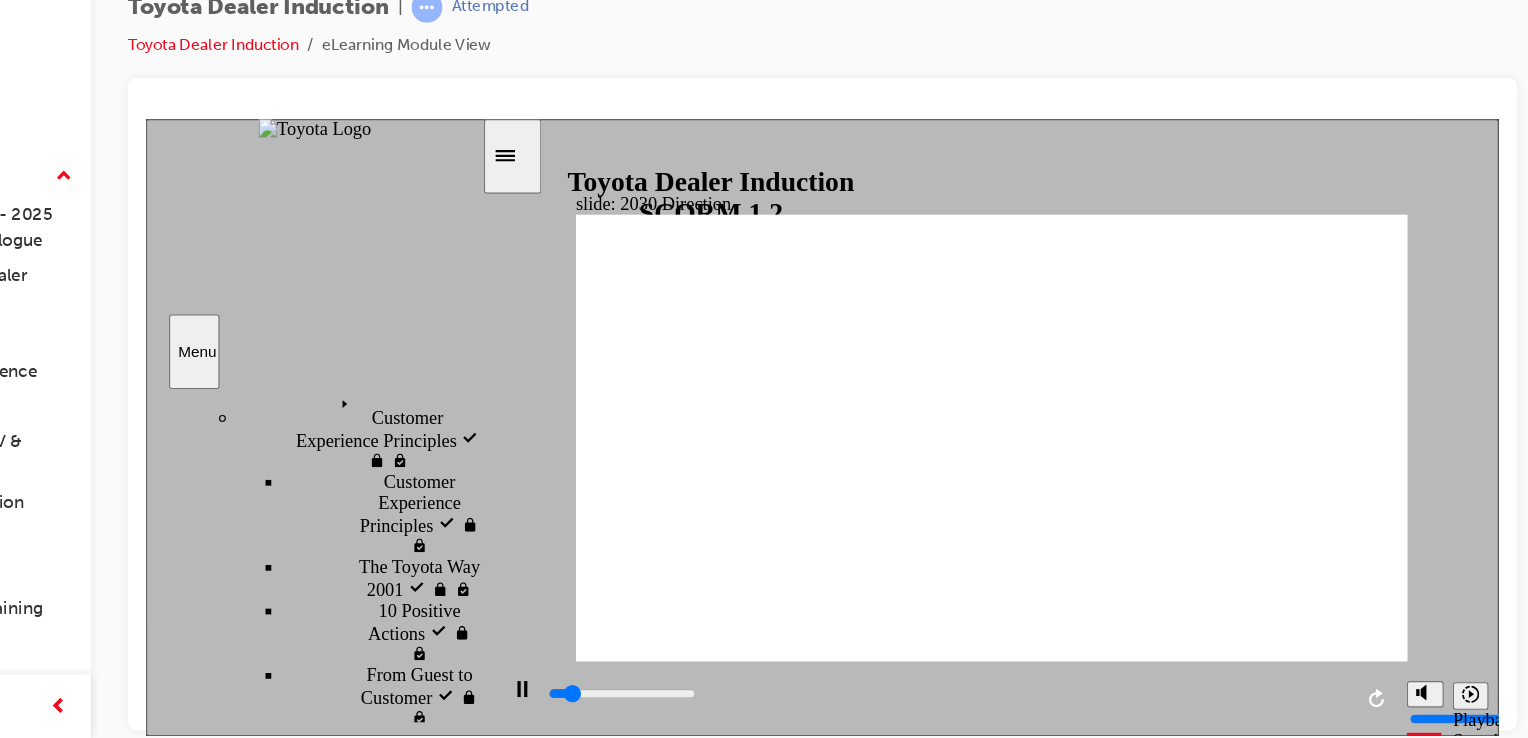 click 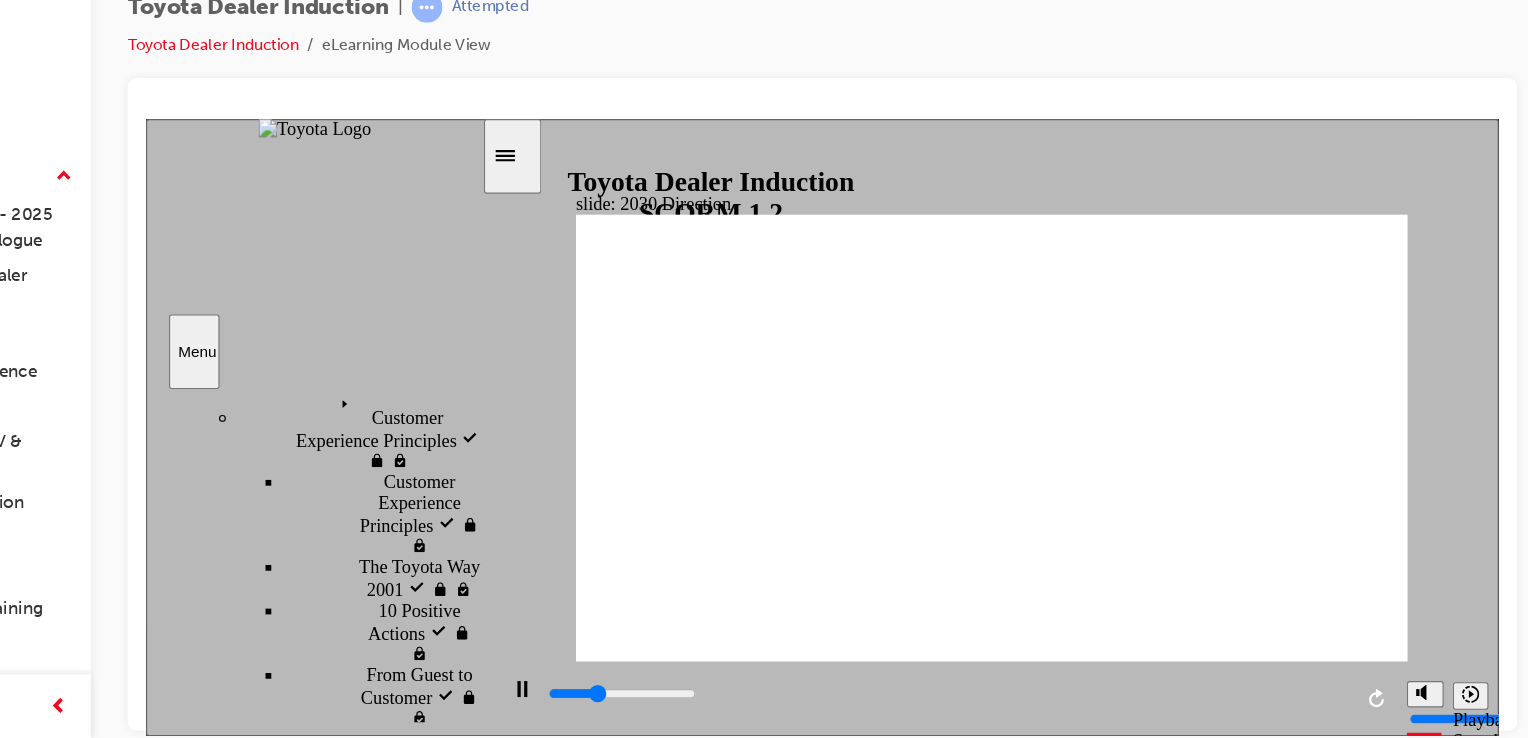 type on "18200" 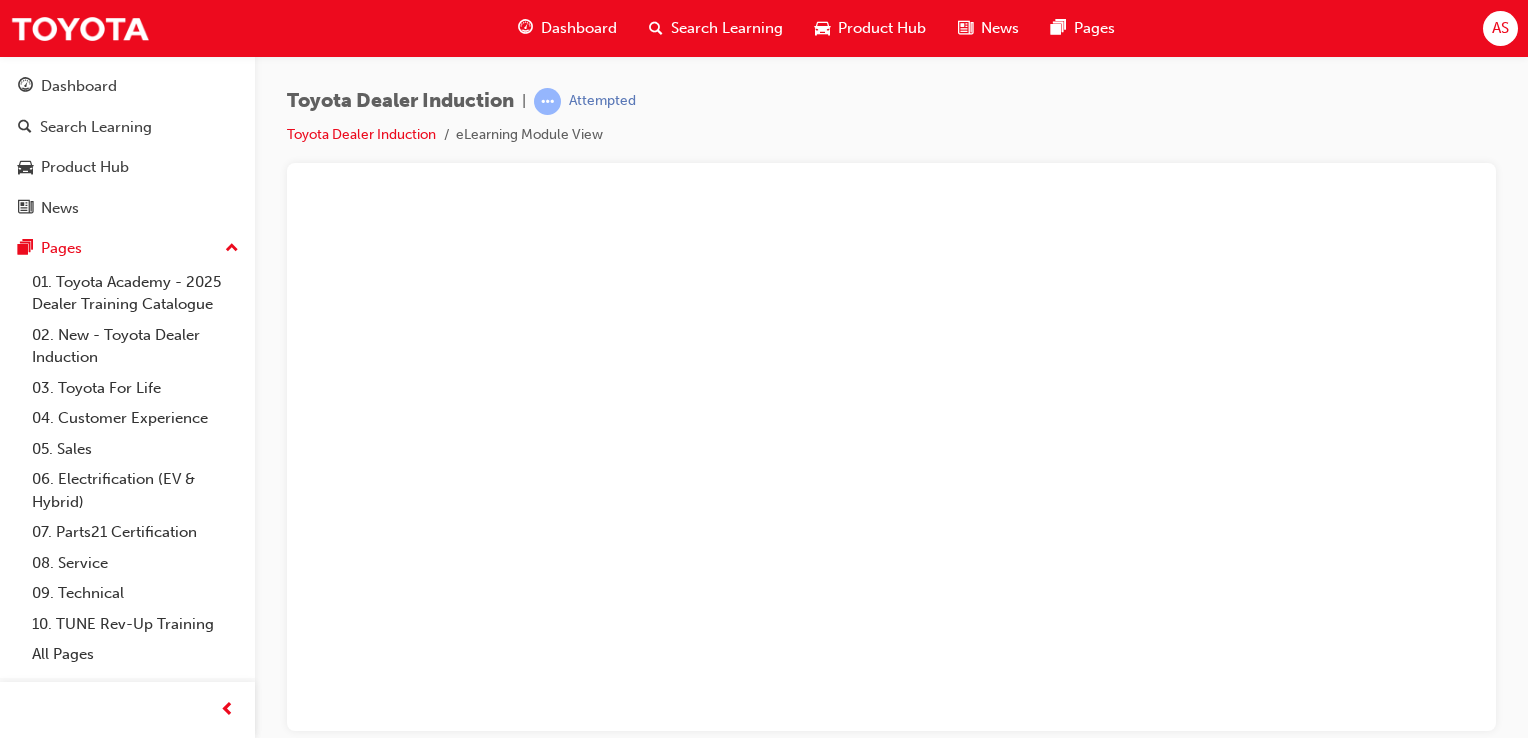 scroll, scrollTop: 0, scrollLeft: 0, axis: both 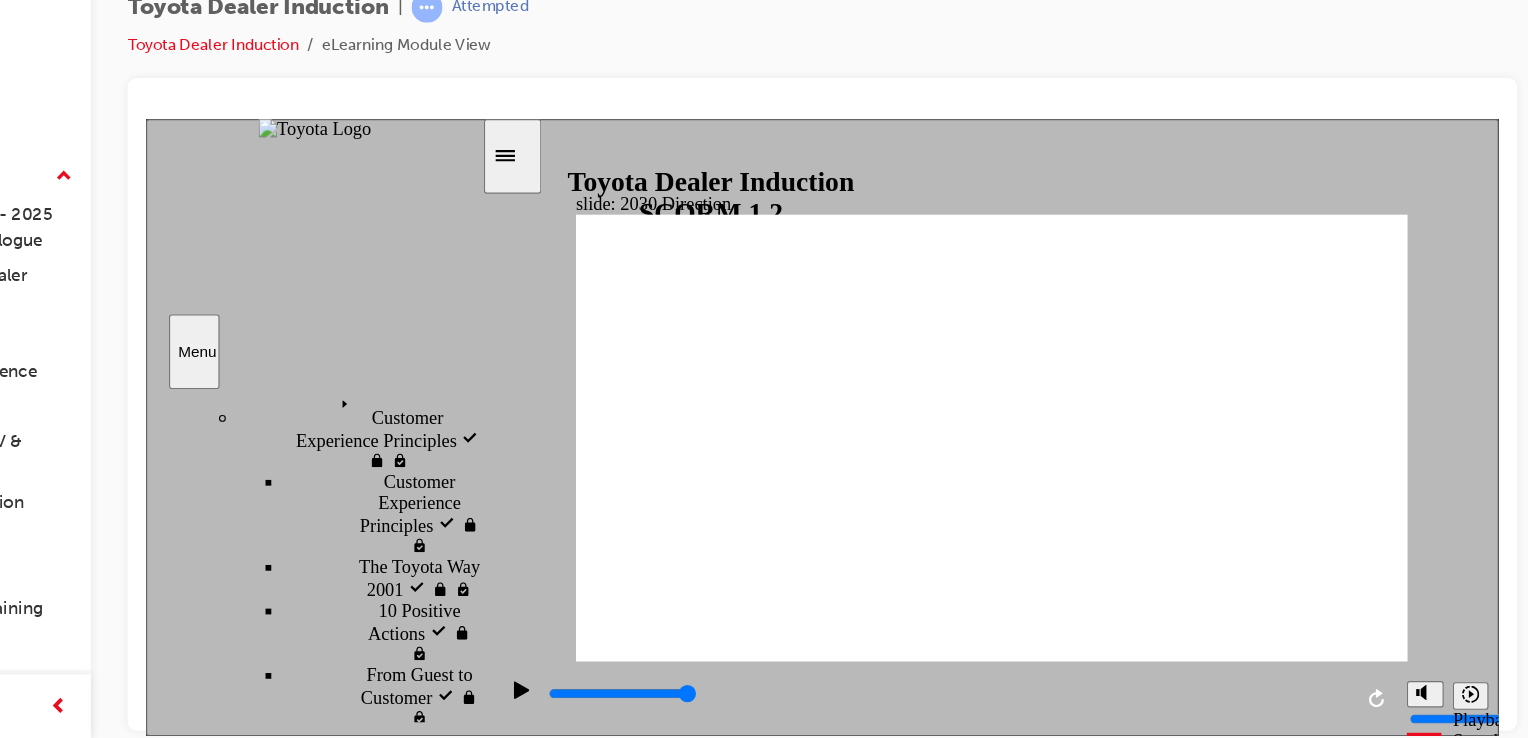 click 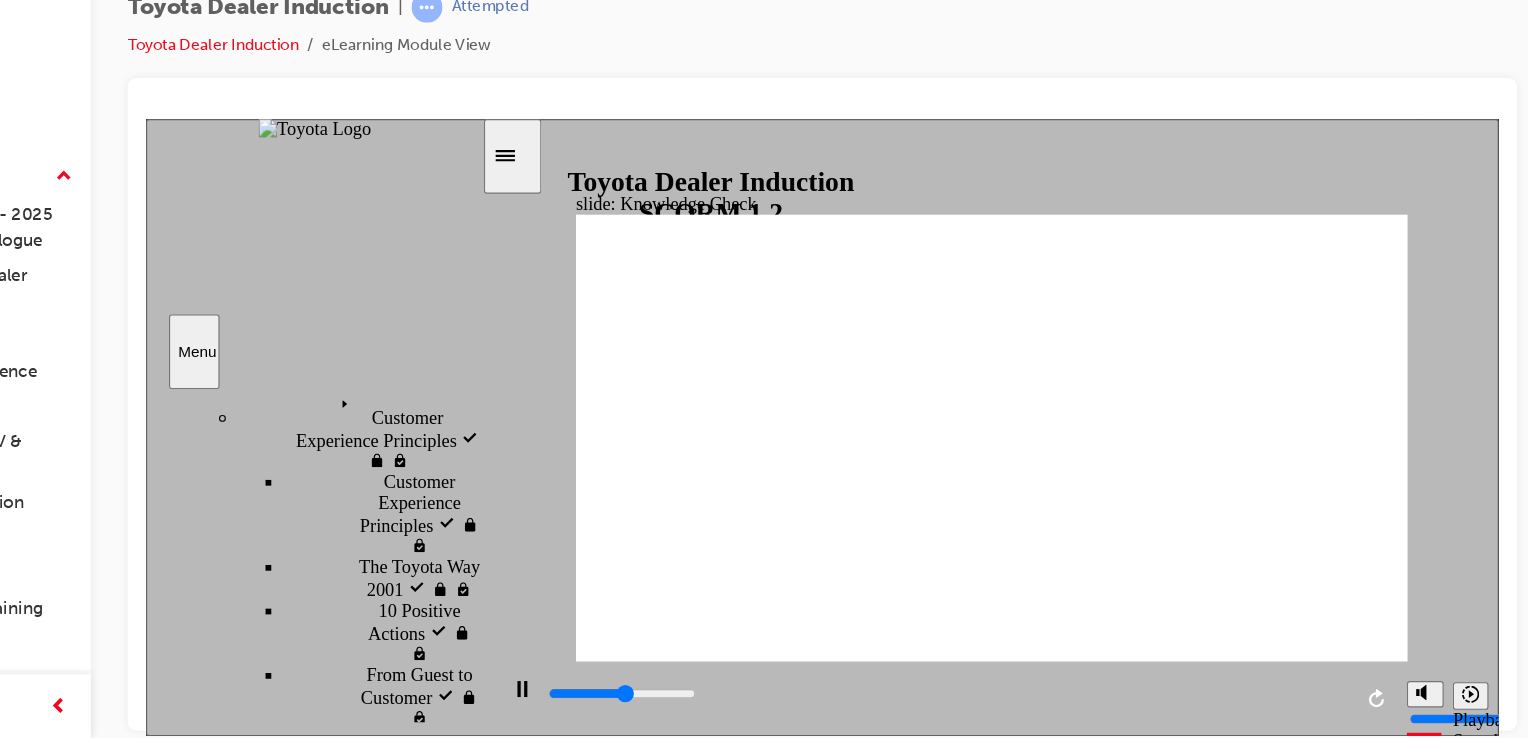 click at bounding box center [647, 1468] 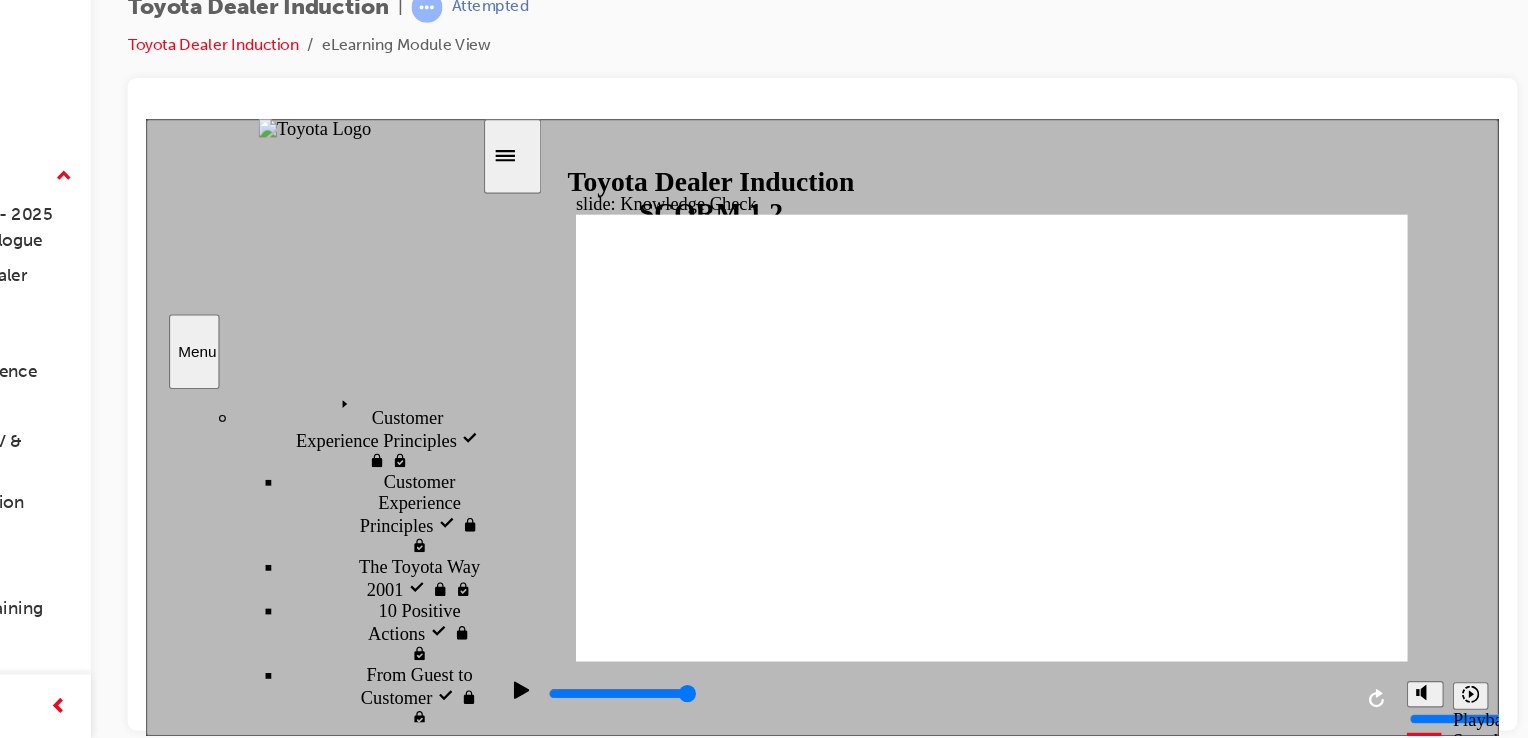 click 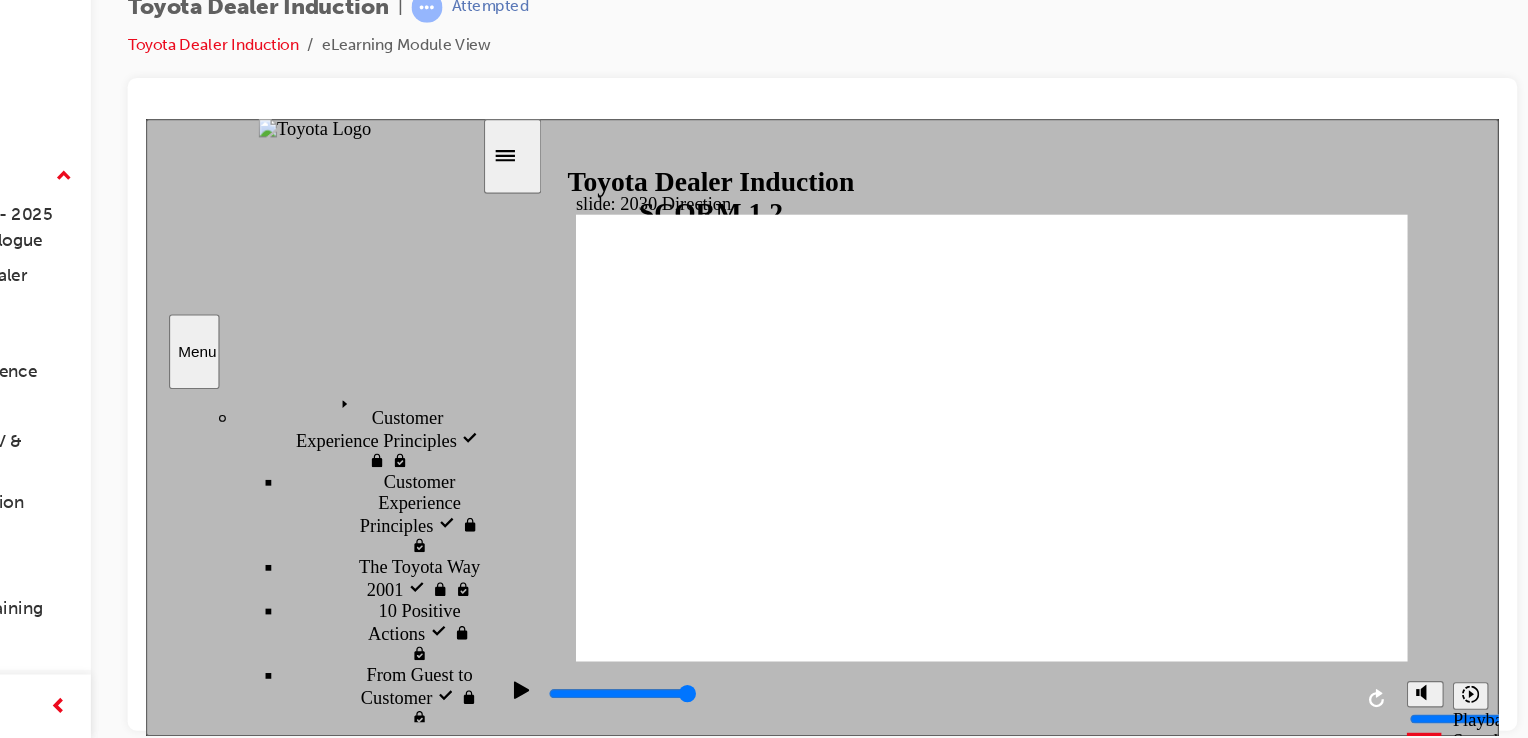 click 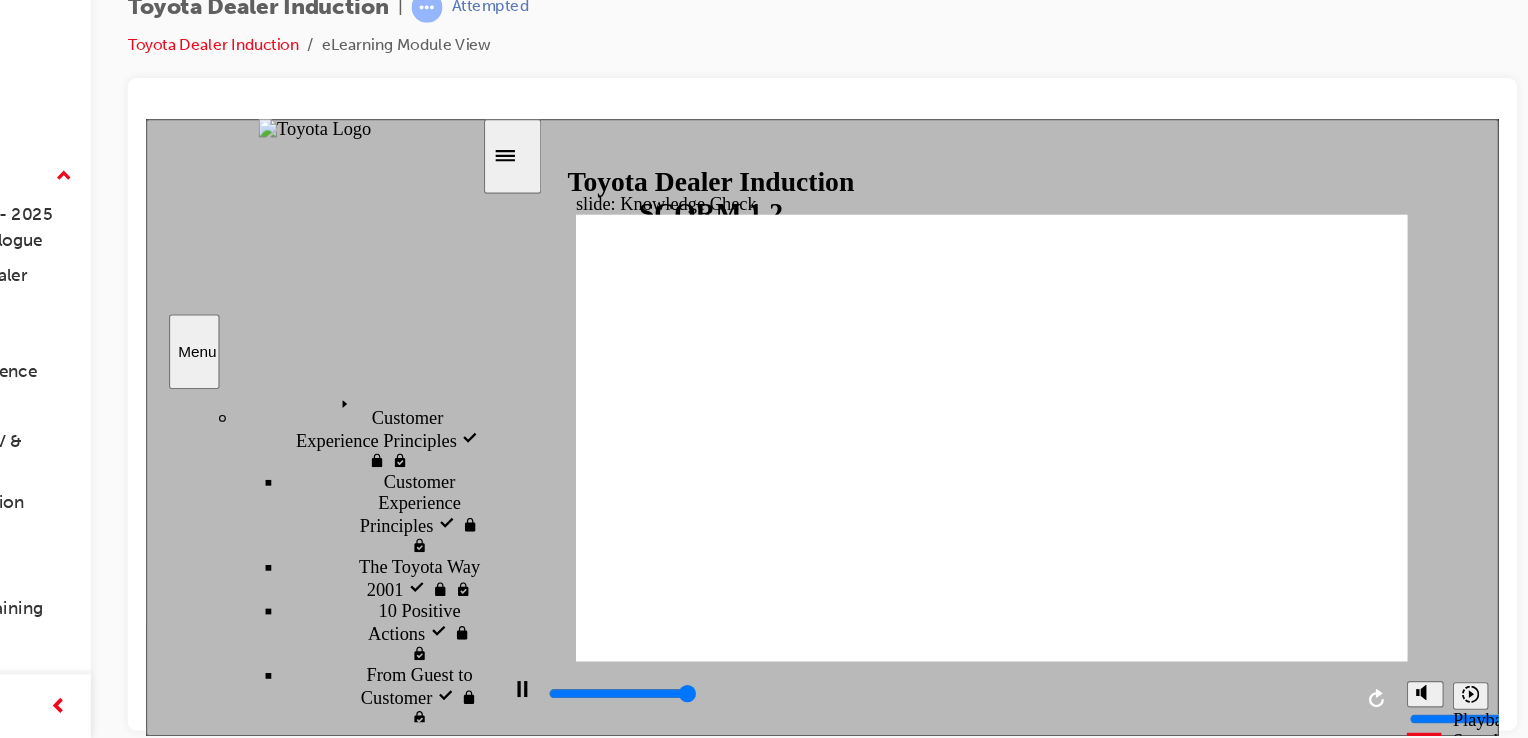 type on "5000" 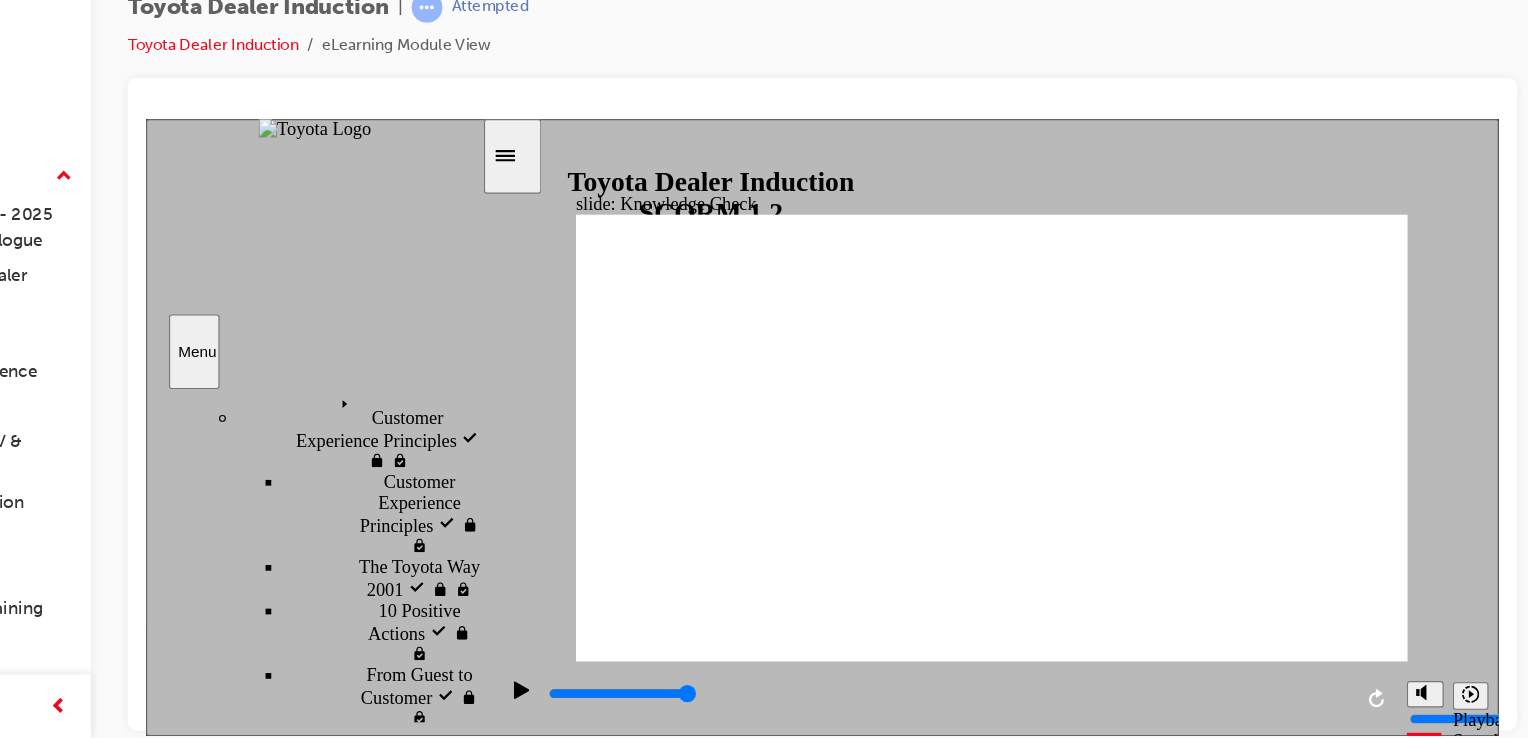 click at bounding box center [647, 1468] 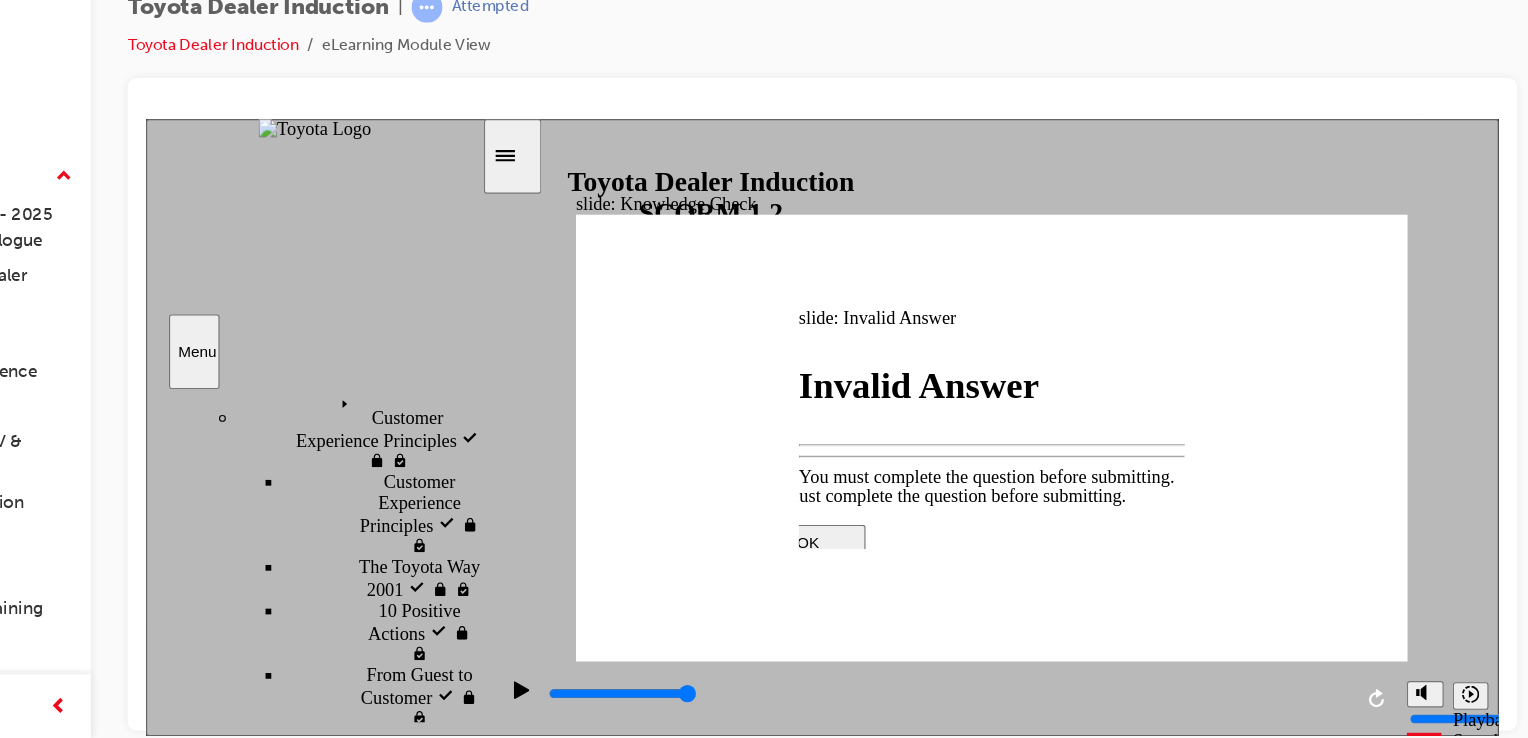 click at bounding box center [881, 647] 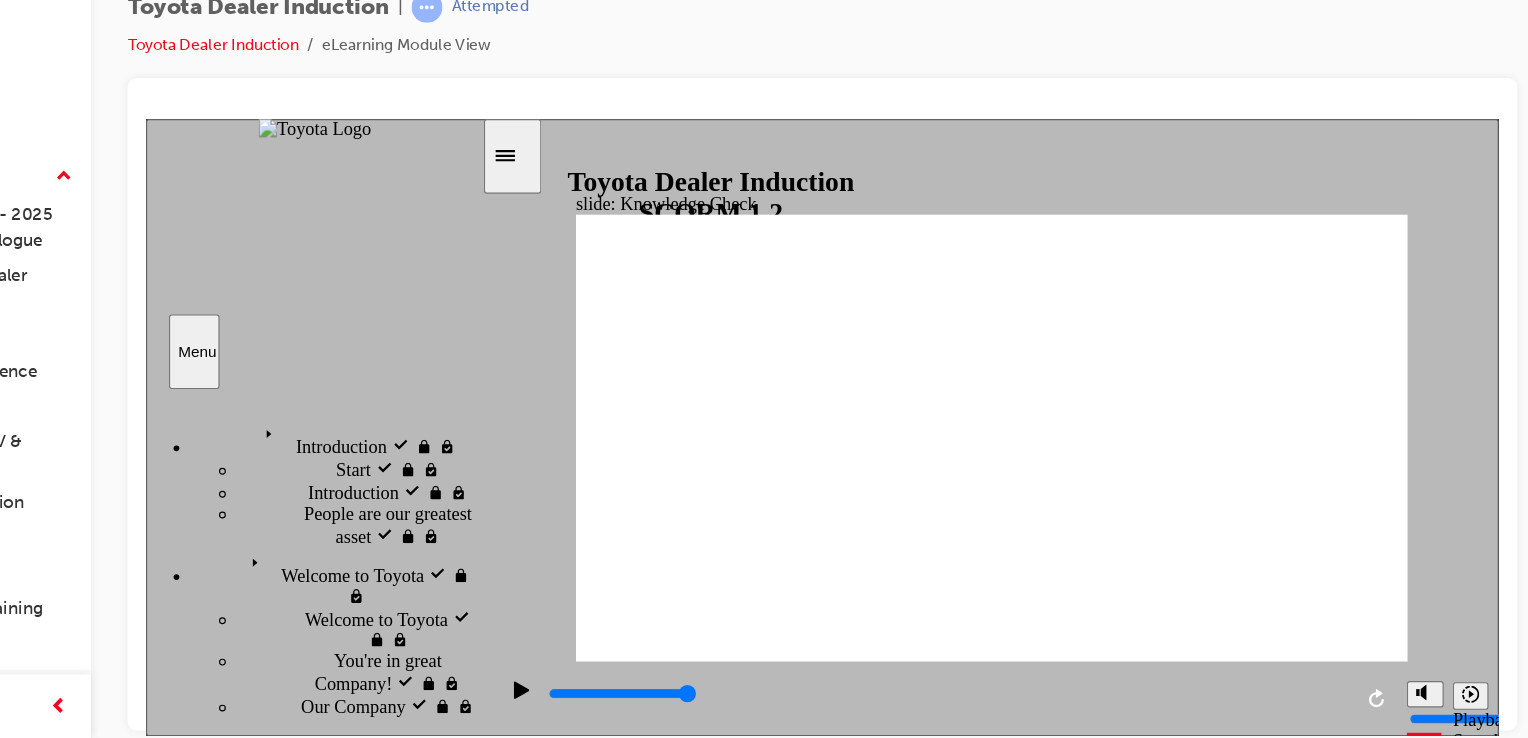 drag, startPoint x: 661, startPoint y: 346, endPoint x: 758, endPoint y: 341, distance: 97.128784 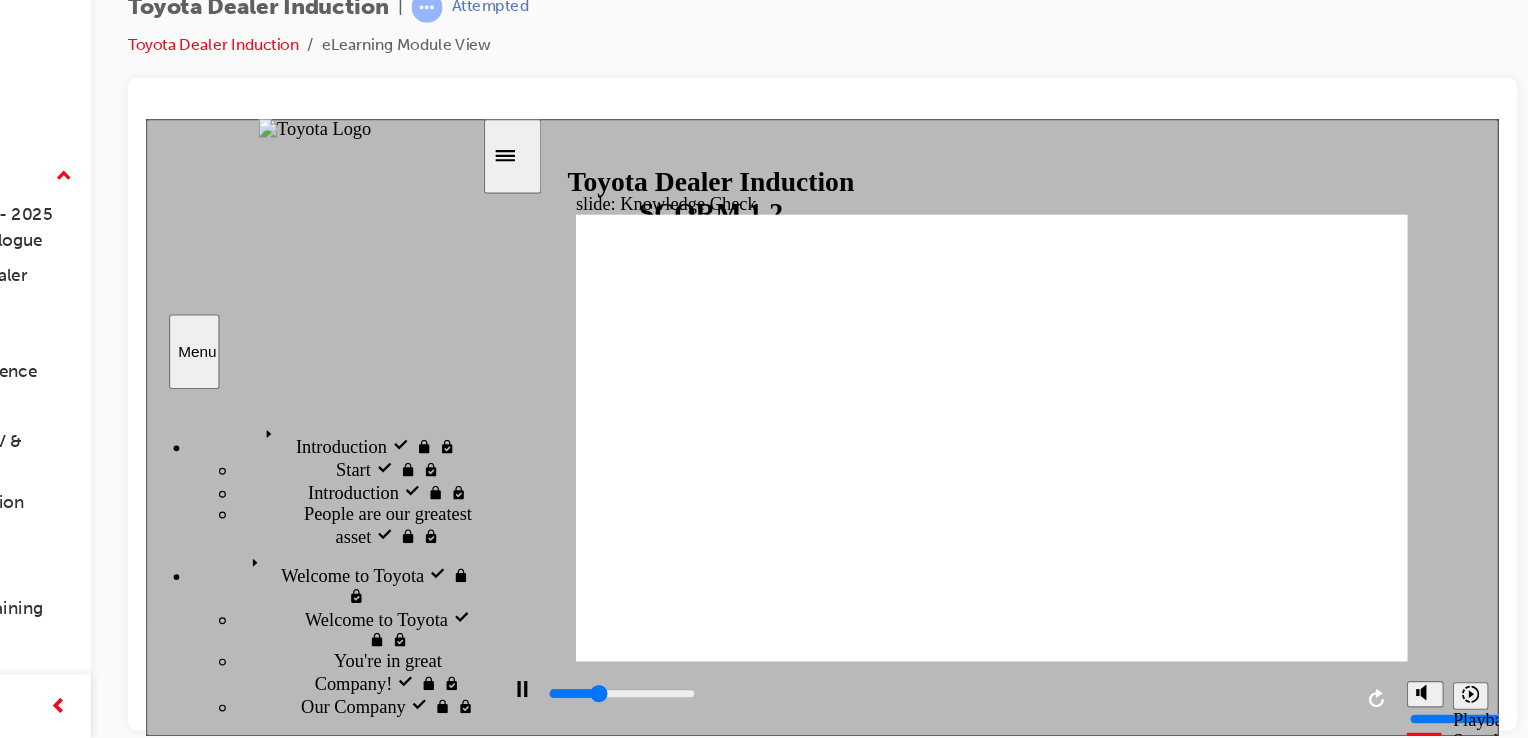 click on "BACK BACK" at bounding box center (581, 2140) 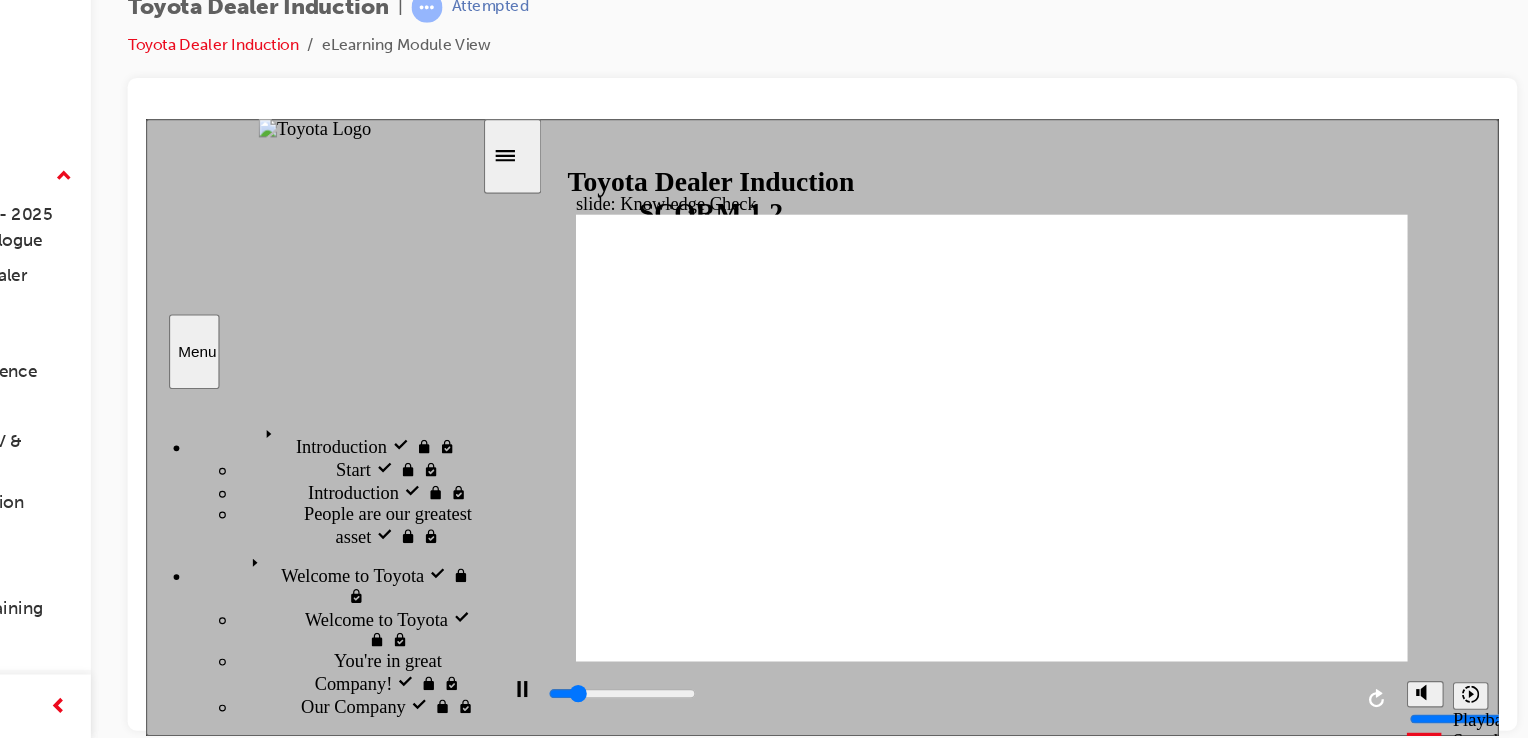type on "800" 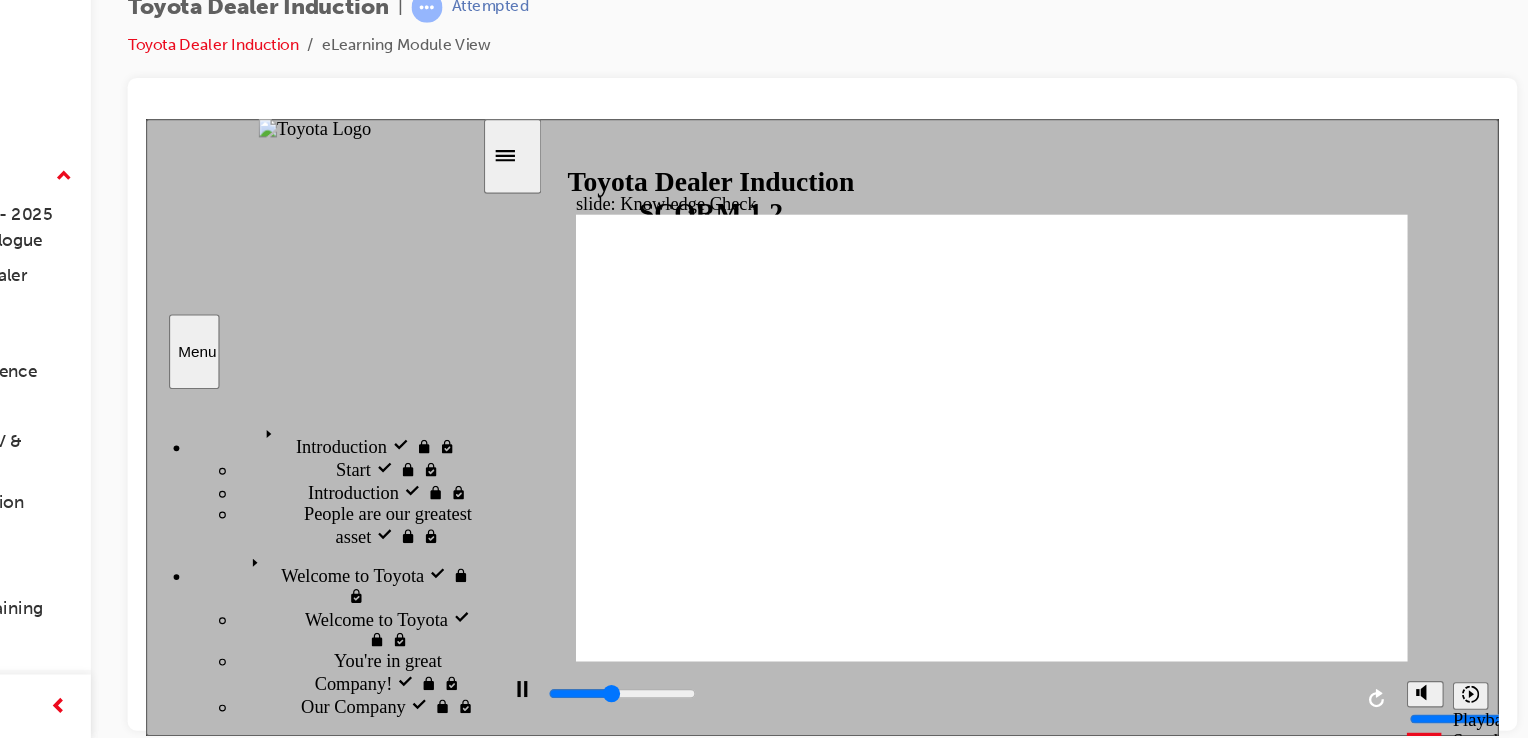 click on "happinness" at bounding box center (647, 1468) 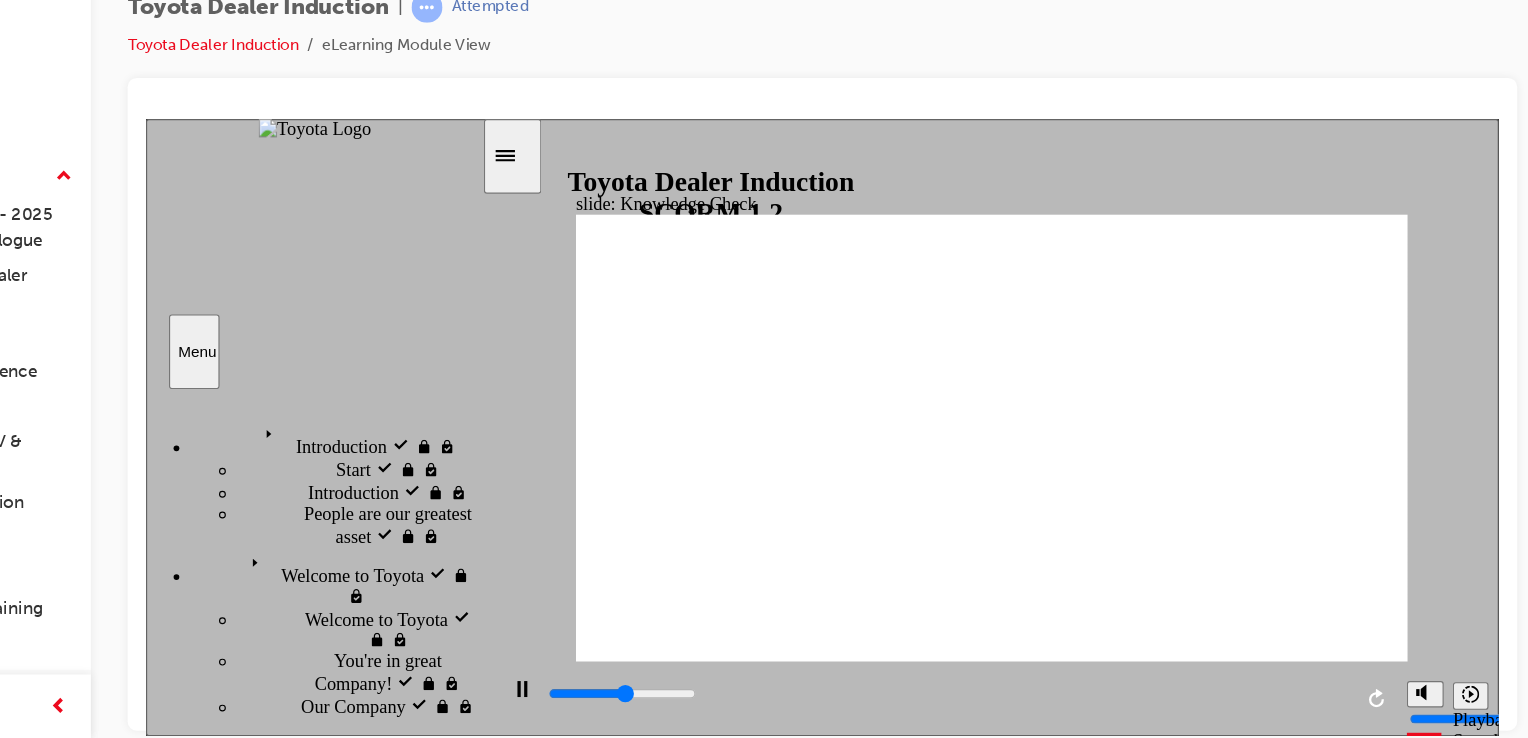 type on "2600" 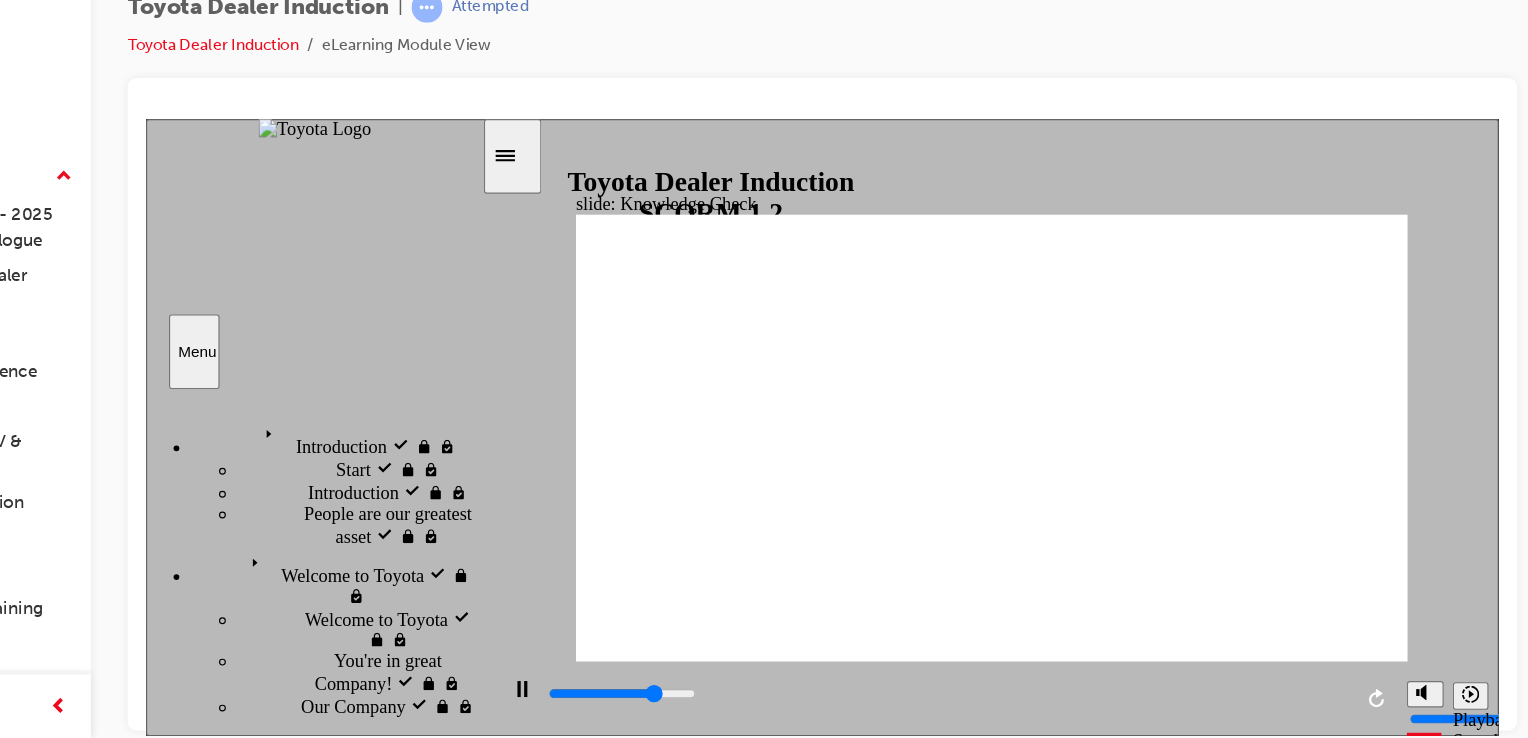 type on "3700" 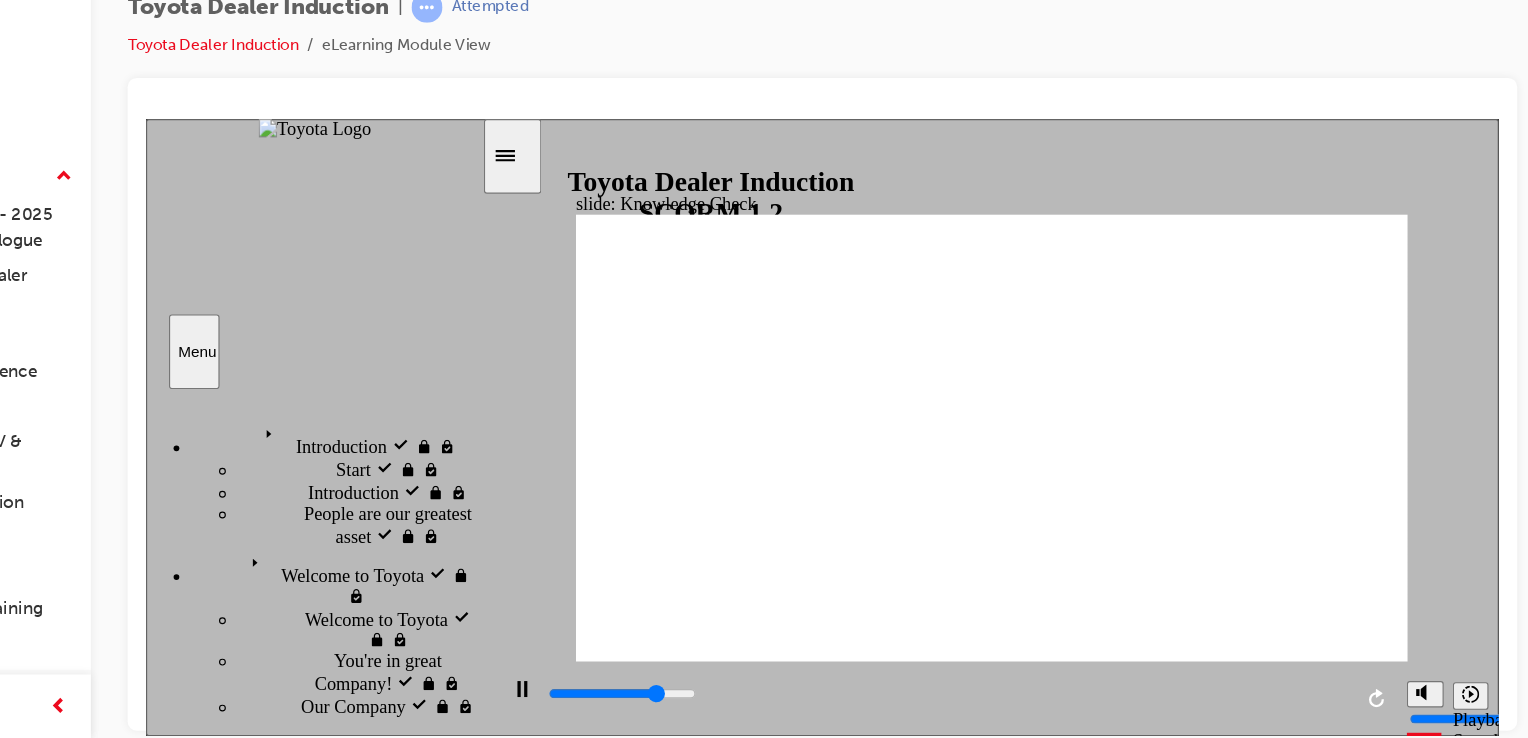 click 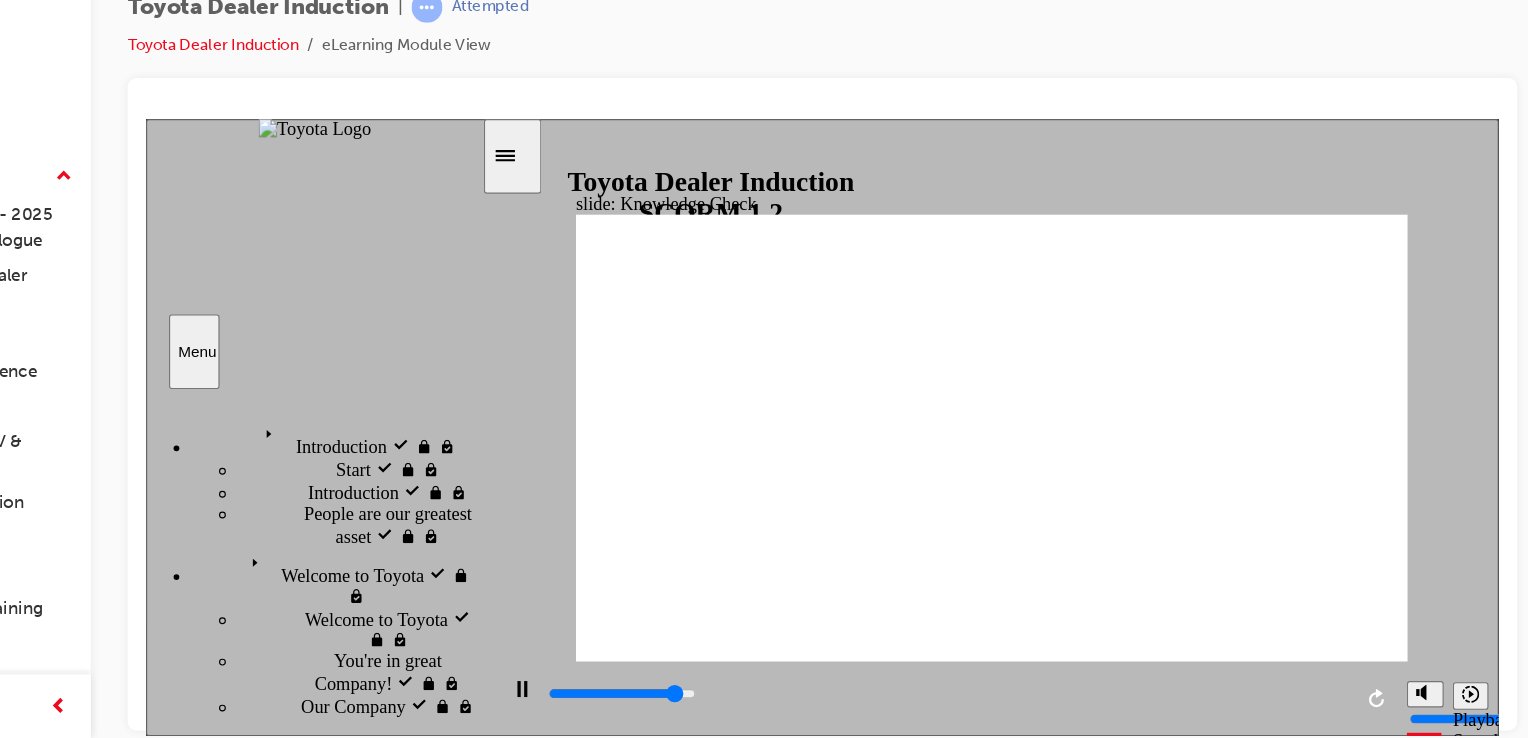 type on "4500" 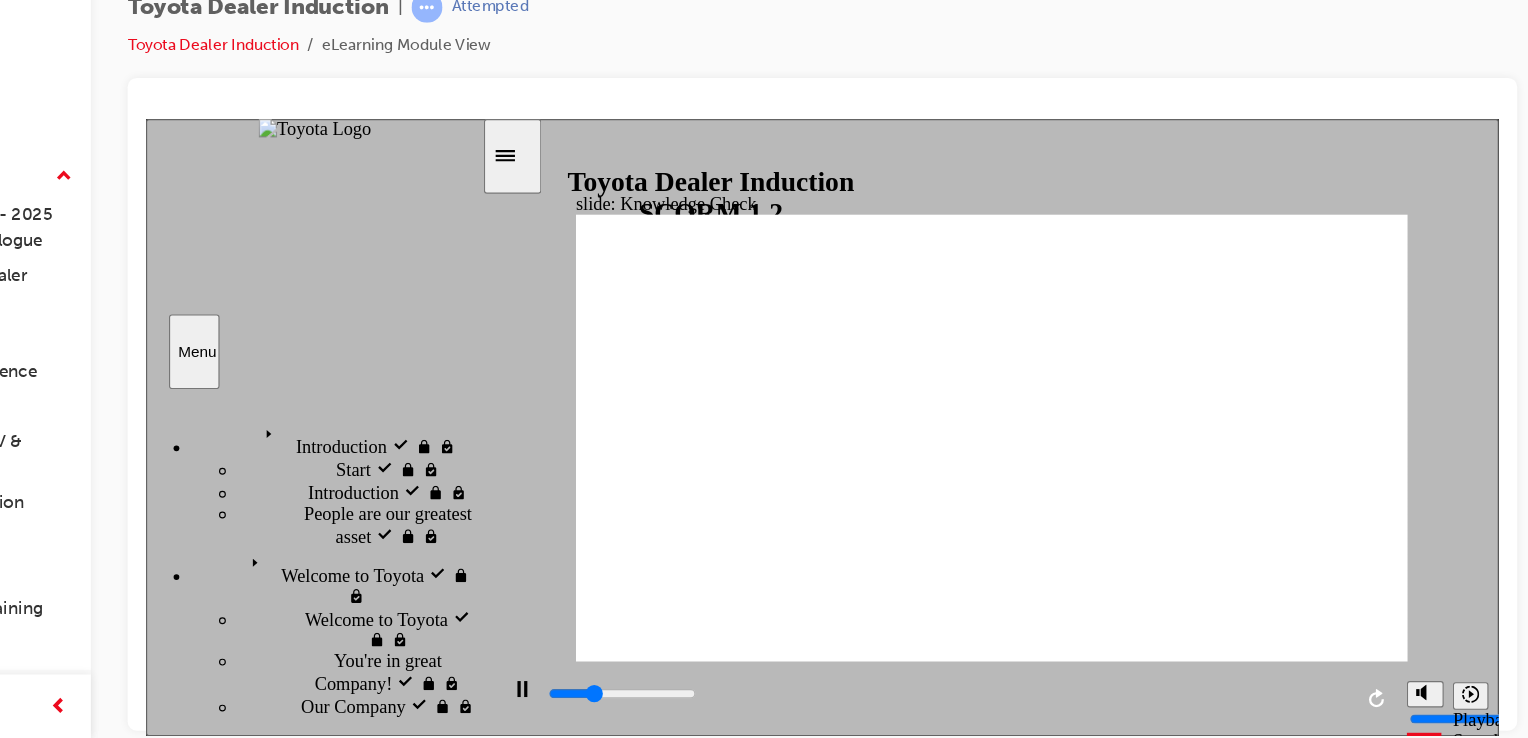 drag, startPoint x: 929, startPoint y: 451, endPoint x: 606, endPoint y: 219, distance: 397.68454 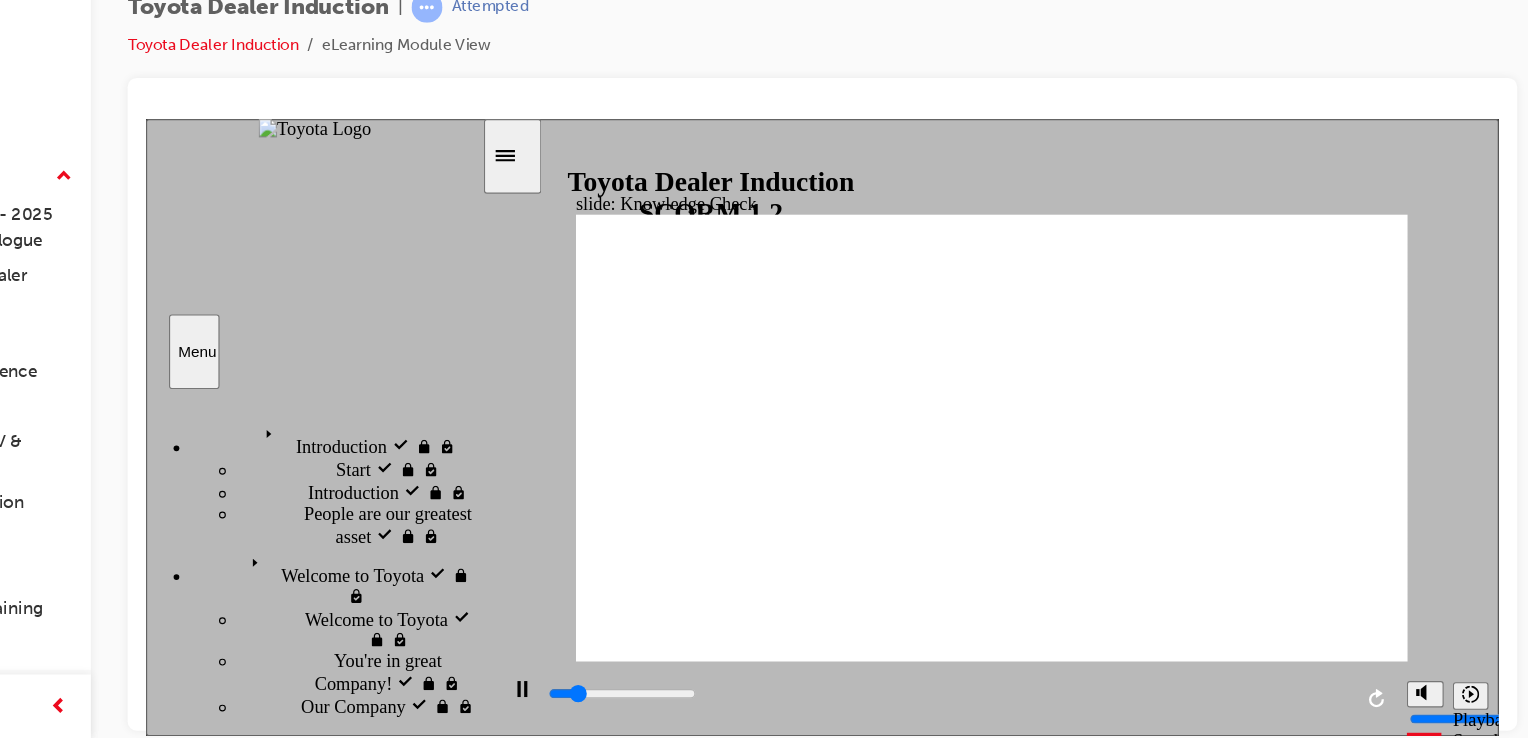 type on "800" 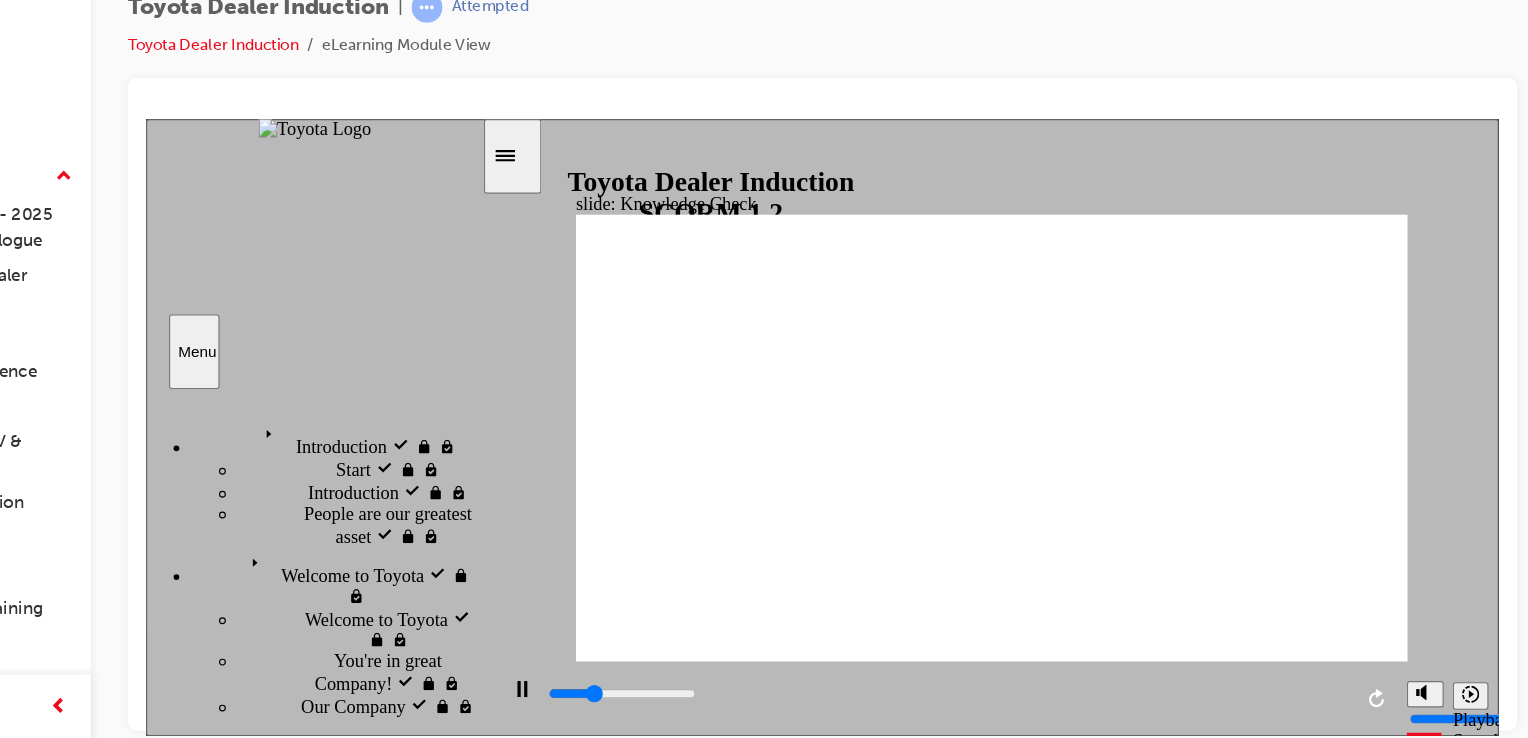 click on "hapinness" at bounding box center [647, 1463] 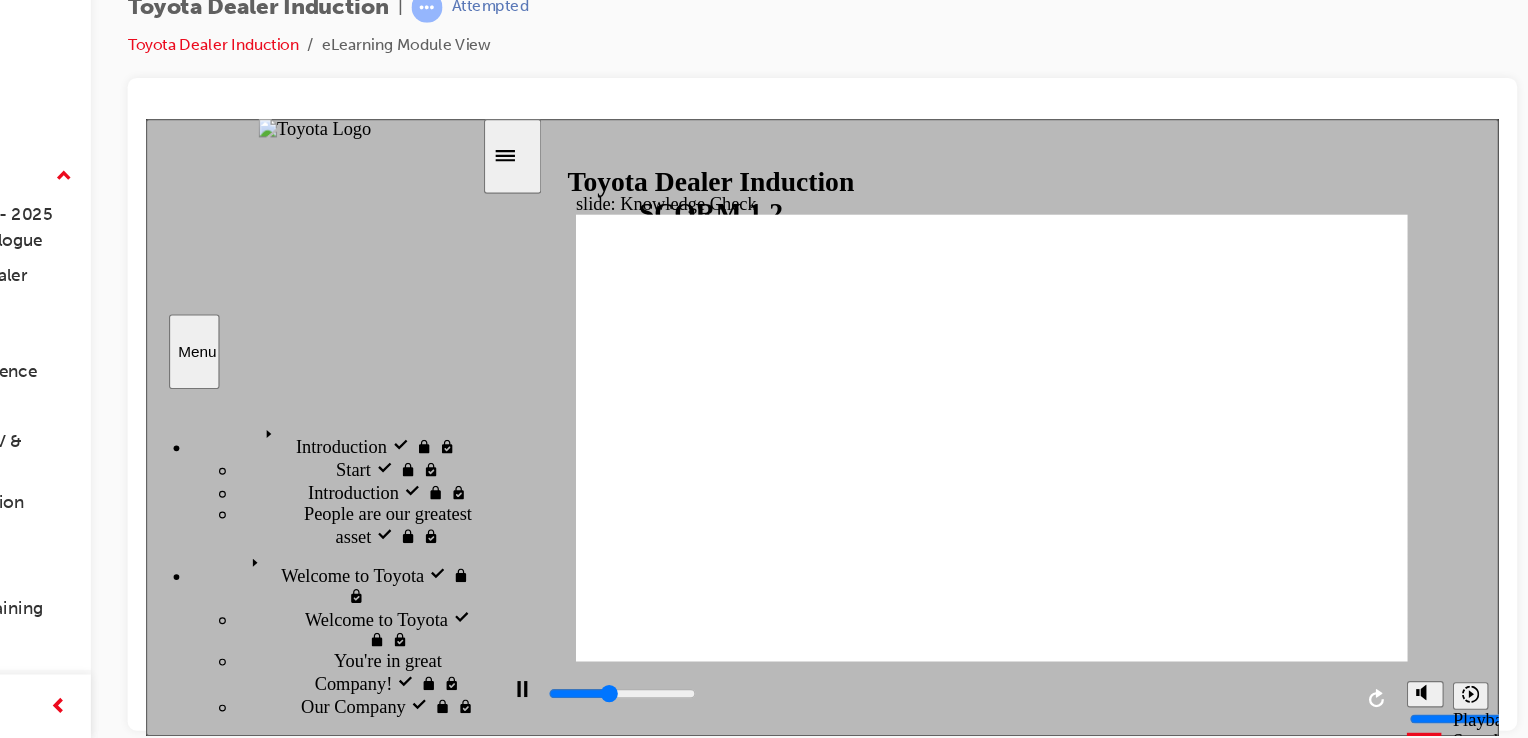 type on "2000" 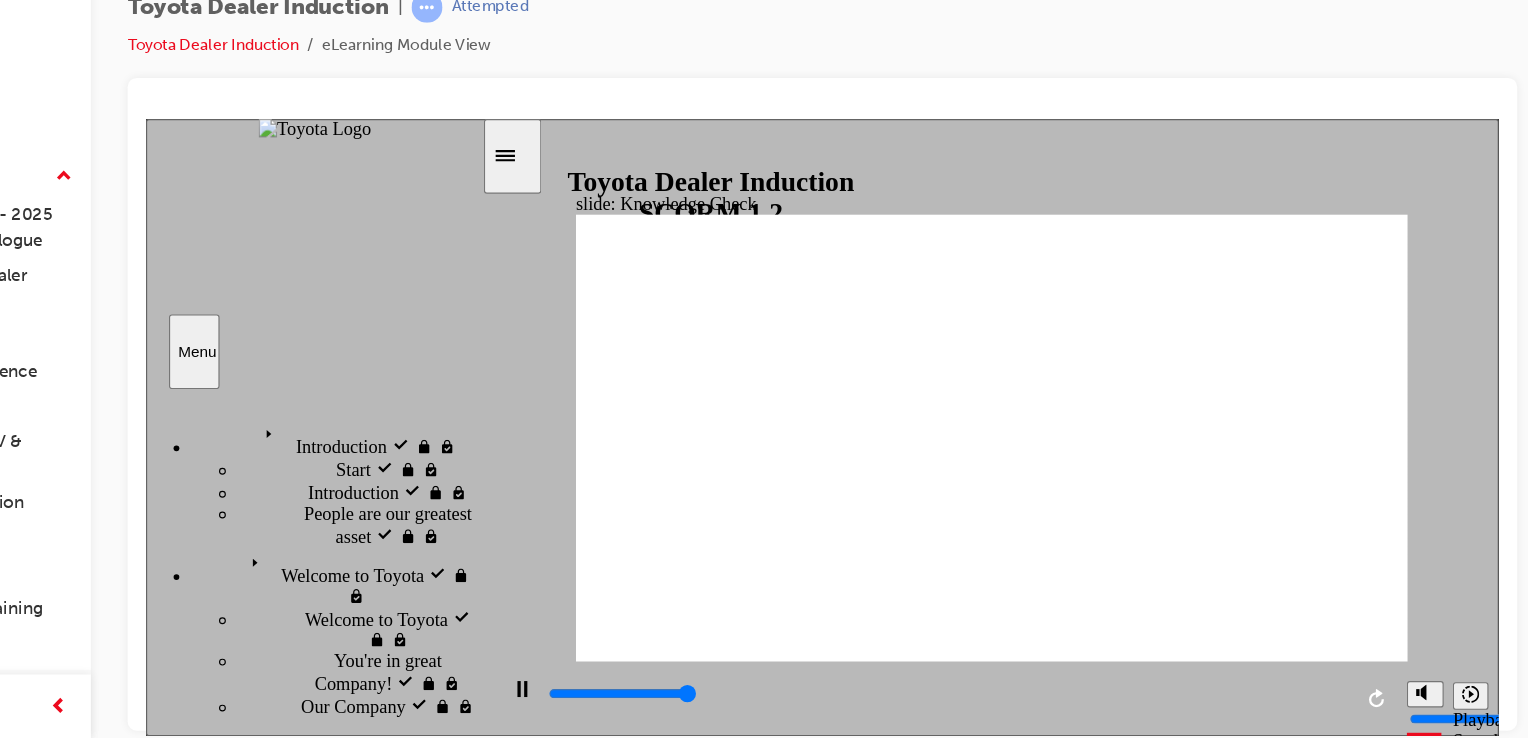 type on "5000" 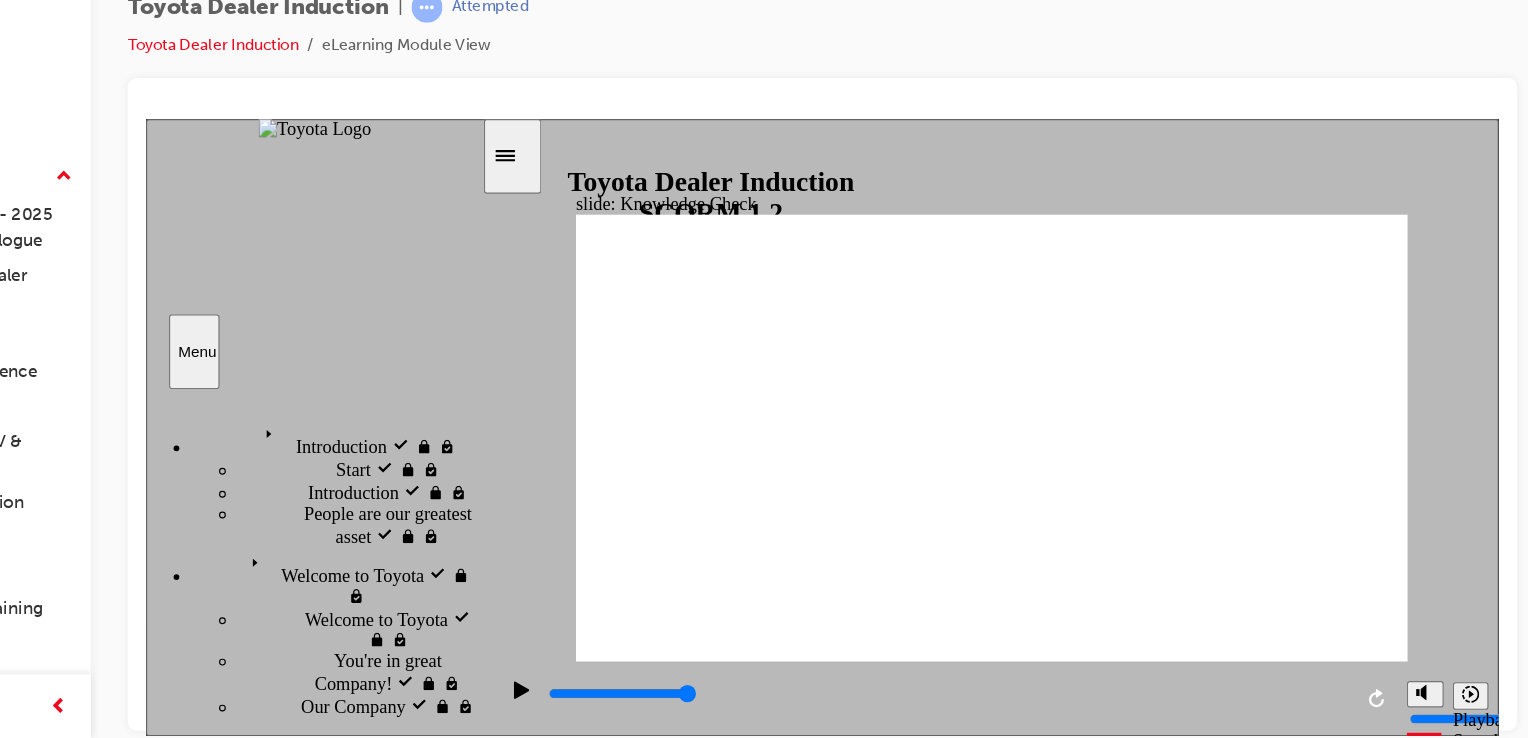 type on "happiness" 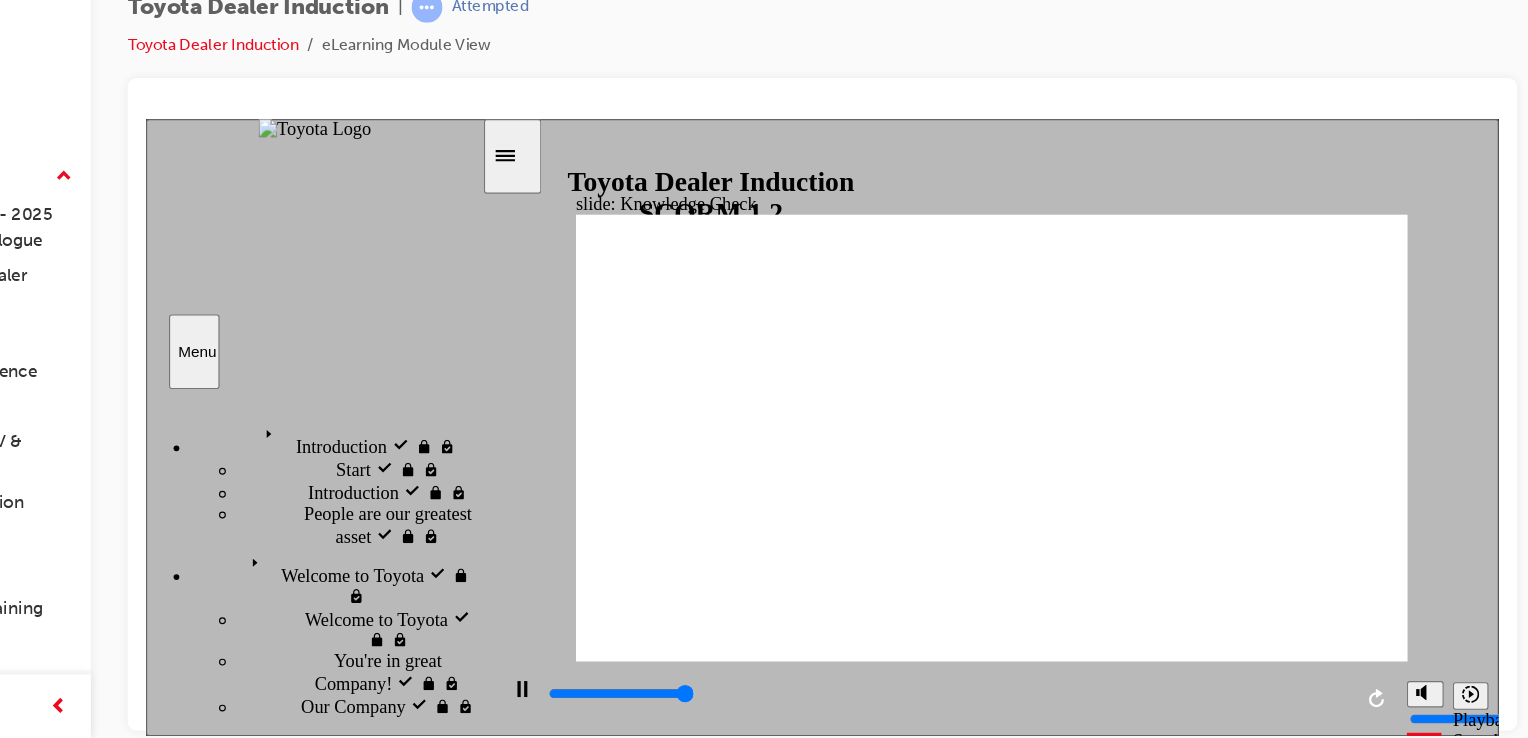click at bounding box center [647, 1468] 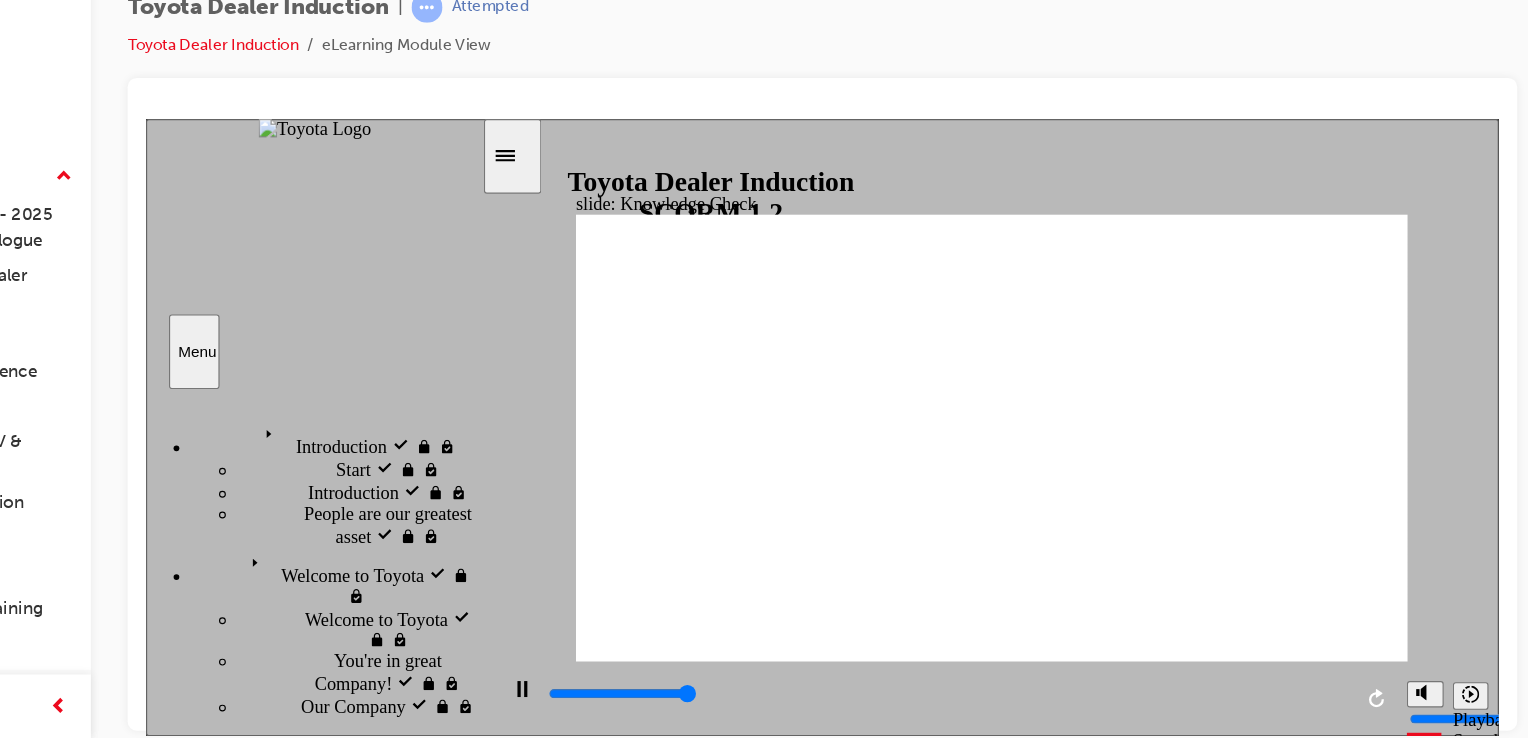 type on "5000" 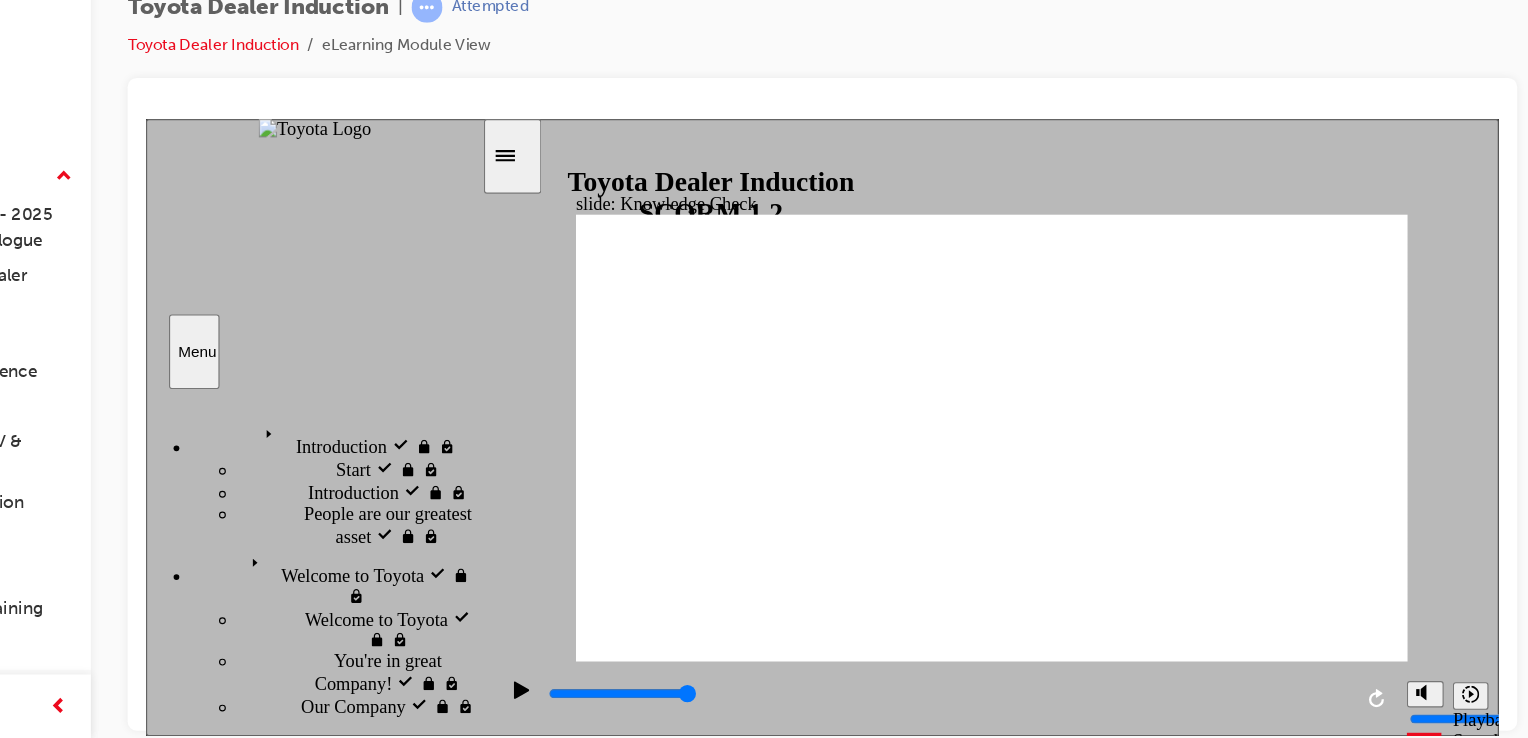 type on "f" 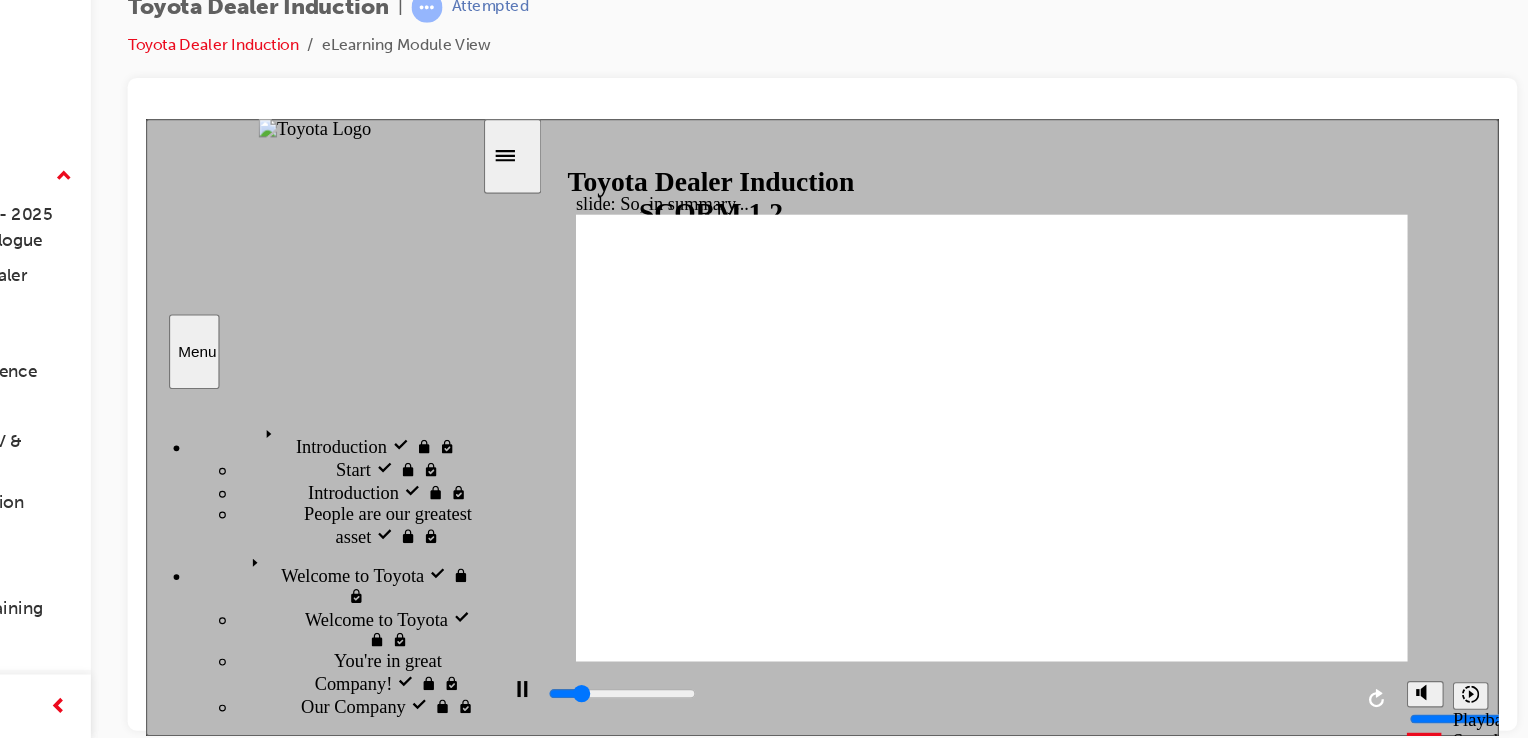click 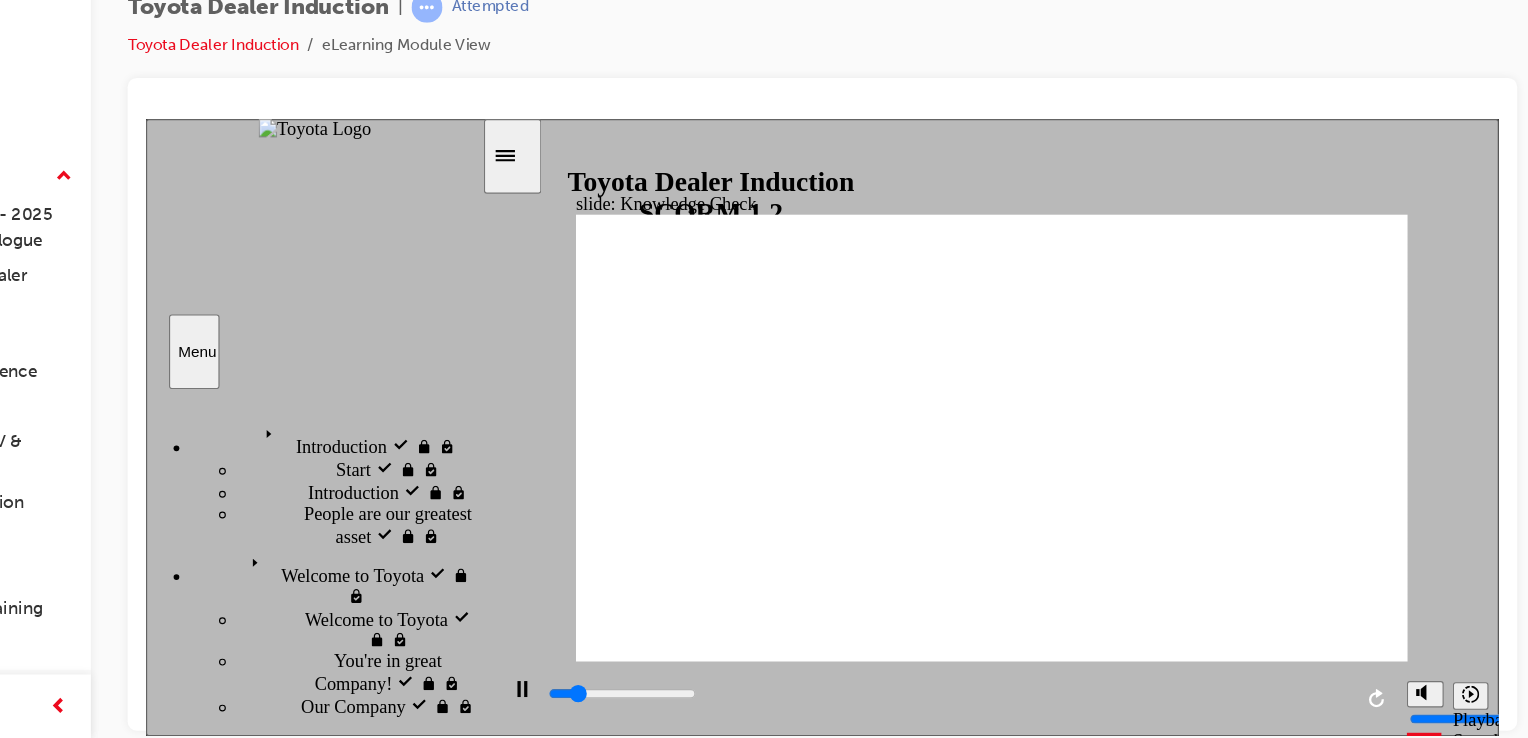 type on "800" 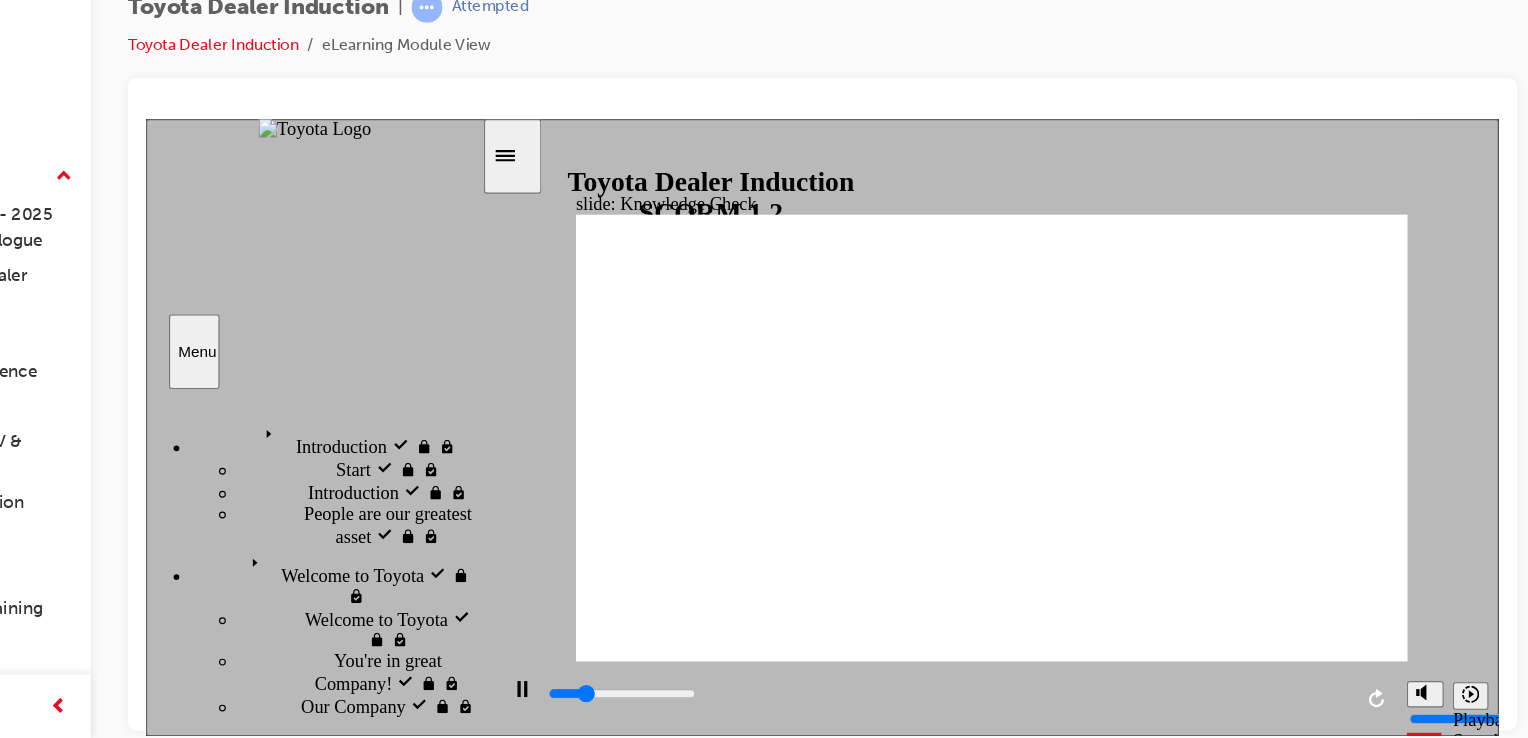 drag, startPoint x: 704, startPoint y: 411, endPoint x: 599, endPoint y: 389, distance: 107.28001 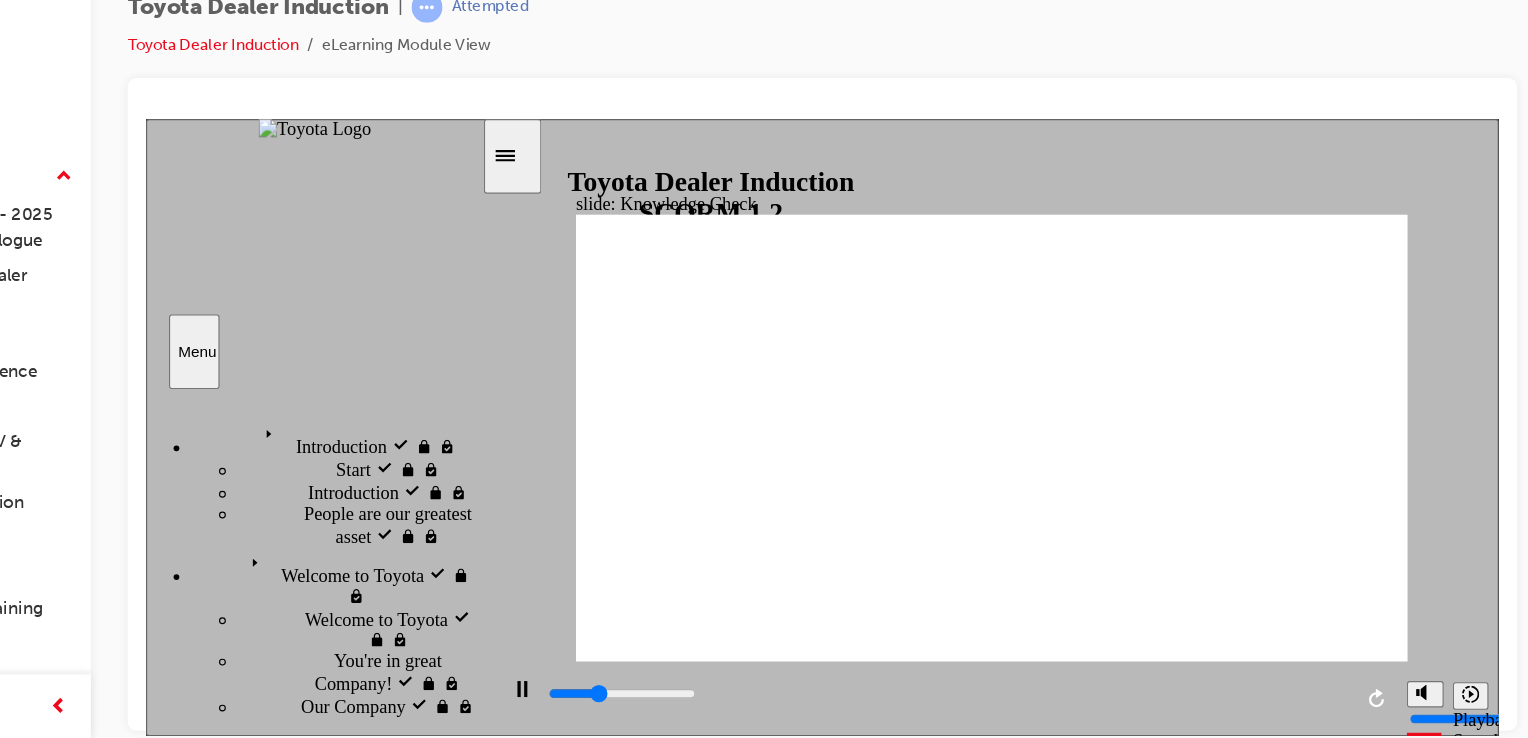 type on "1700" 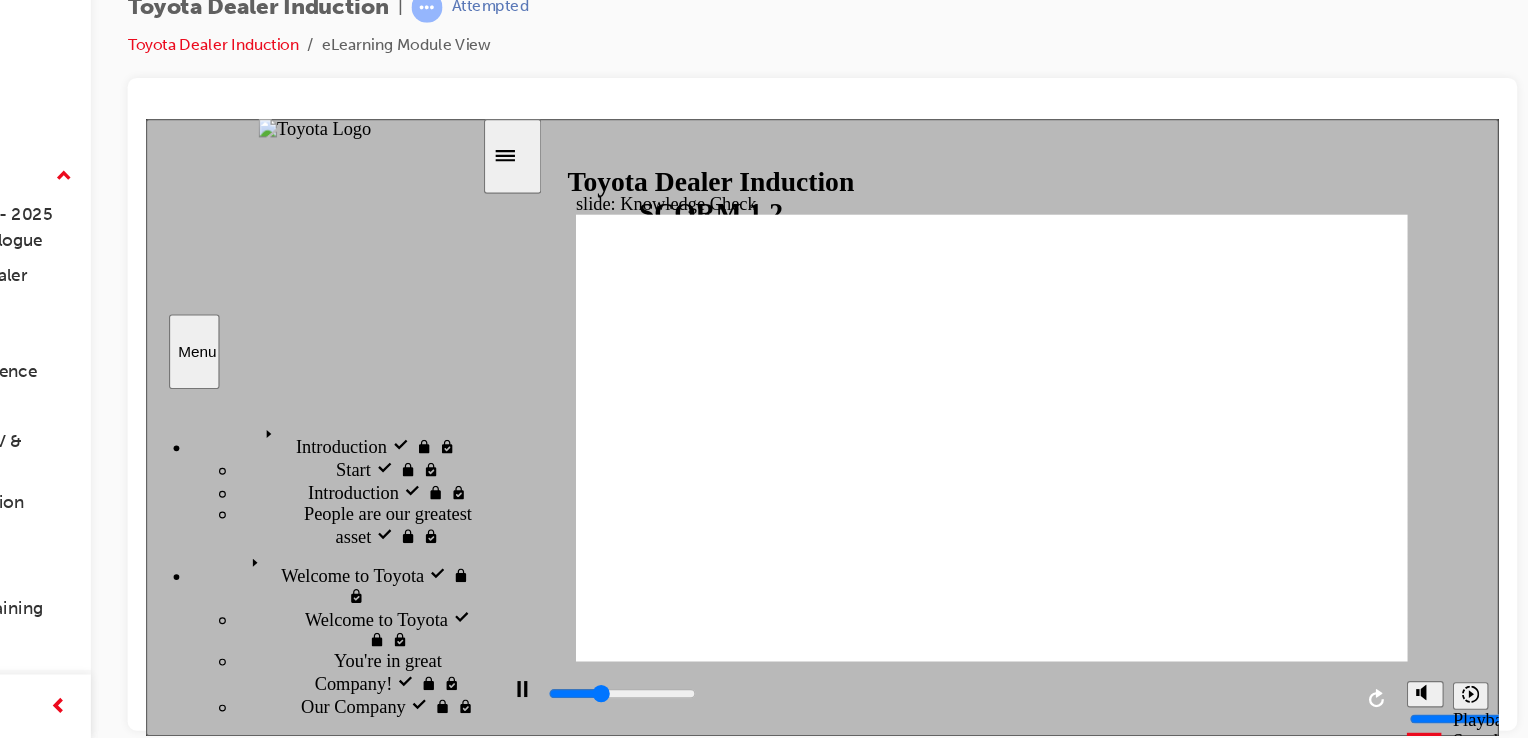 type on "m" 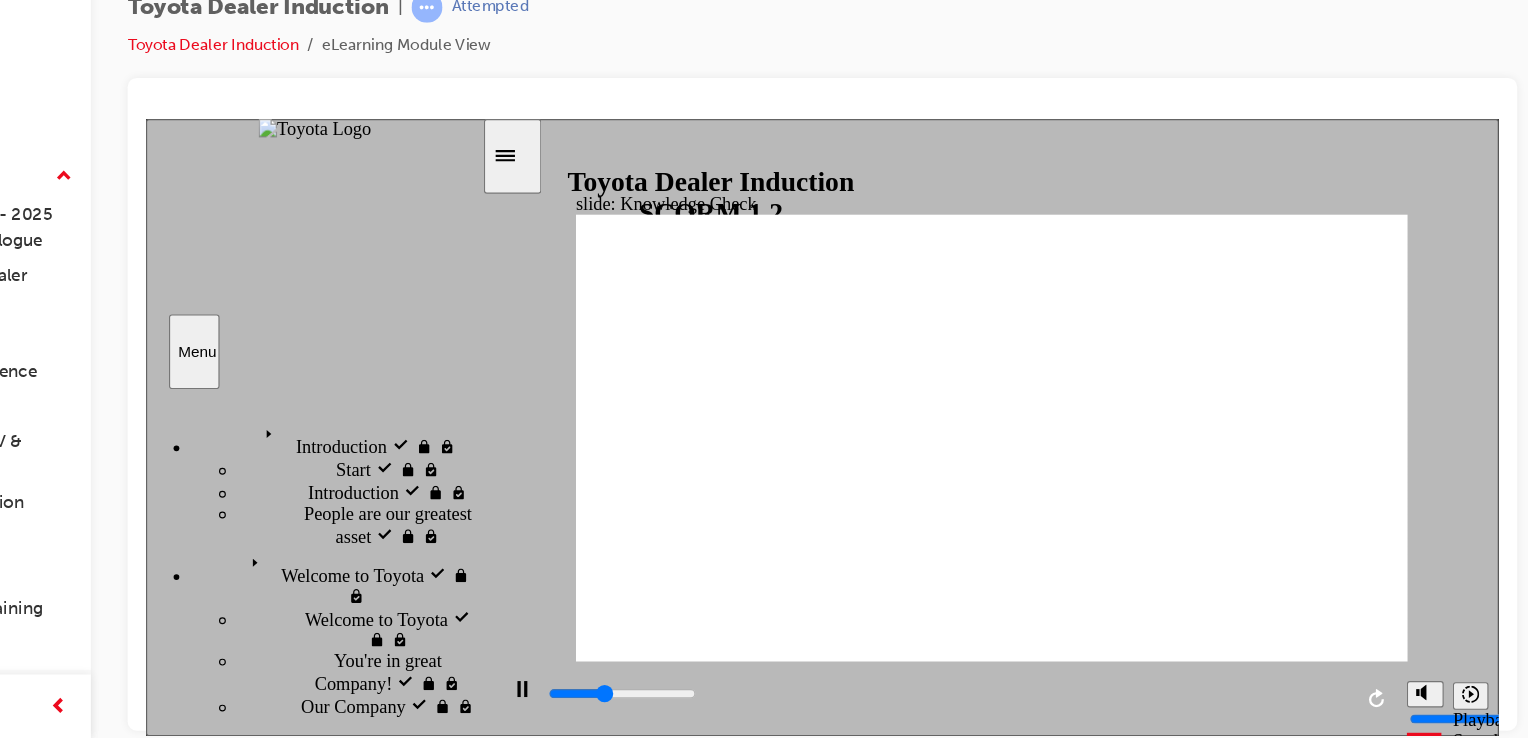 type on "1800" 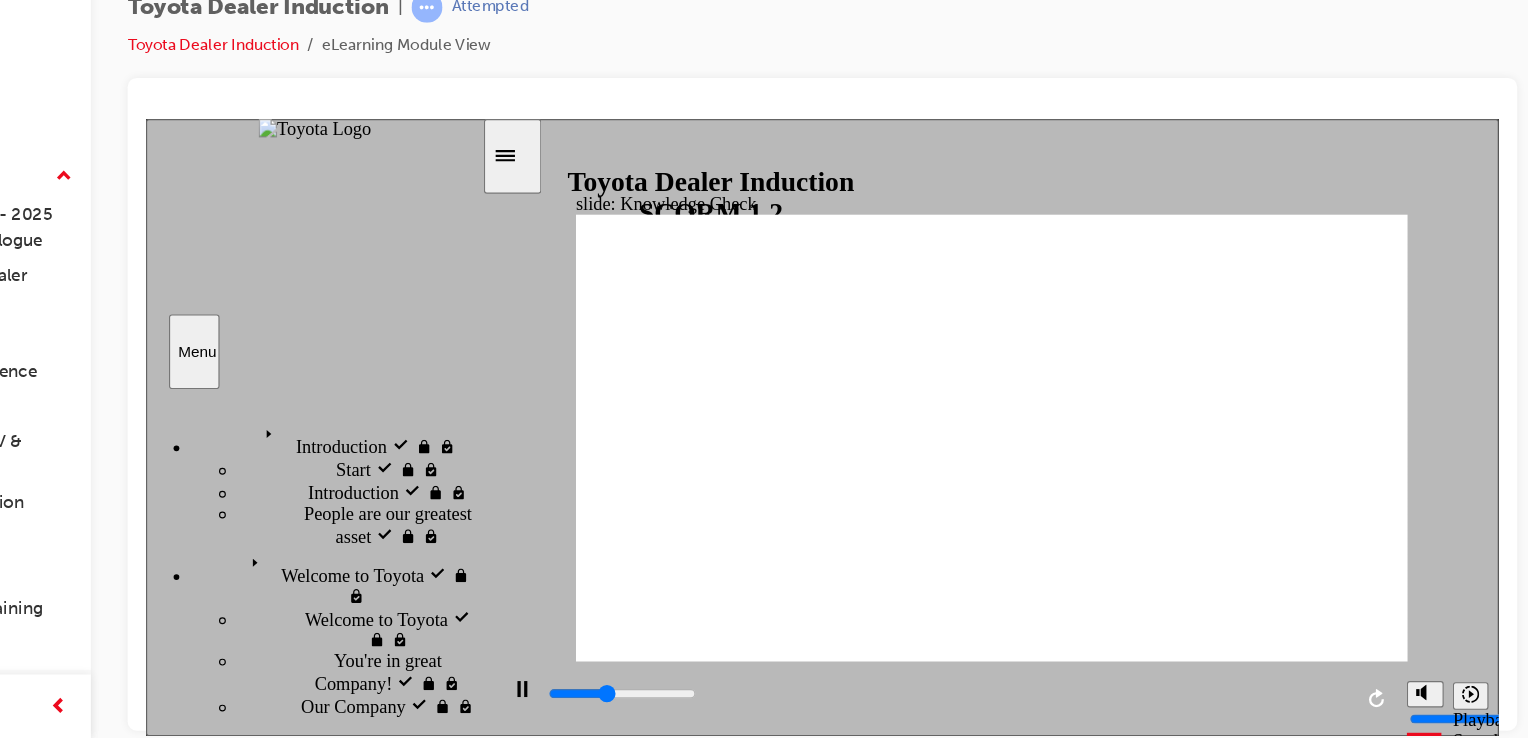 type on "2000" 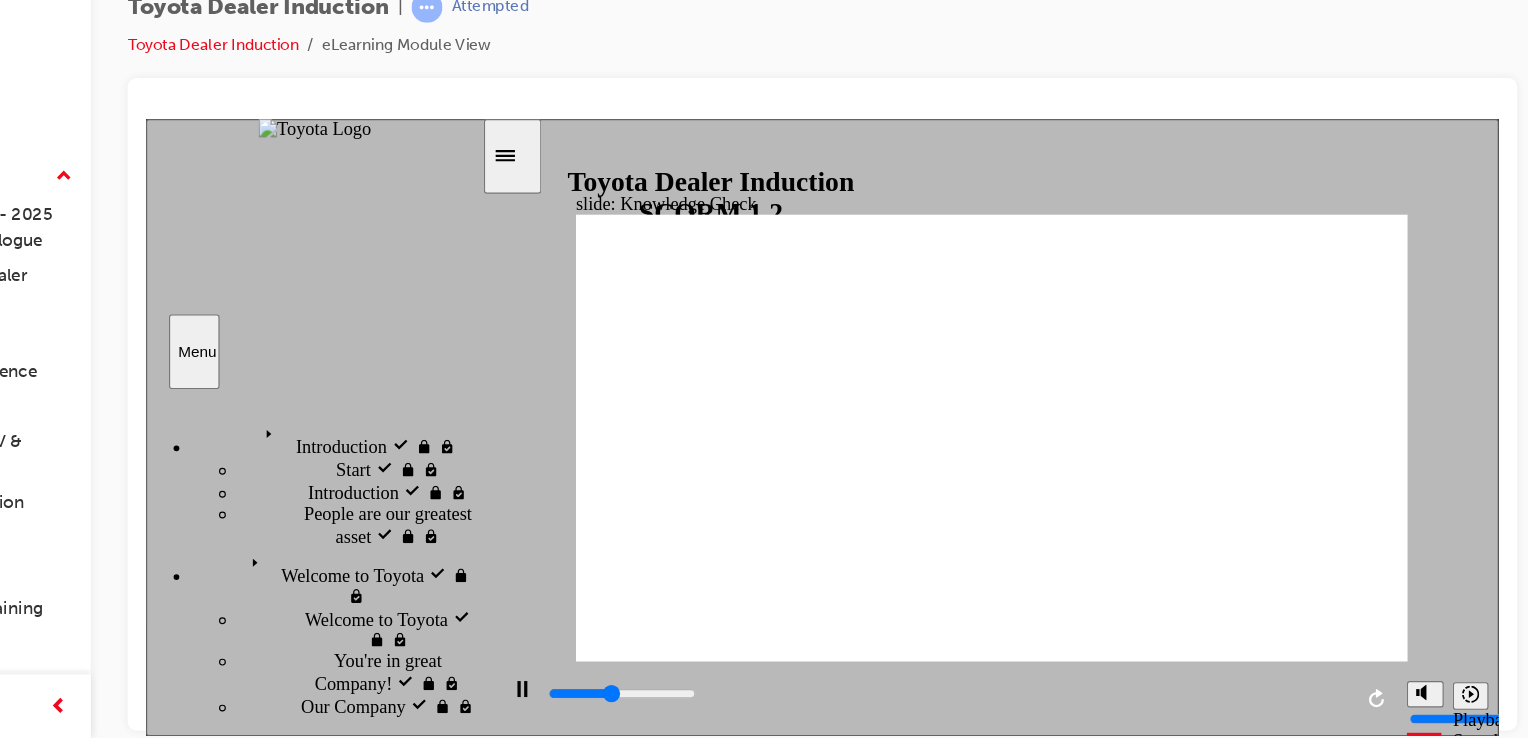 type on "2100" 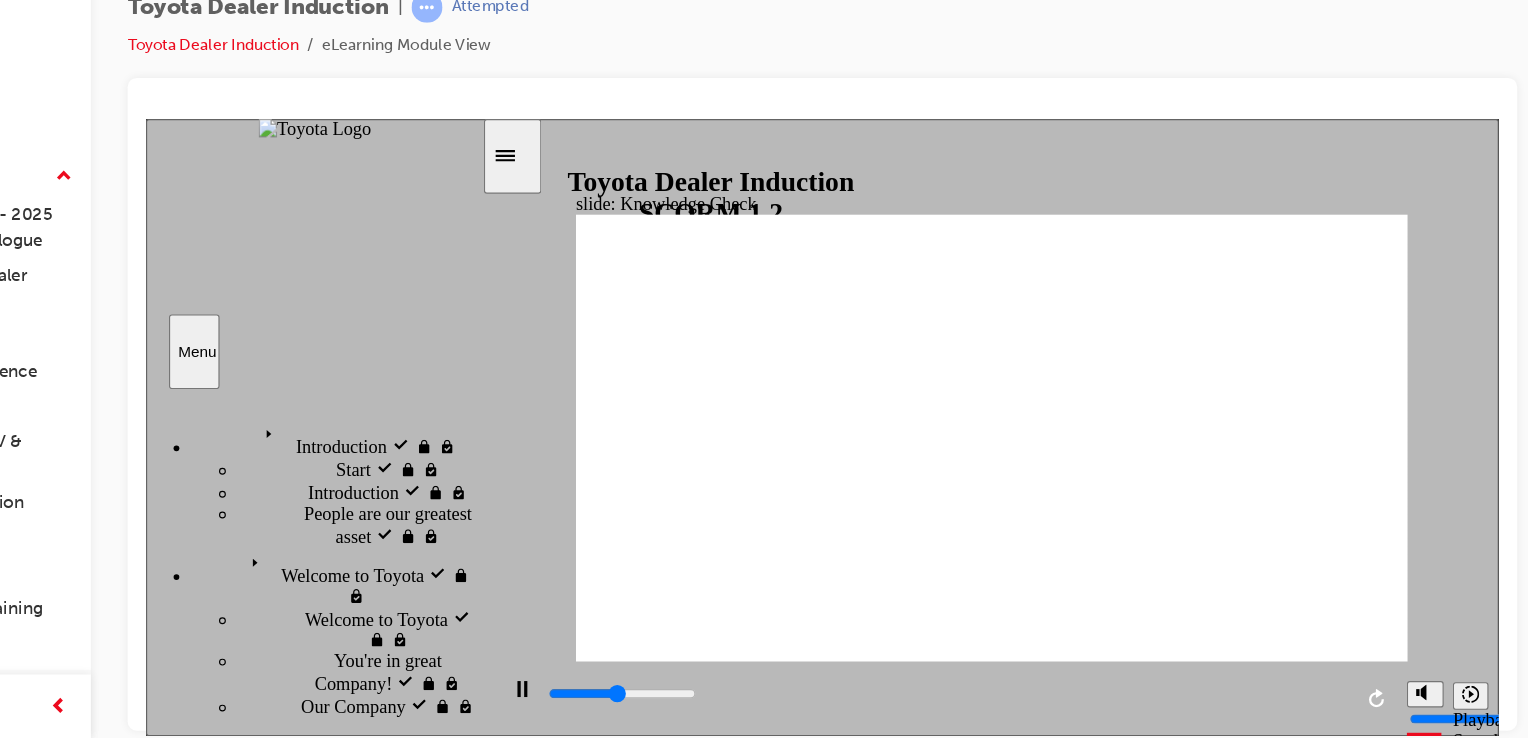 type on "2300" 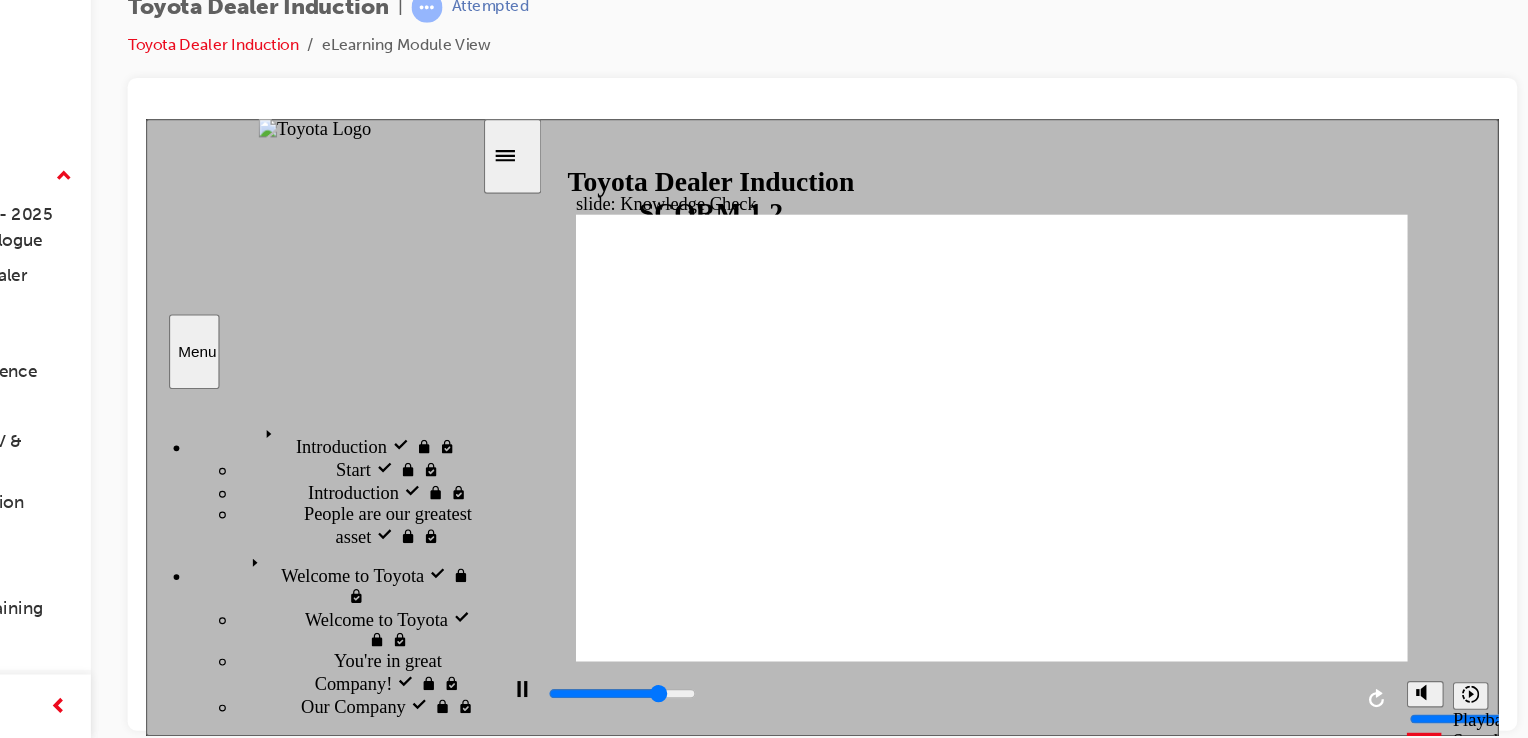 type on "3900" 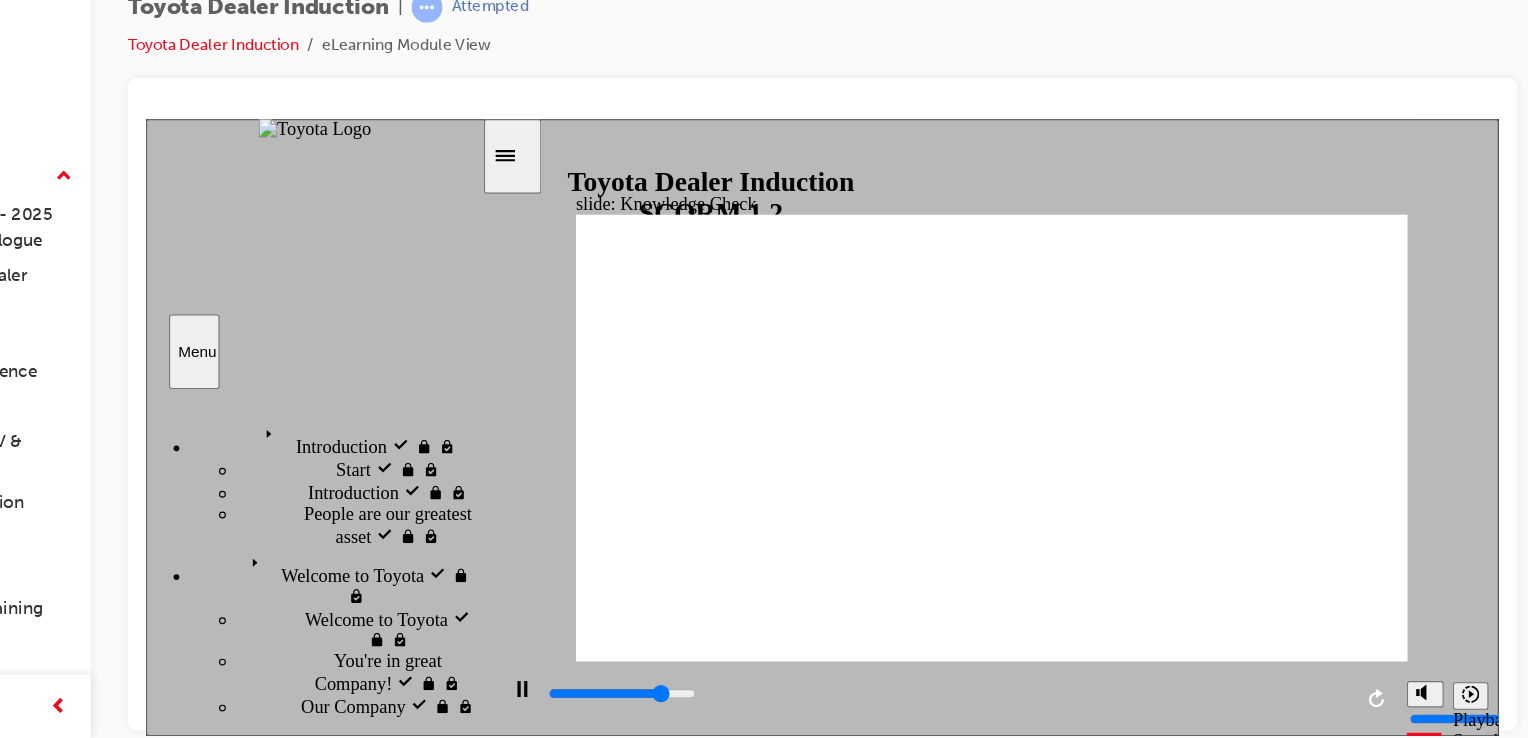 click 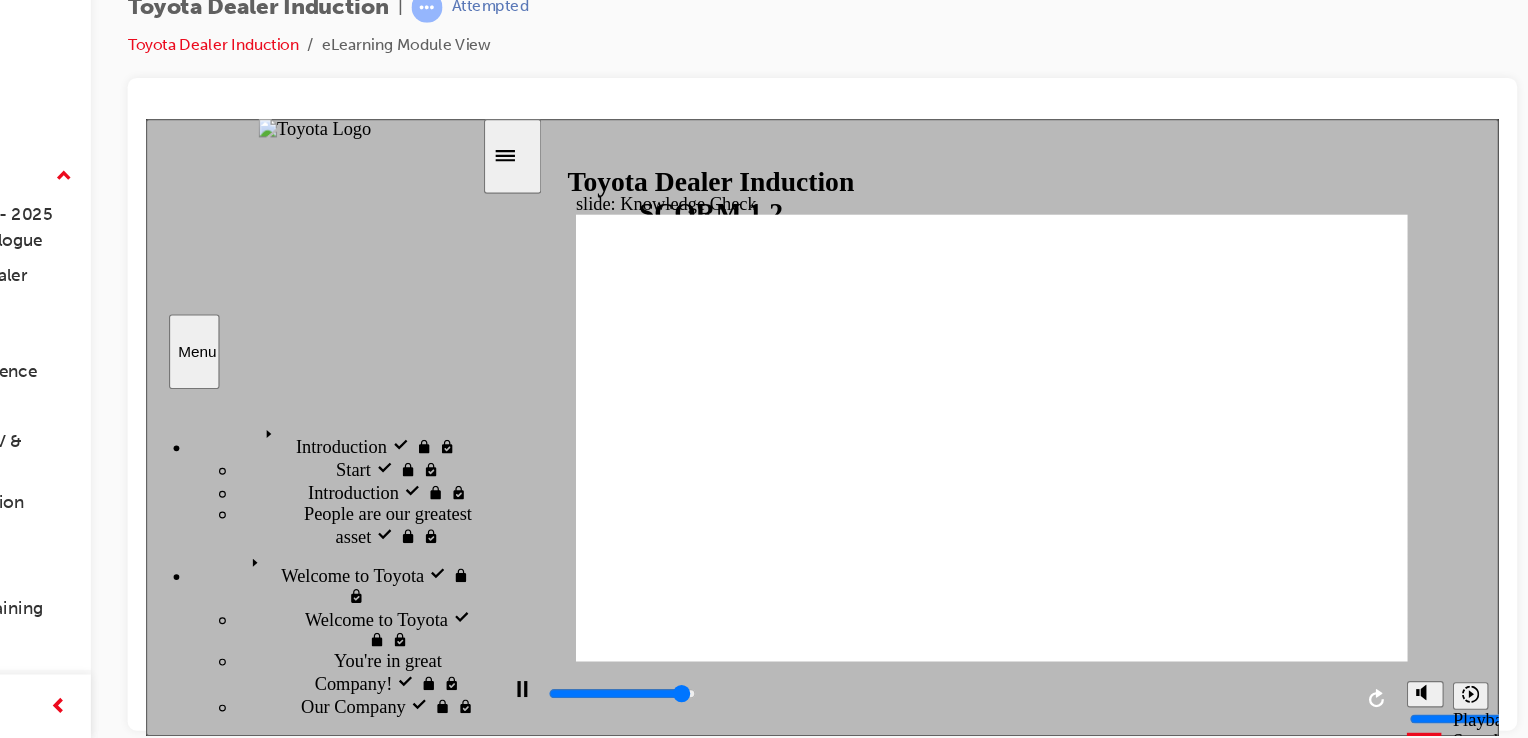 type on "4800" 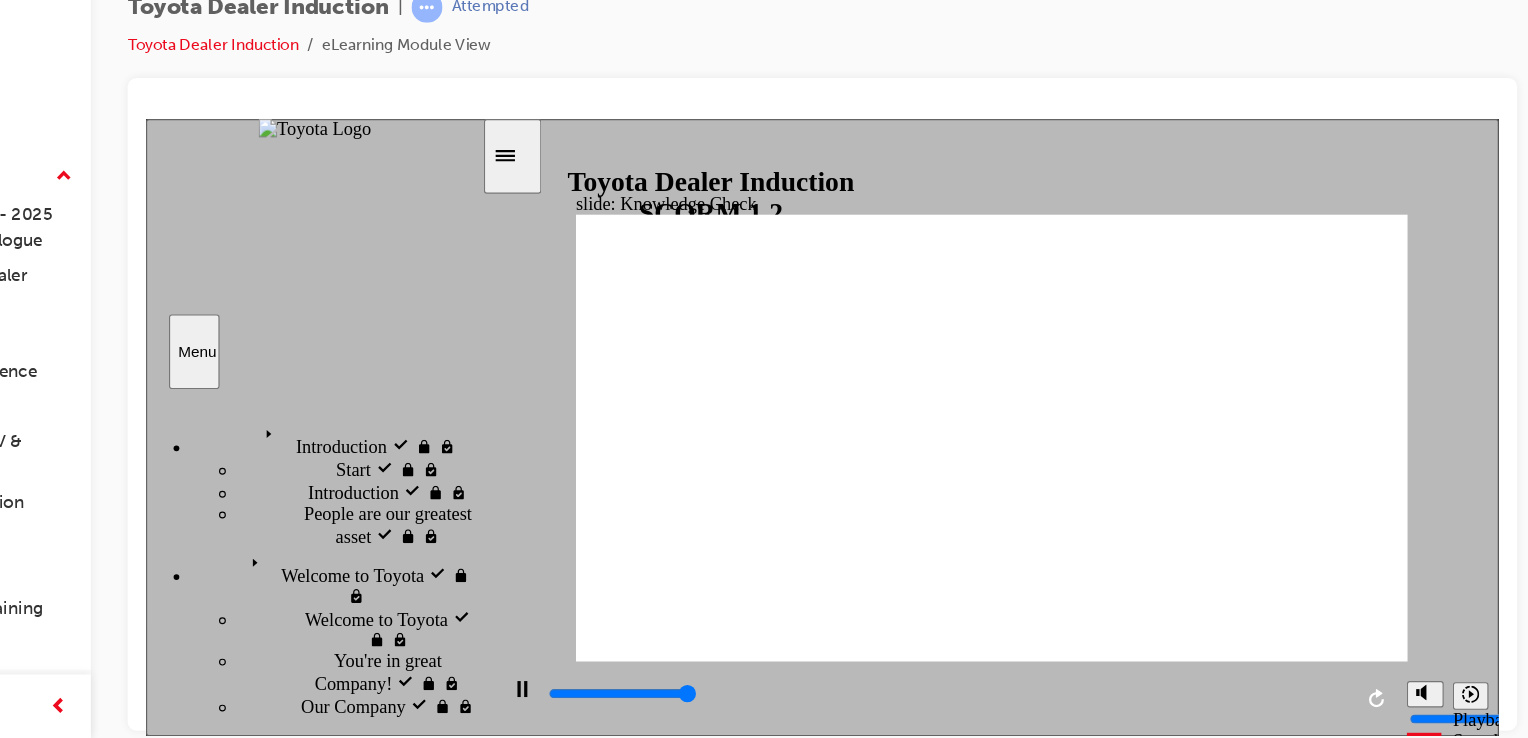 type on "5000" 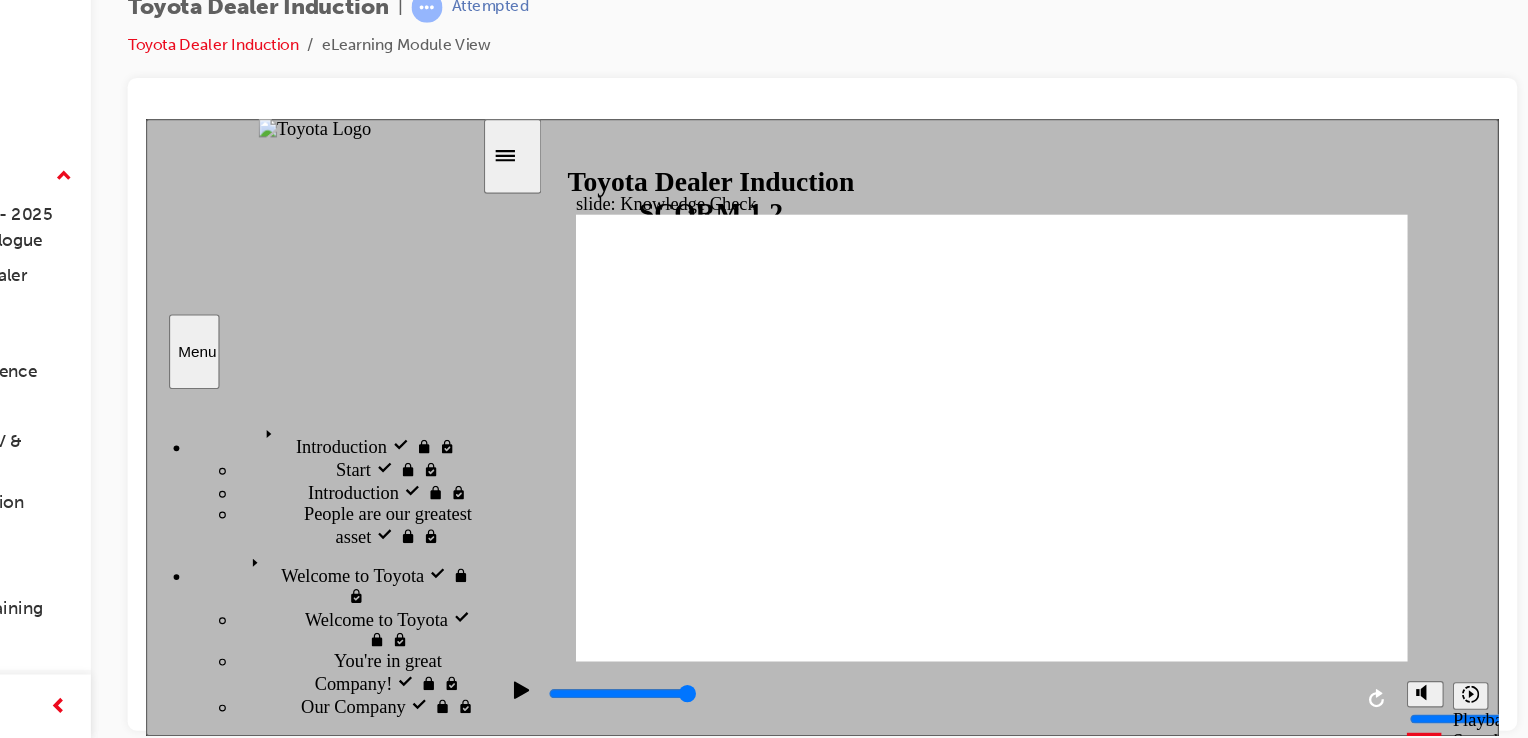 click 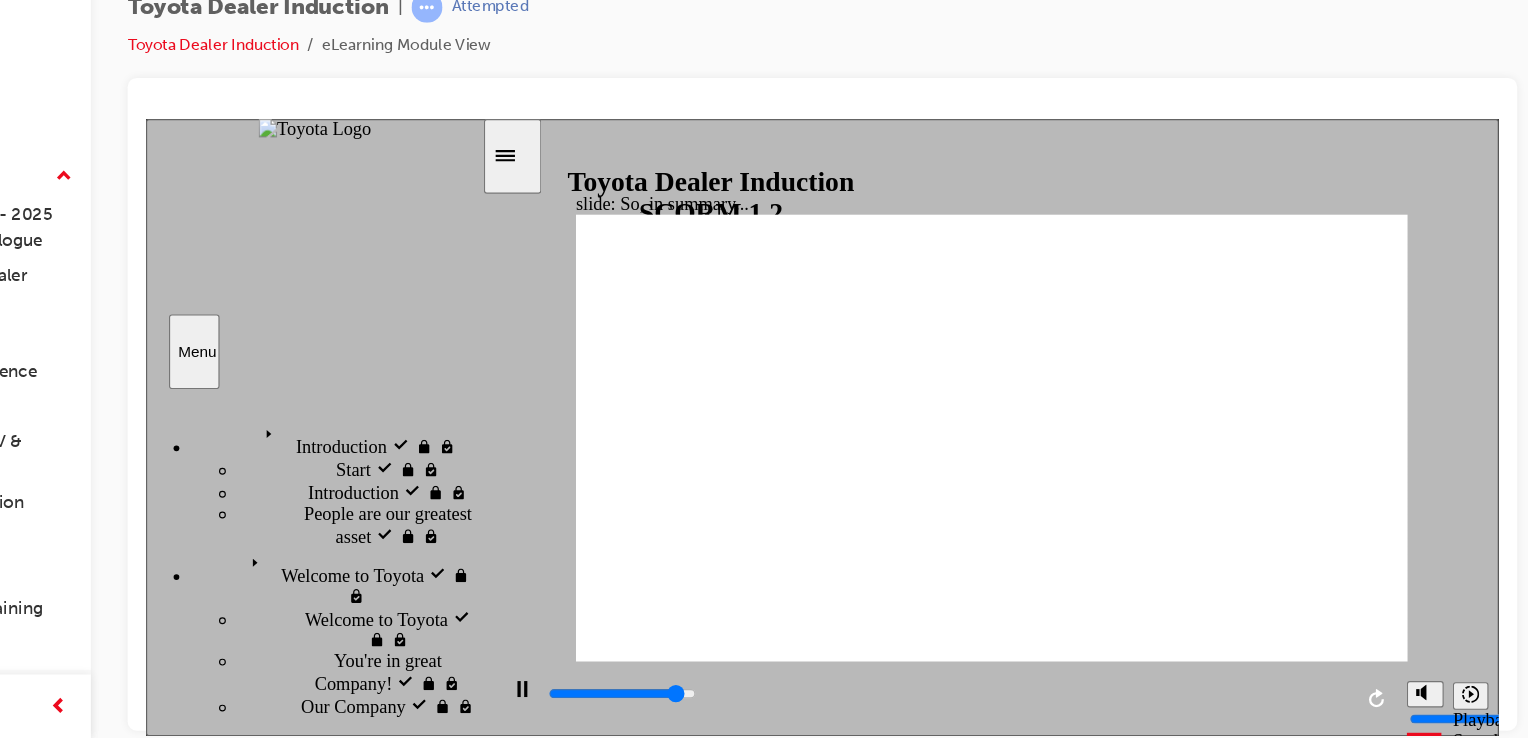 click 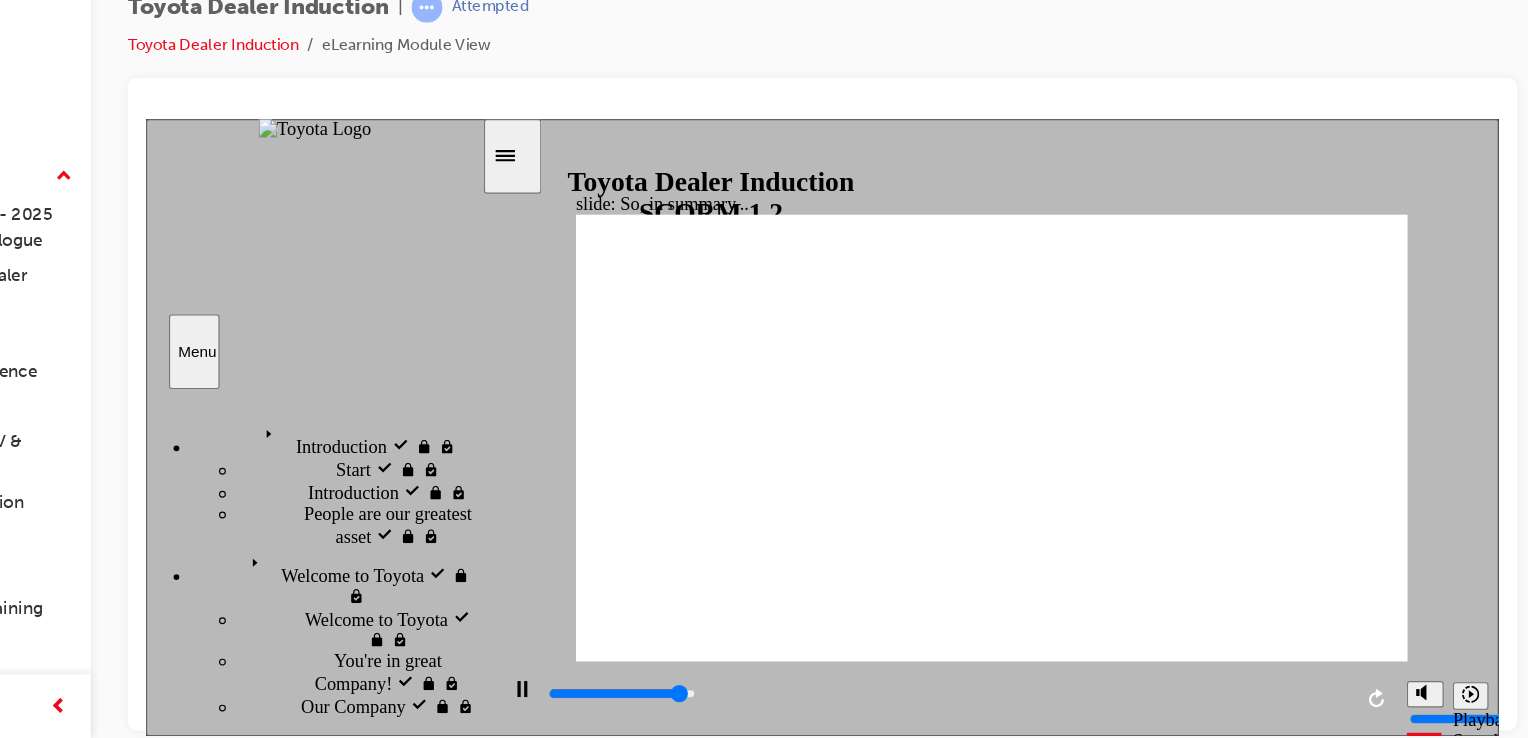 click 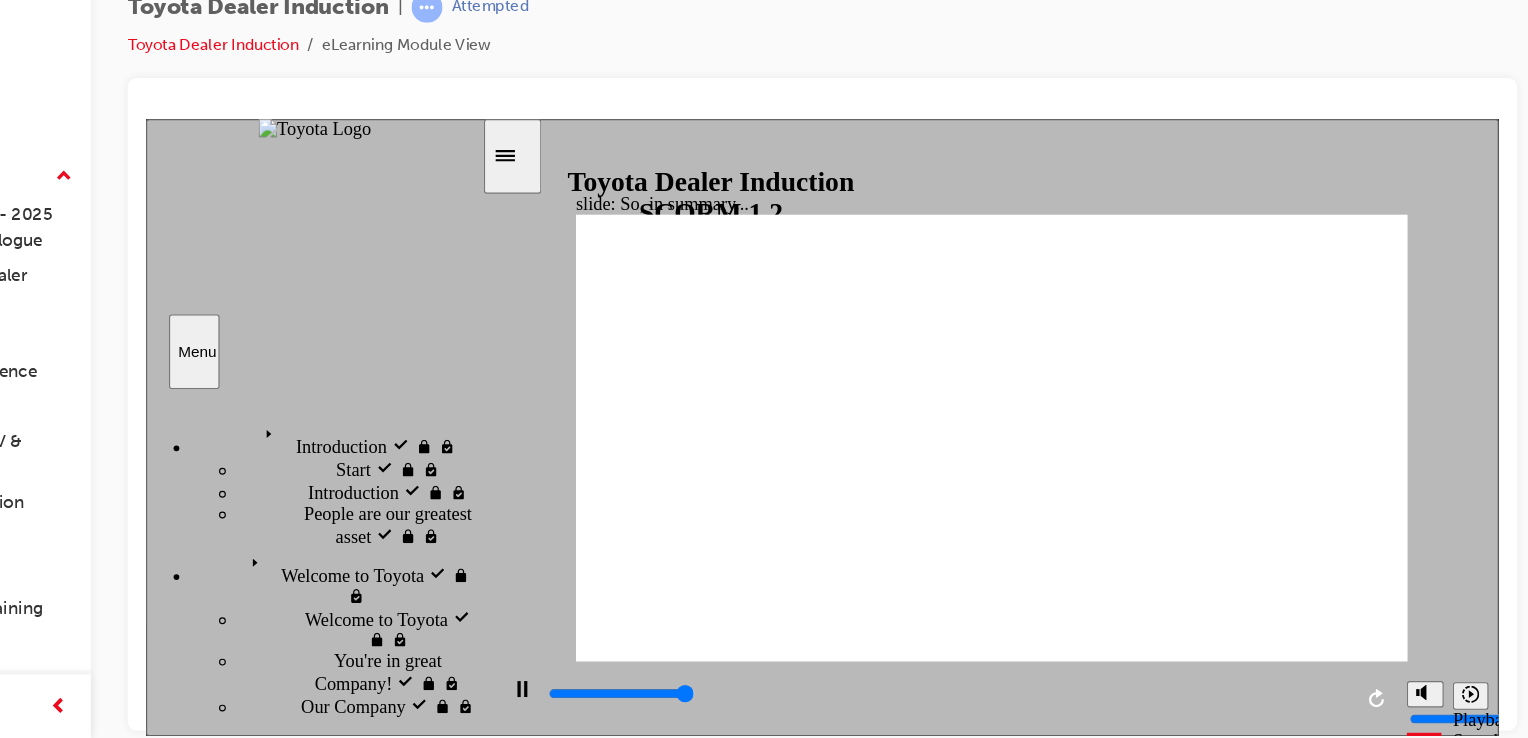 type on "6500" 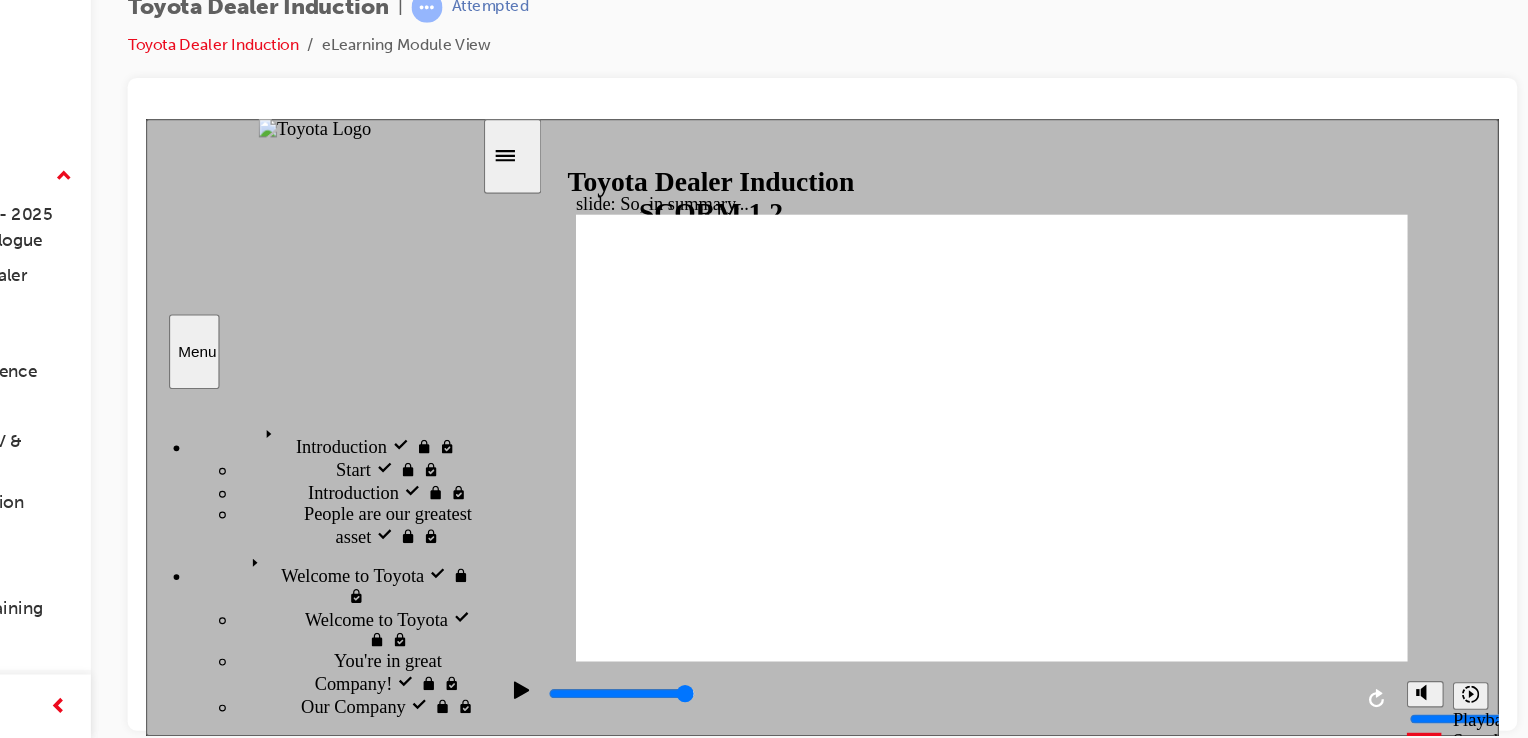 click 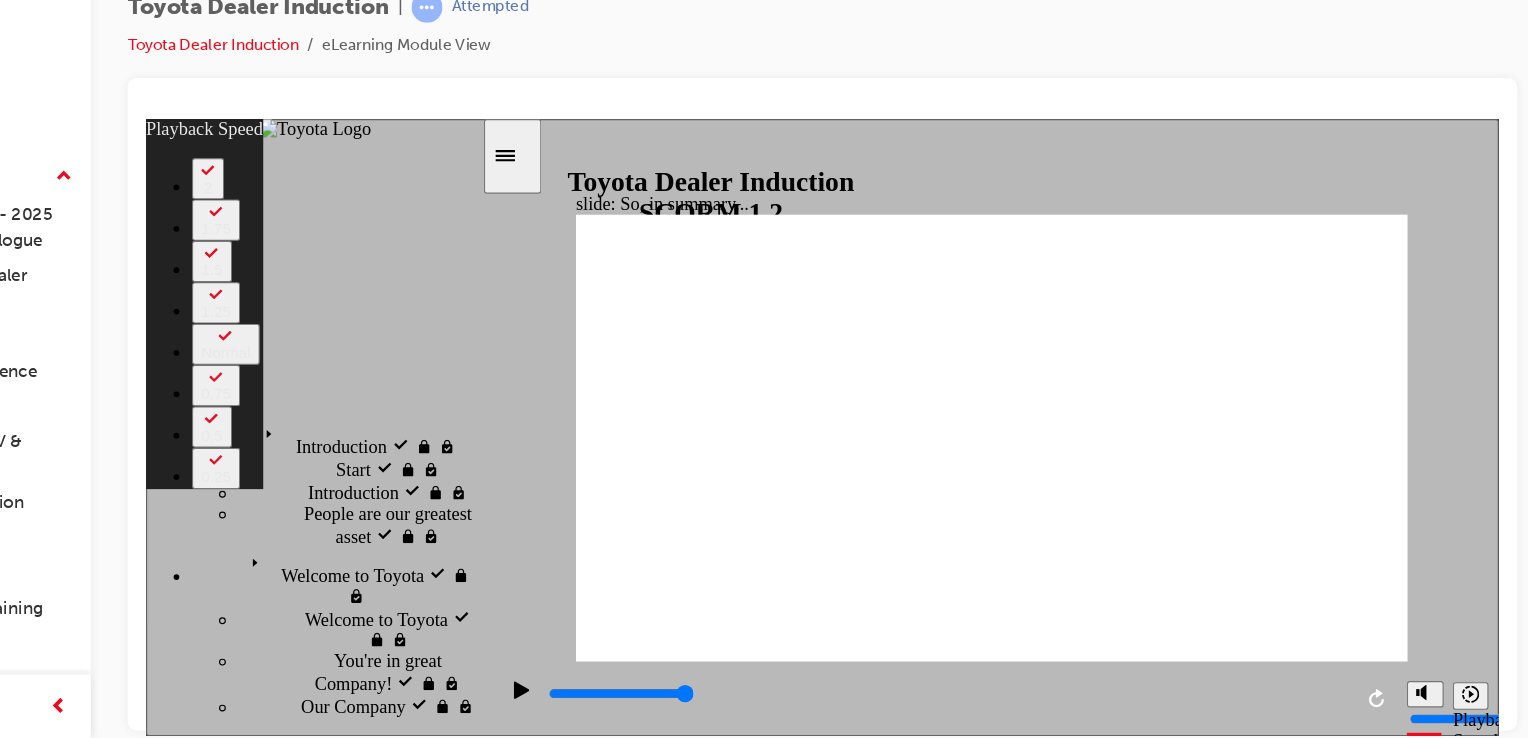 type on "2" 